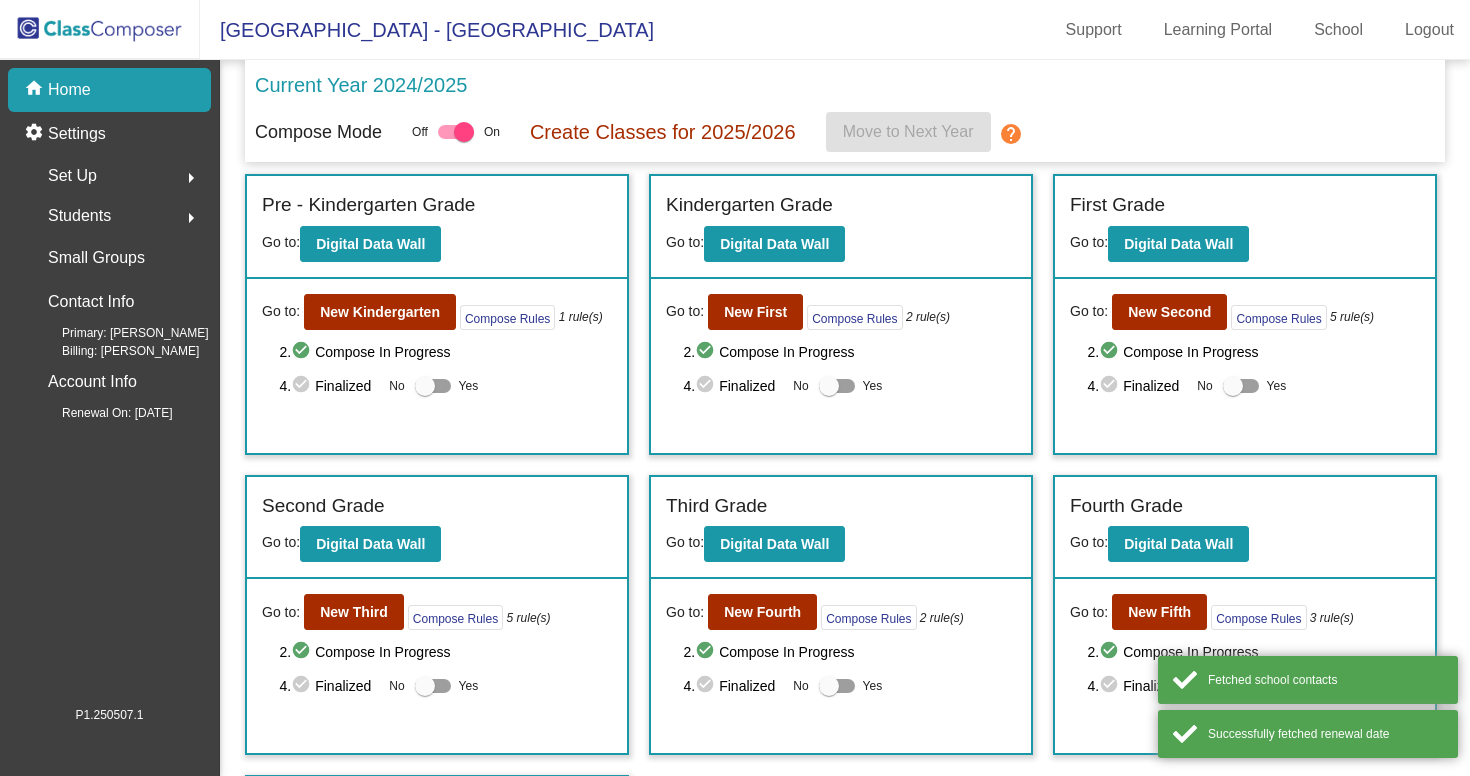 scroll, scrollTop: 0, scrollLeft: 0, axis: both 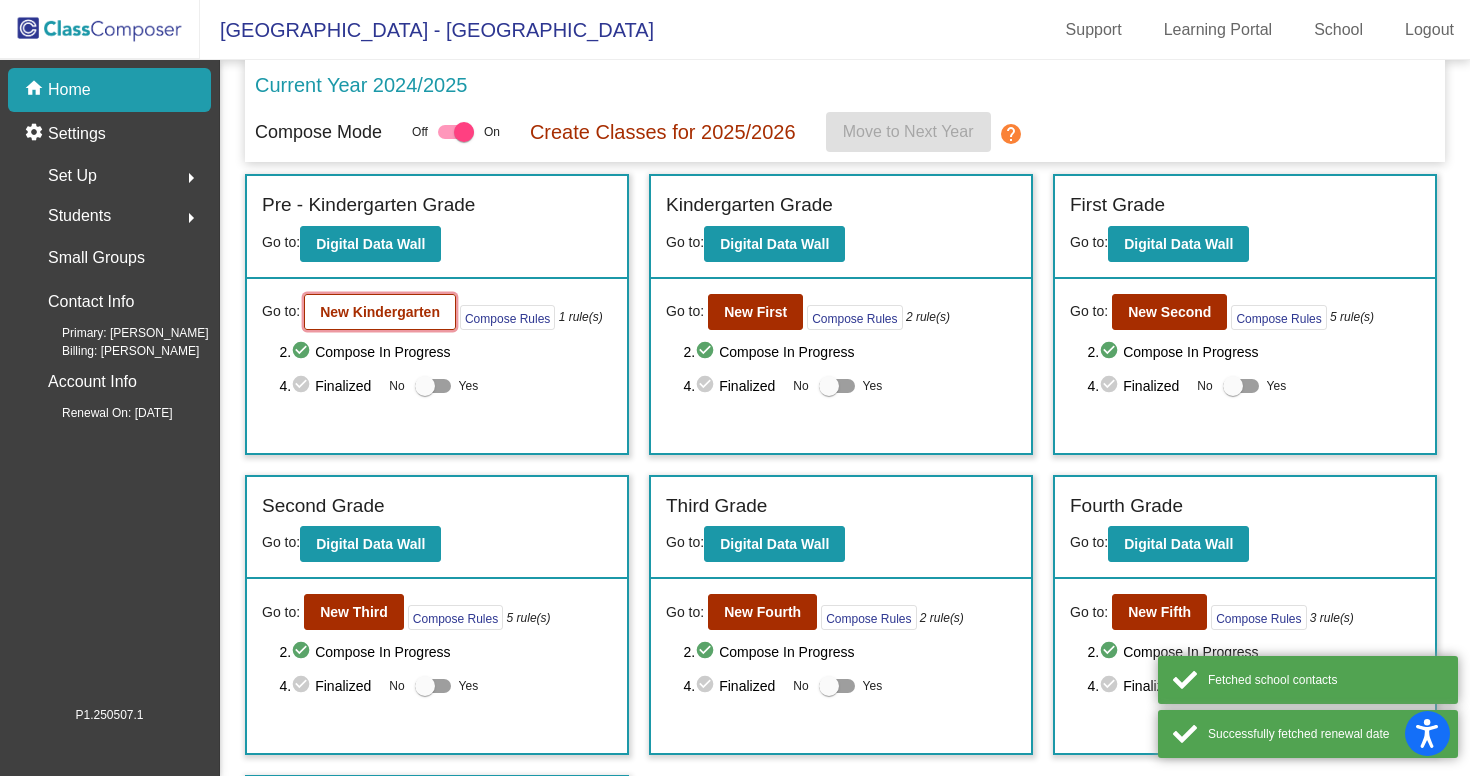 click on "New Kindergarten" 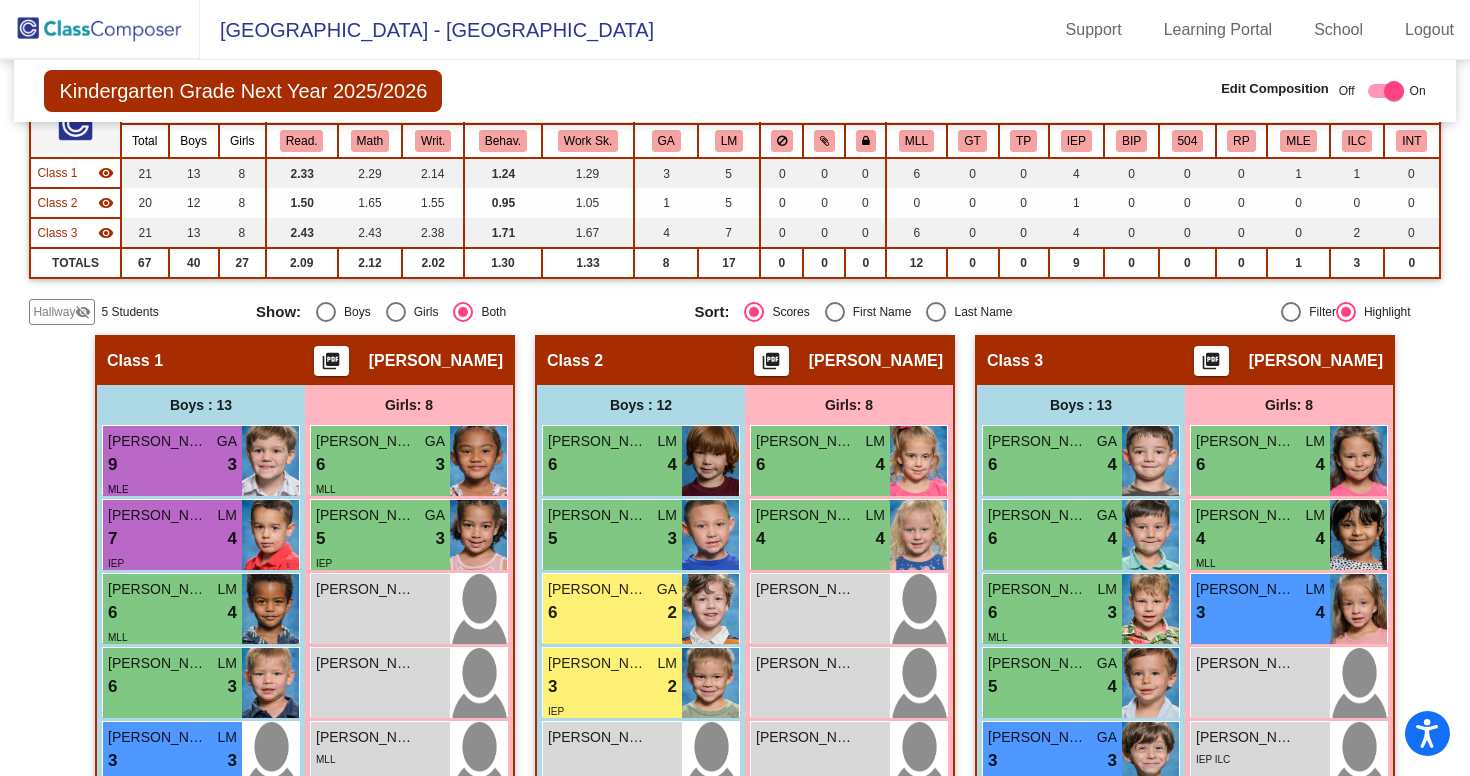 scroll, scrollTop: 199, scrollLeft: 0, axis: vertical 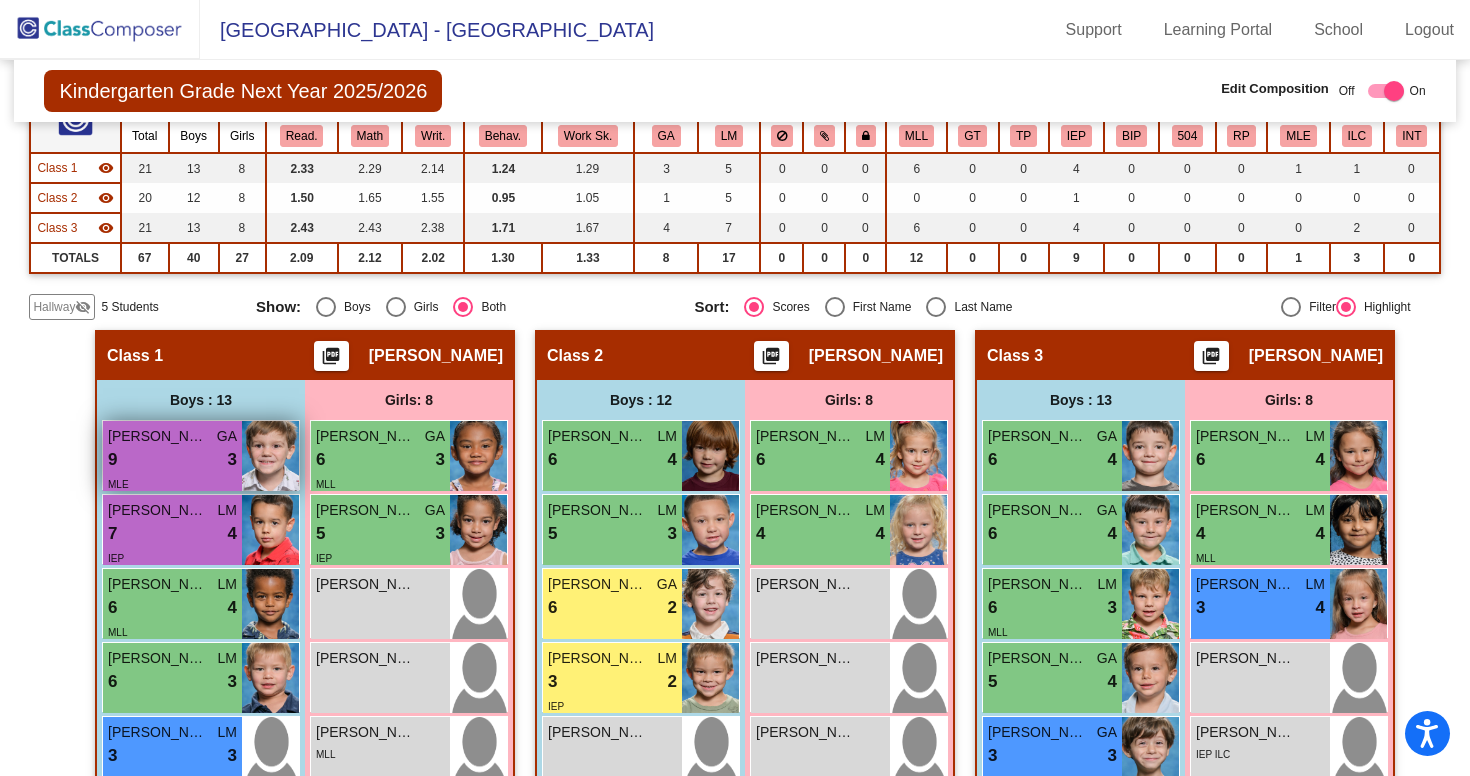click on "9 lock do_not_disturb_alt 3" at bounding box center [172, 460] 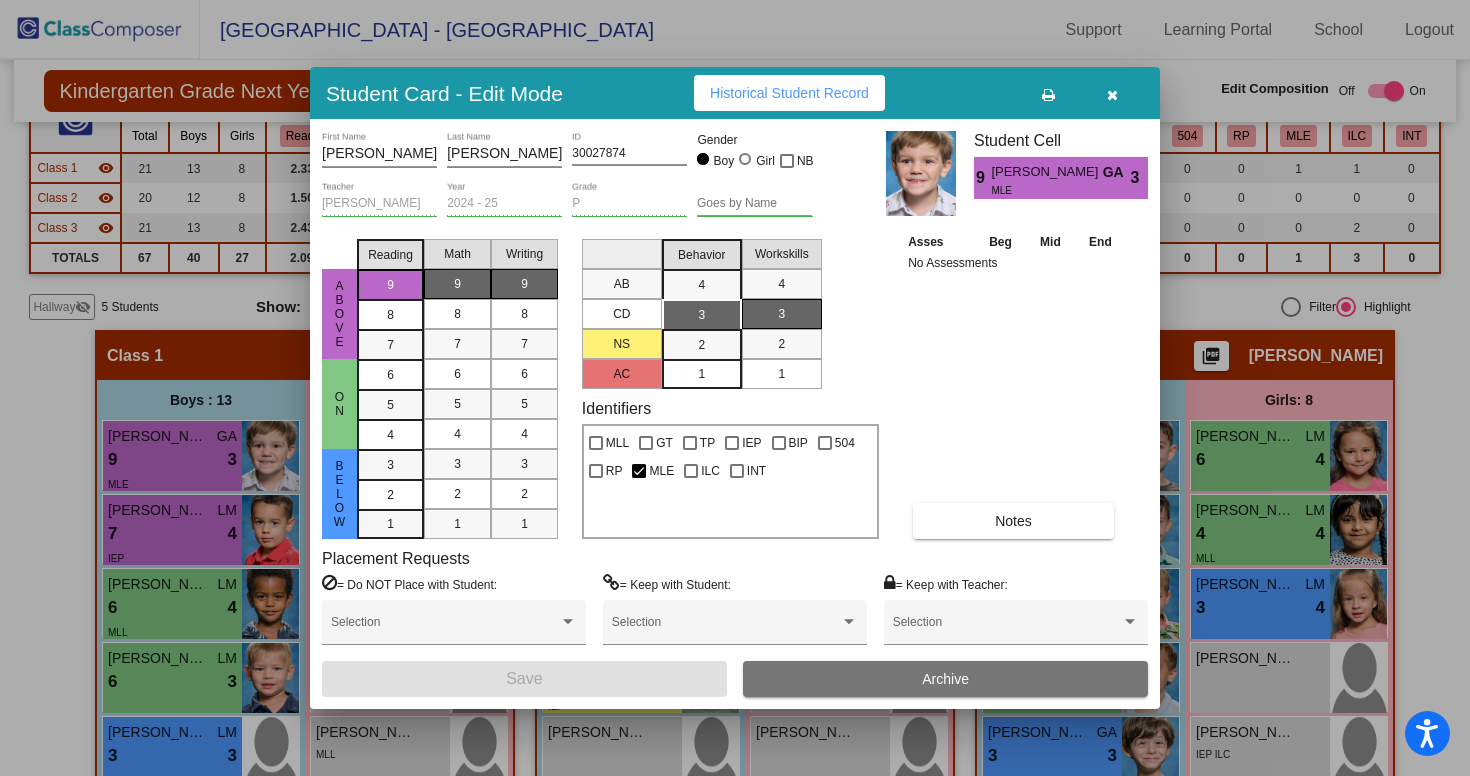 scroll, scrollTop: 0, scrollLeft: 0, axis: both 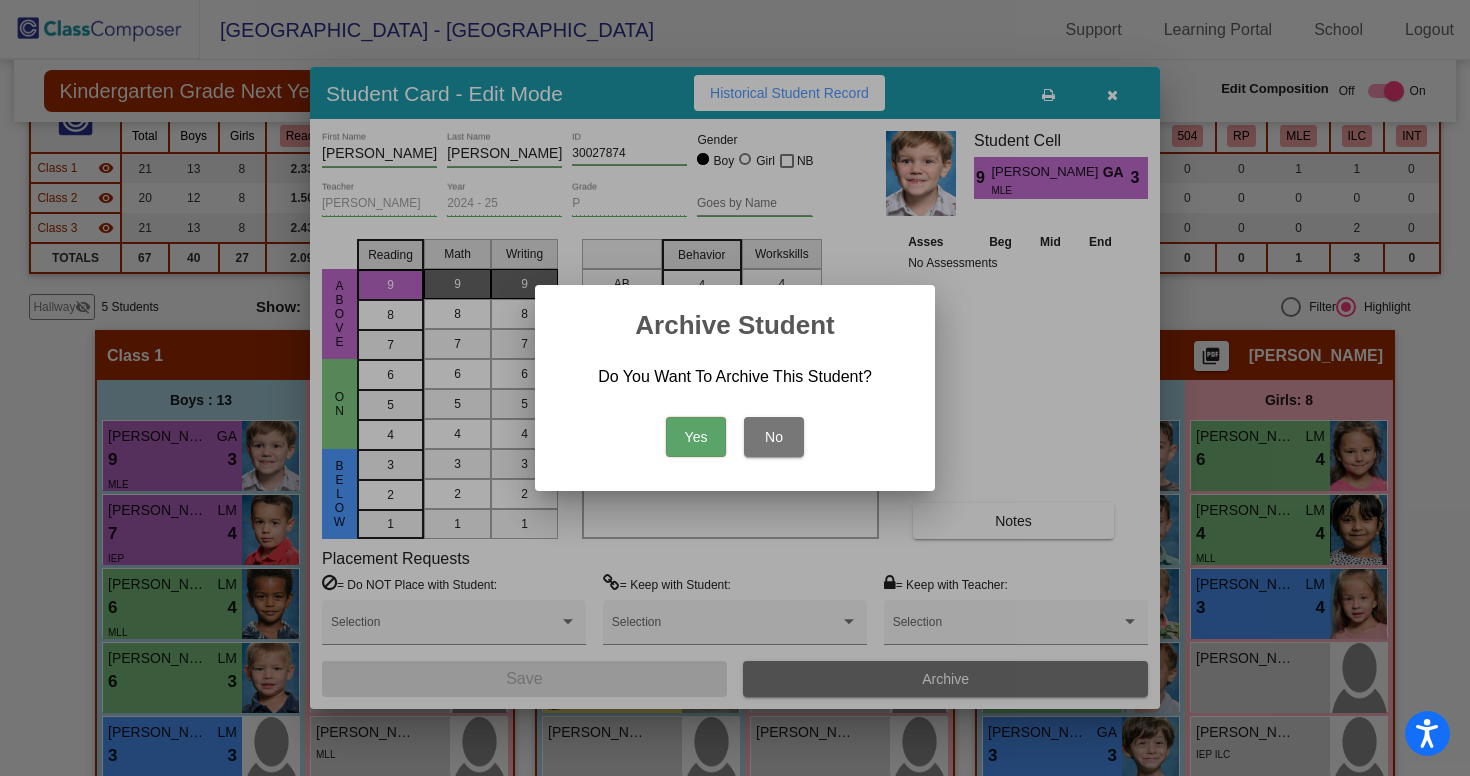 click on "Yes" at bounding box center (696, 437) 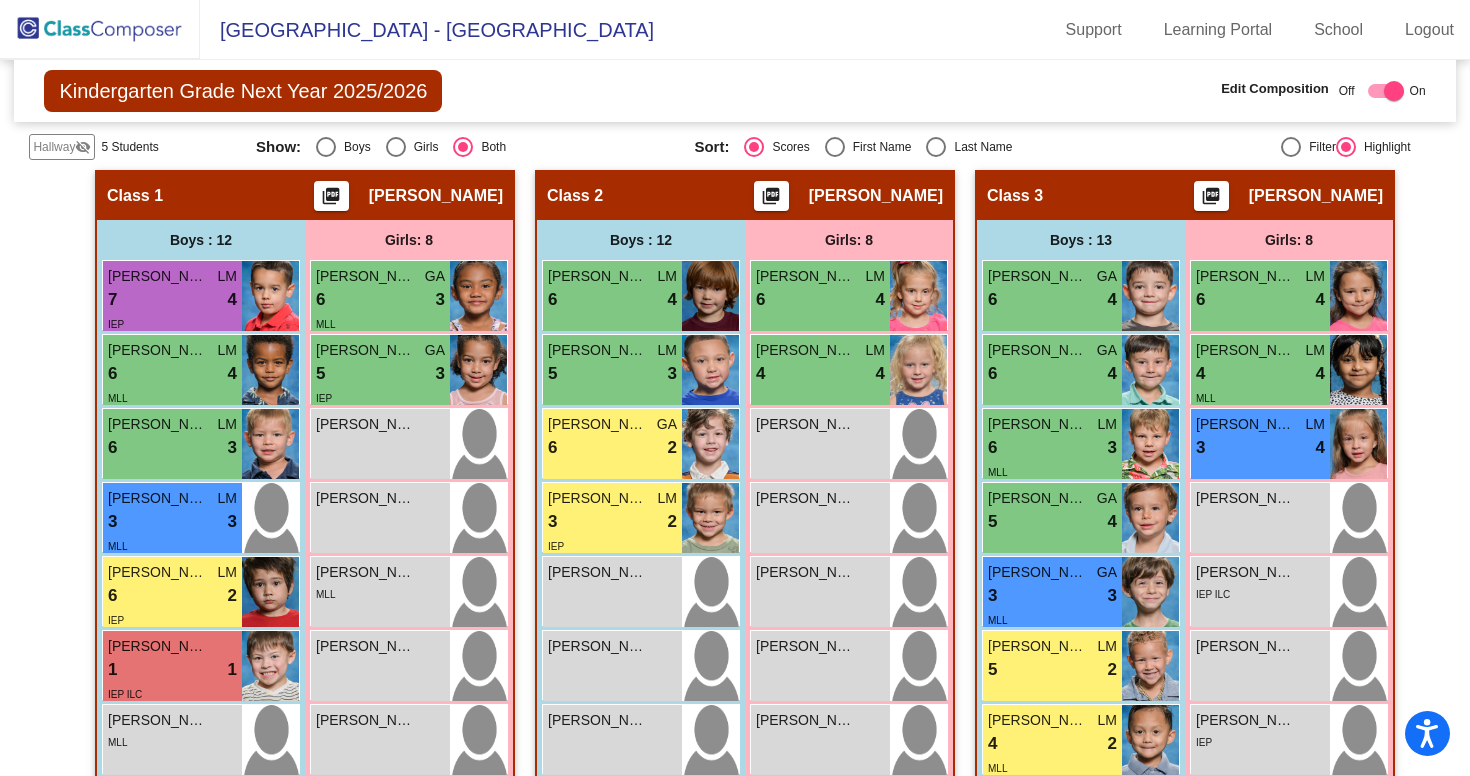 scroll, scrollTop: 358, scrollLeft: 0, axis: vertical 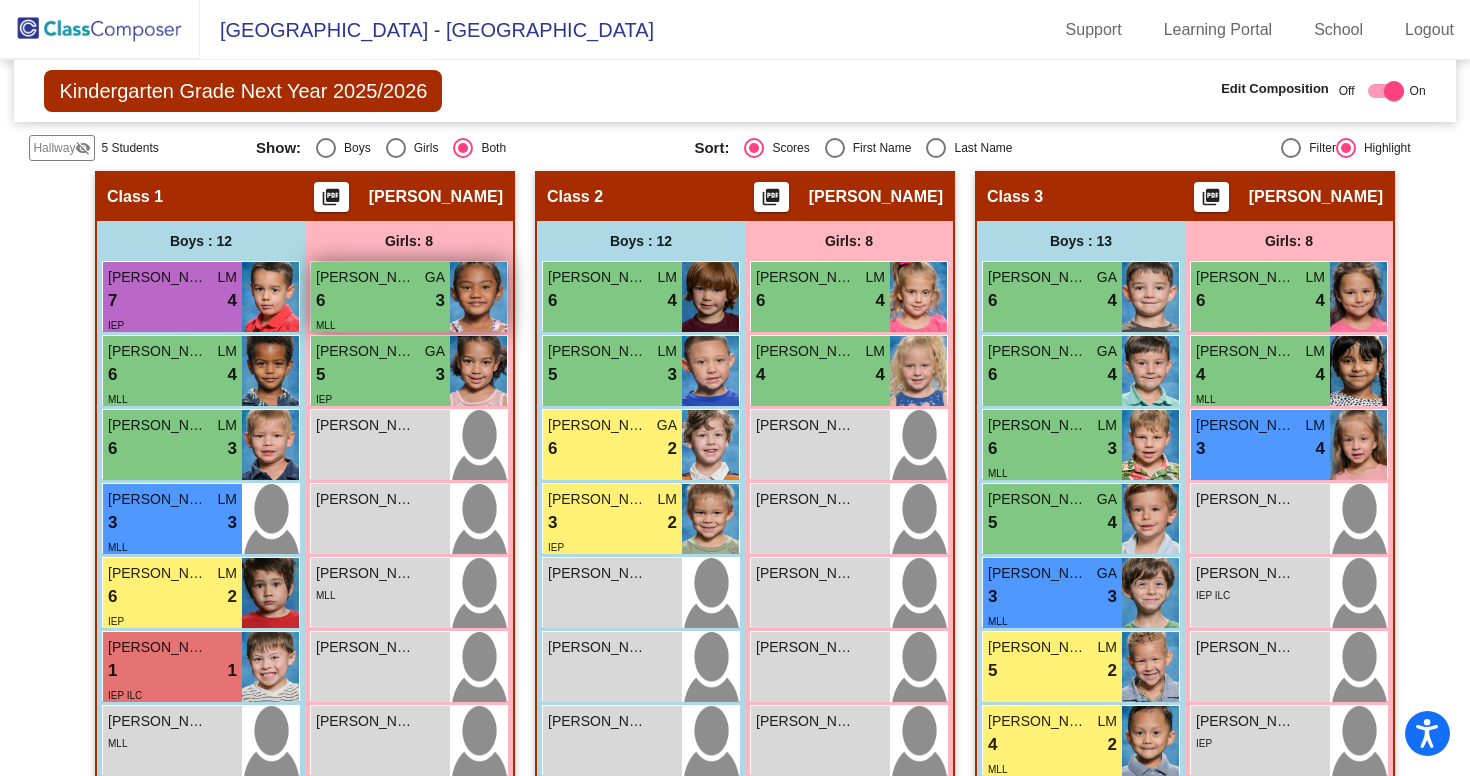 click on "MLL" at bounding box center (380, 324) 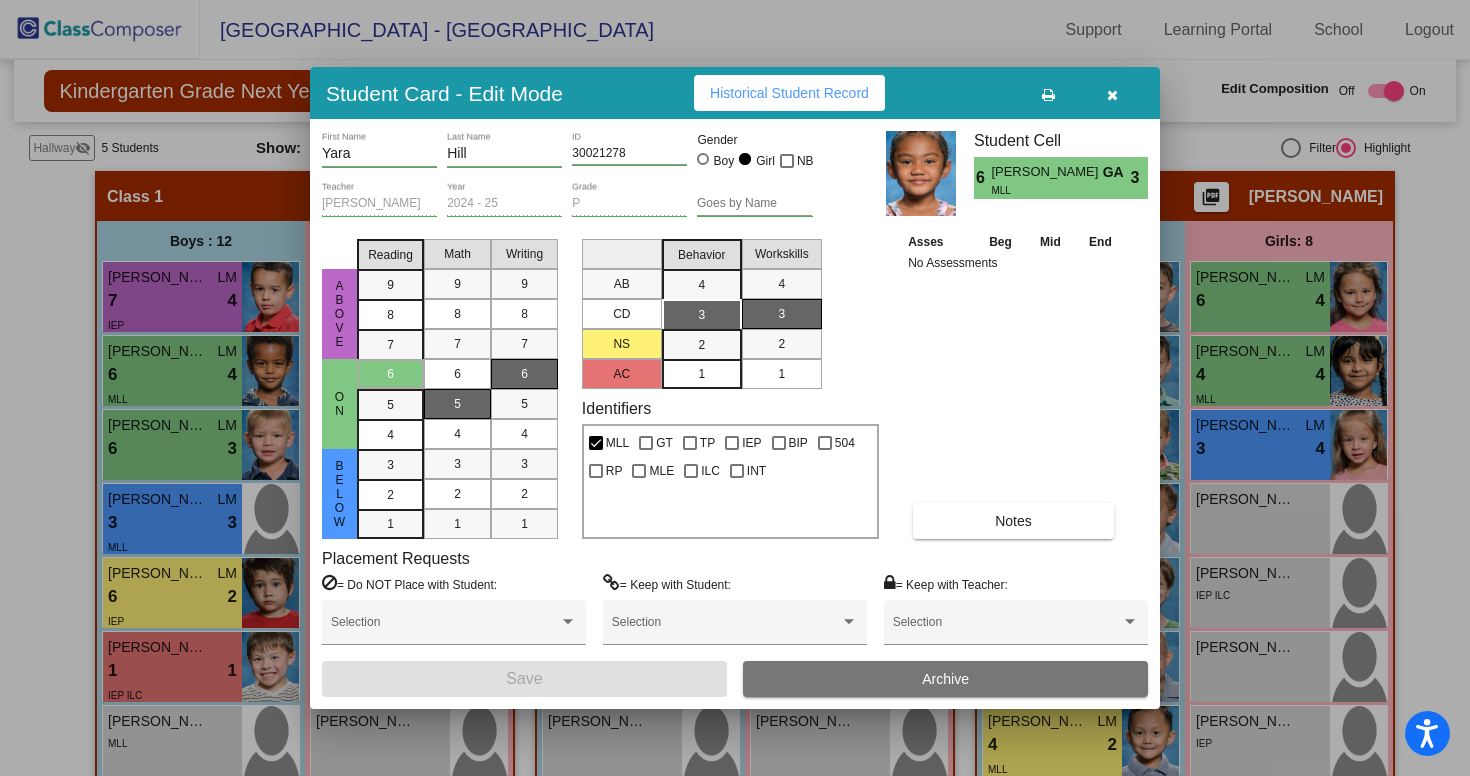 click on "Archive" at bounding box center (945, 679) 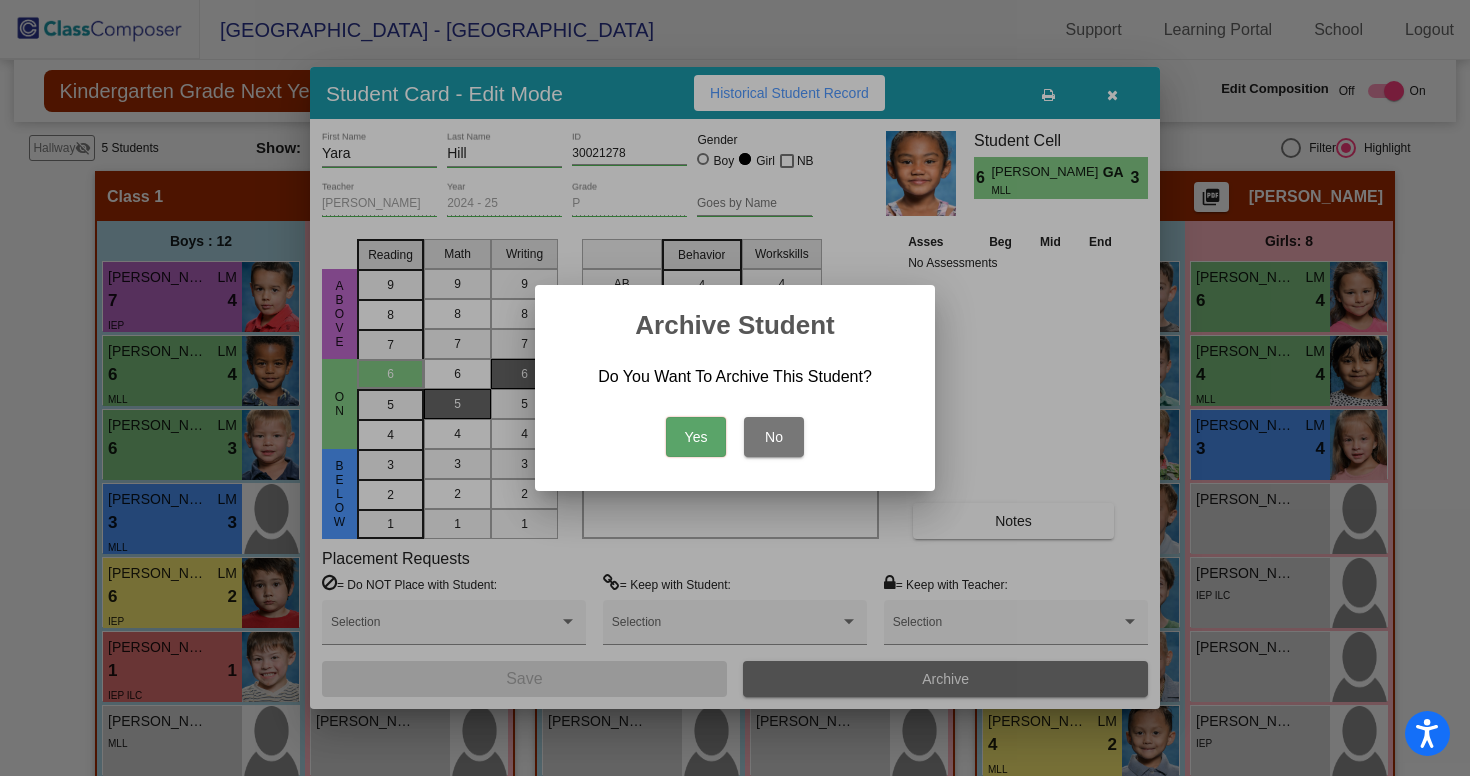click on "Yes" at bounding box center [696, 437] 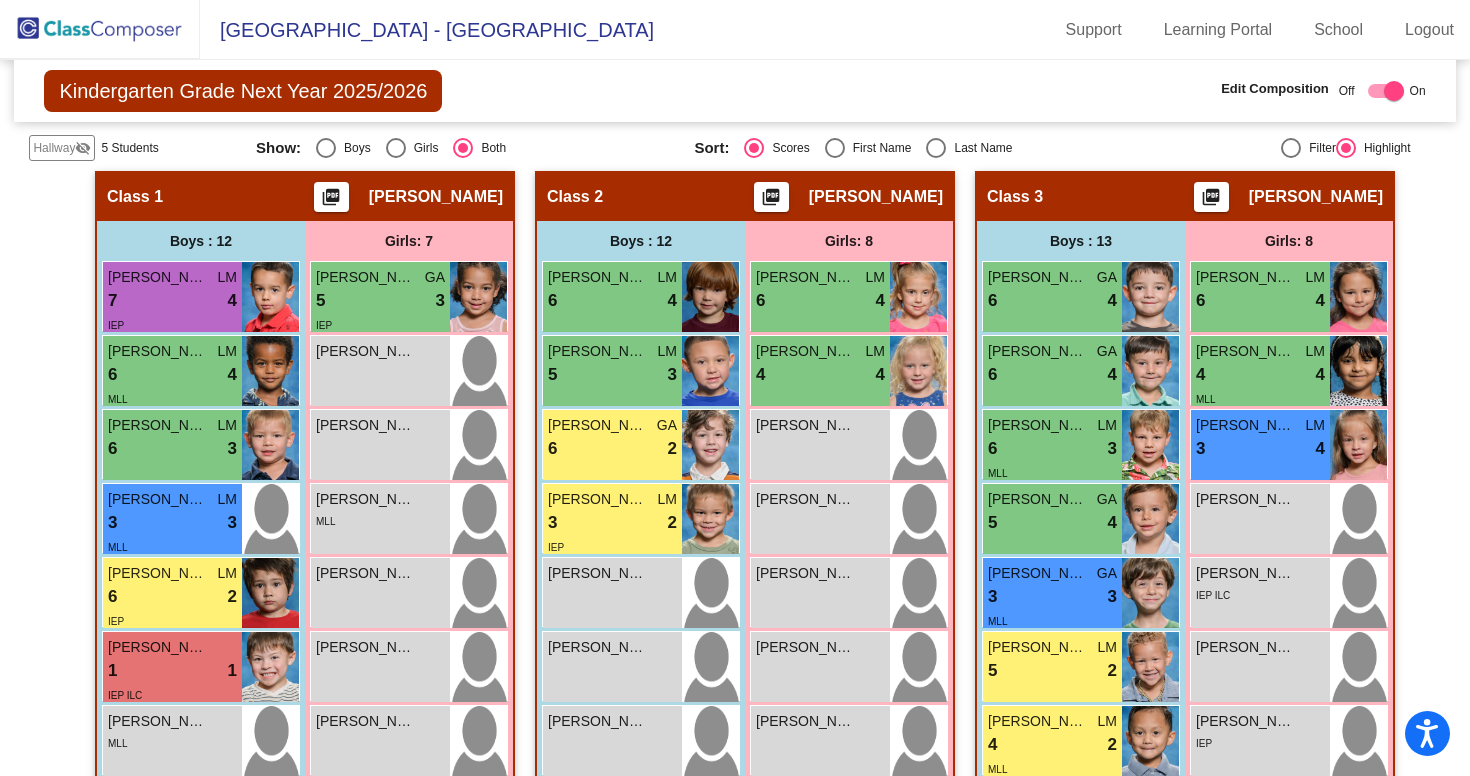 click 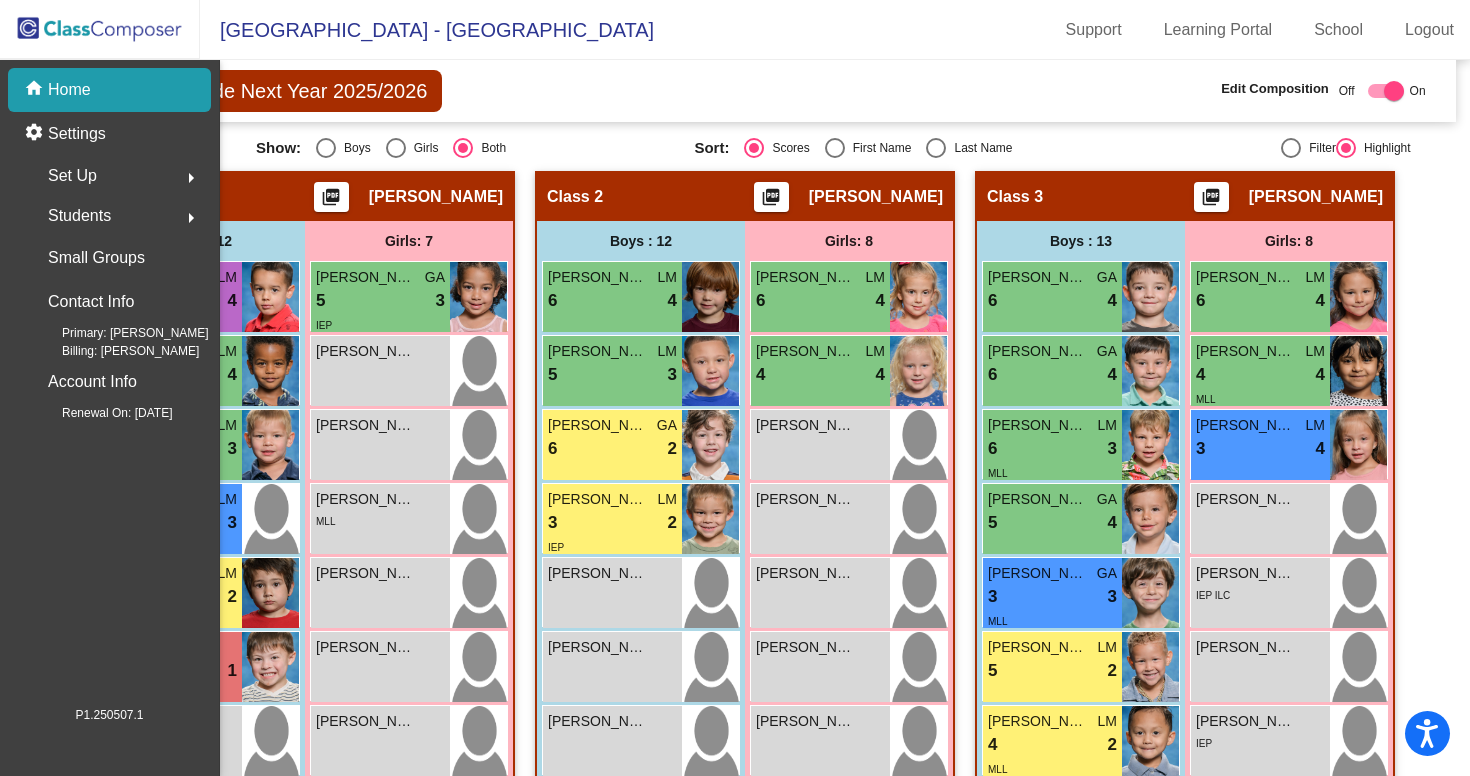 scroll, scrollTop: 0, scrollLeft: 0, axis: both 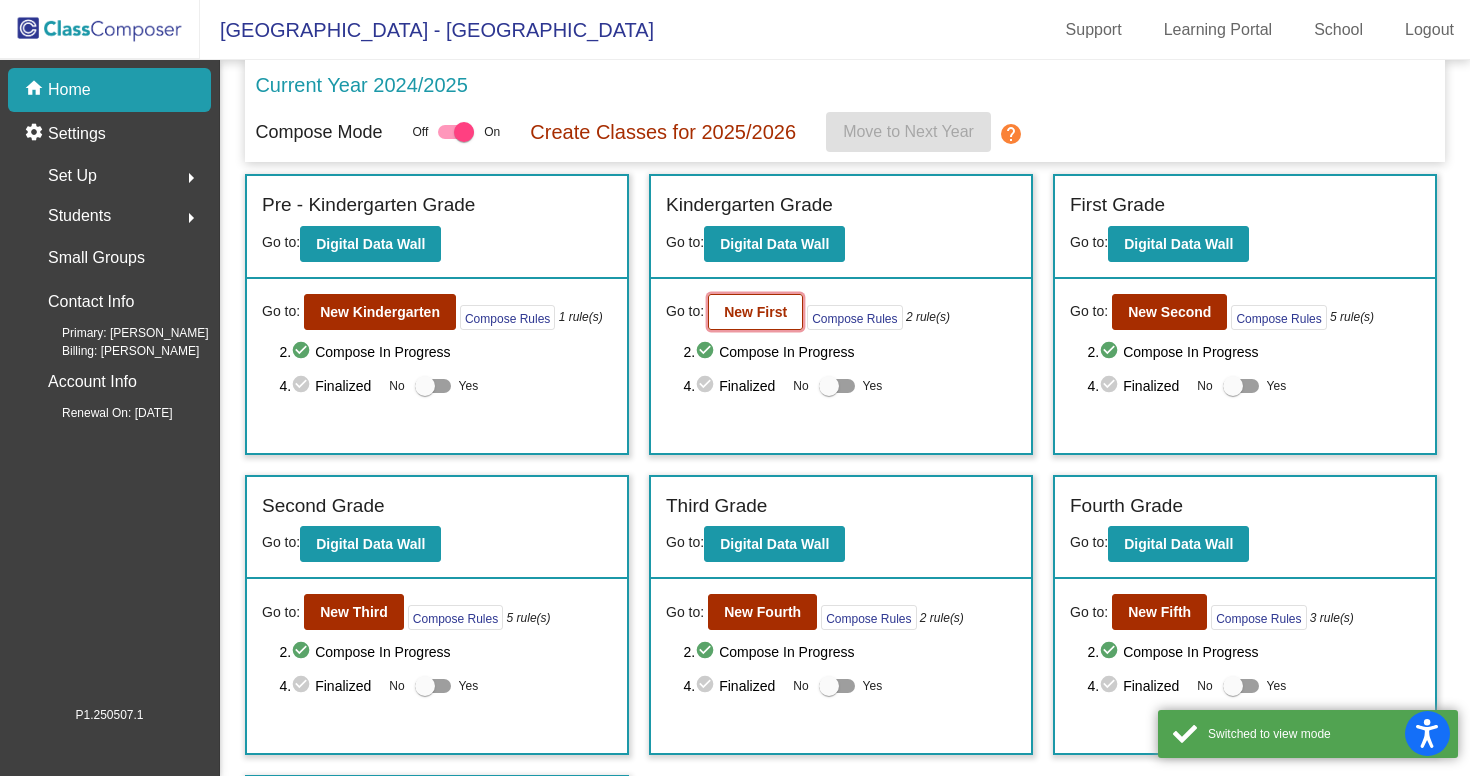 click on "New First" 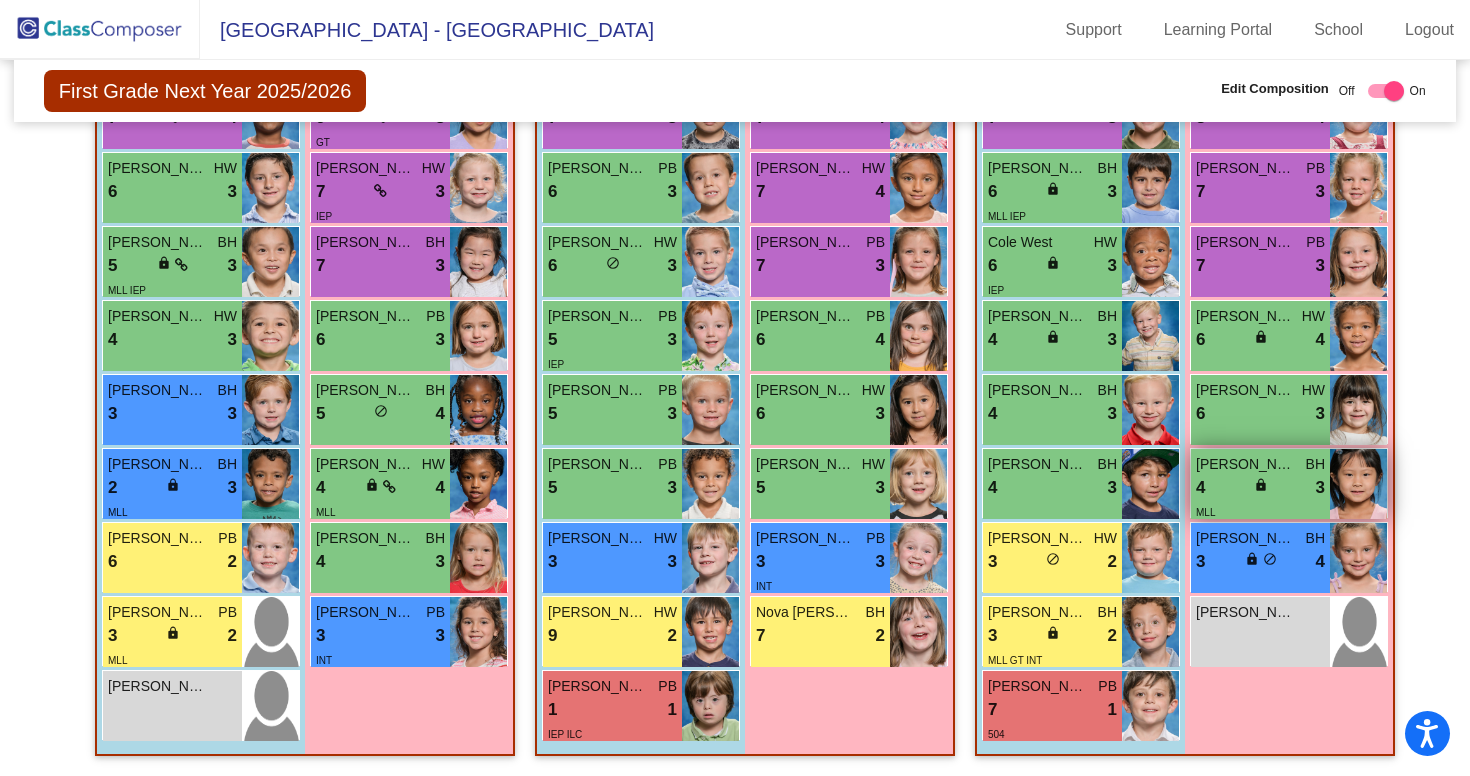 scroll, scrollTop: 540, scrollLeft: 0, axis: vertical 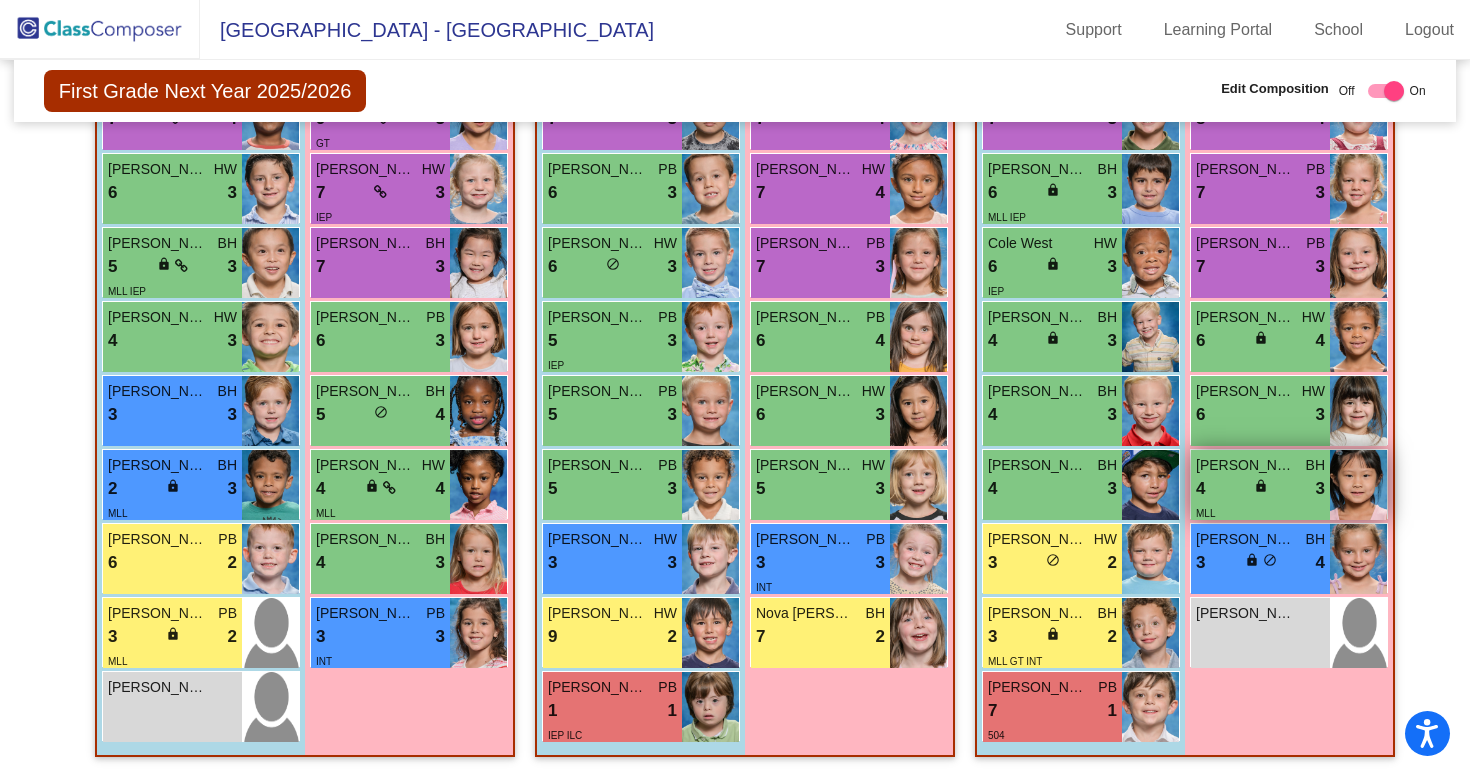 click on "[PERSON_NAME]" at bounding box center [1246, 465] 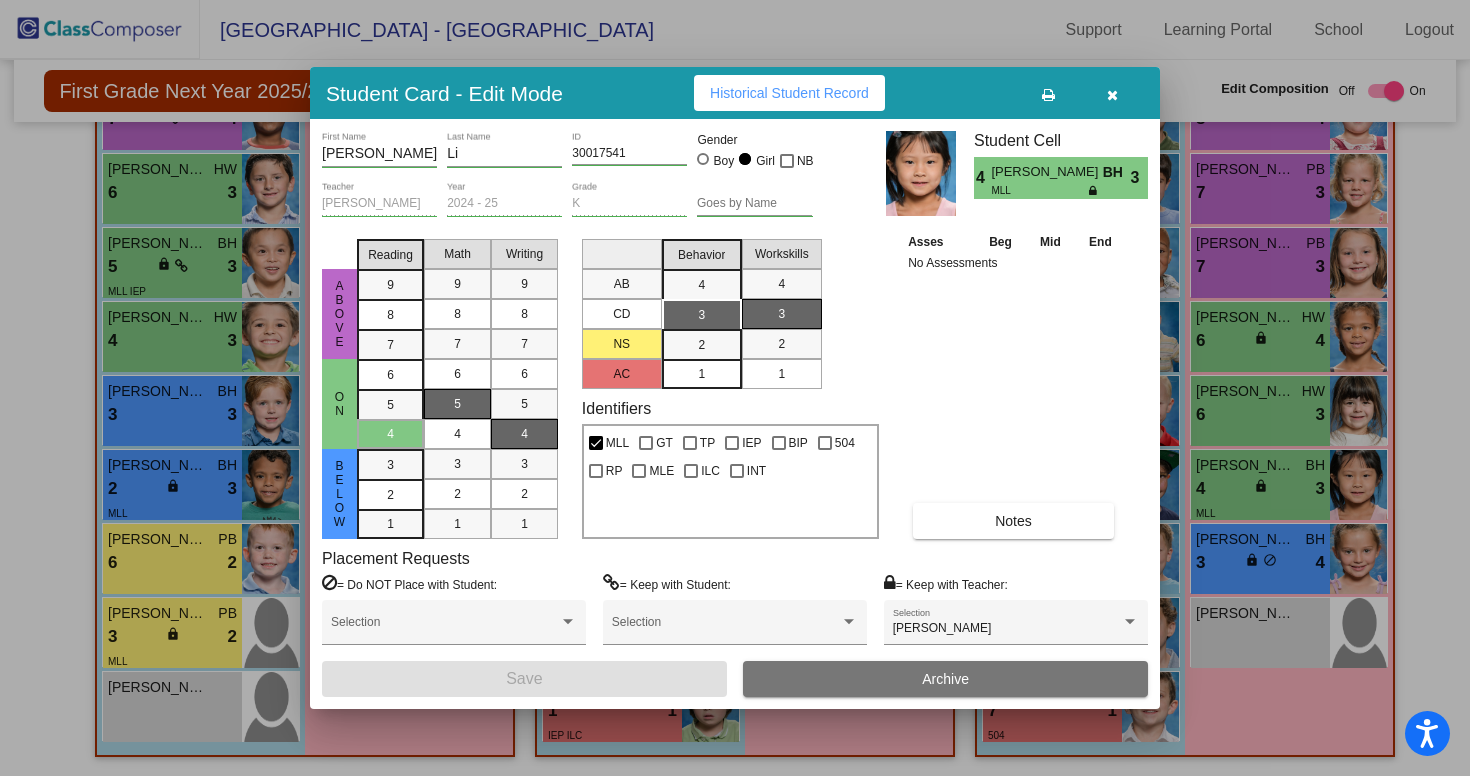 click on "Archive" at bounding box center (945, 679) 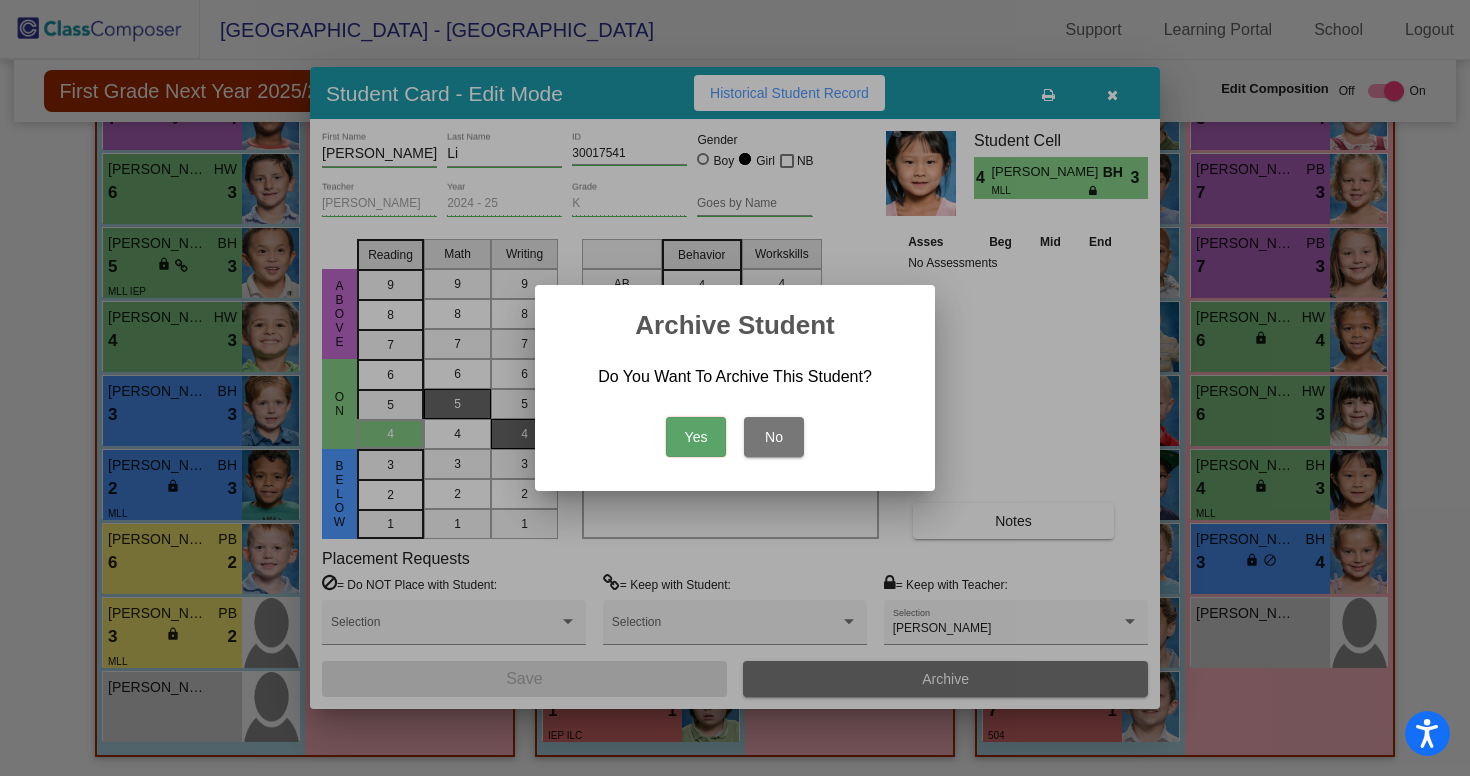 scroll, scrollTop: 0, scrollLeft: 0, axis: both 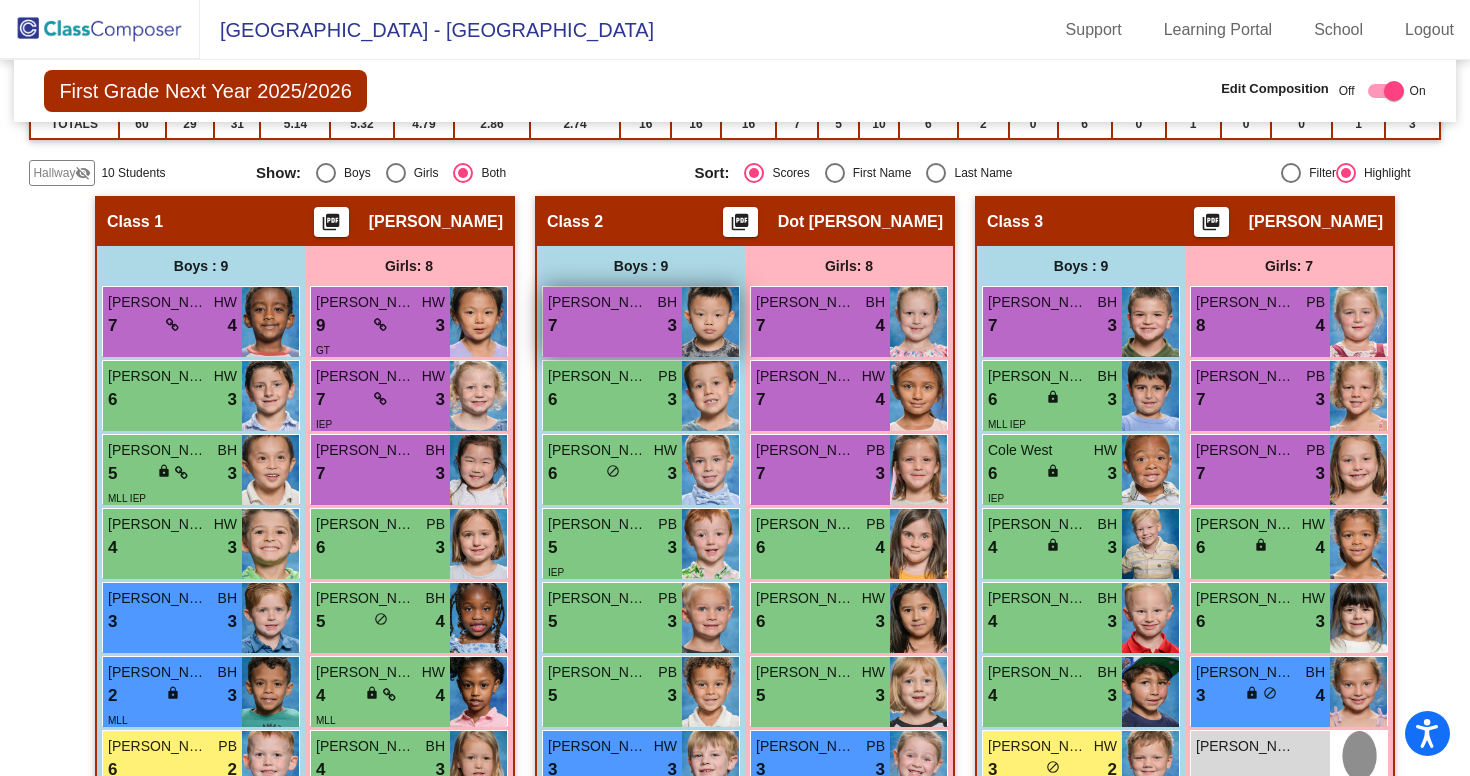 click on "7 lock do_not_disturb_alt 3" at bounding box center [612, 326] 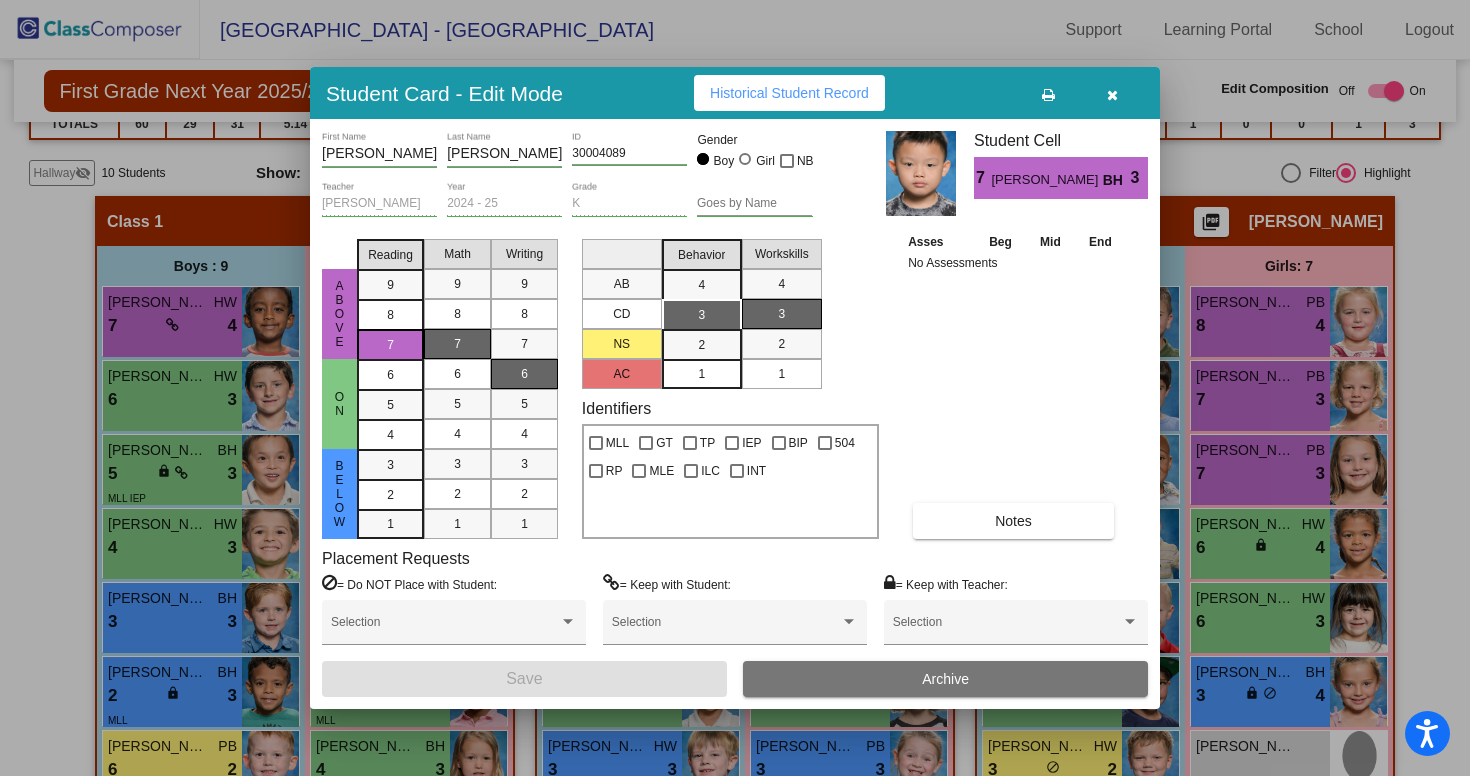 click on "Archive" at bounding box center [945, 679] 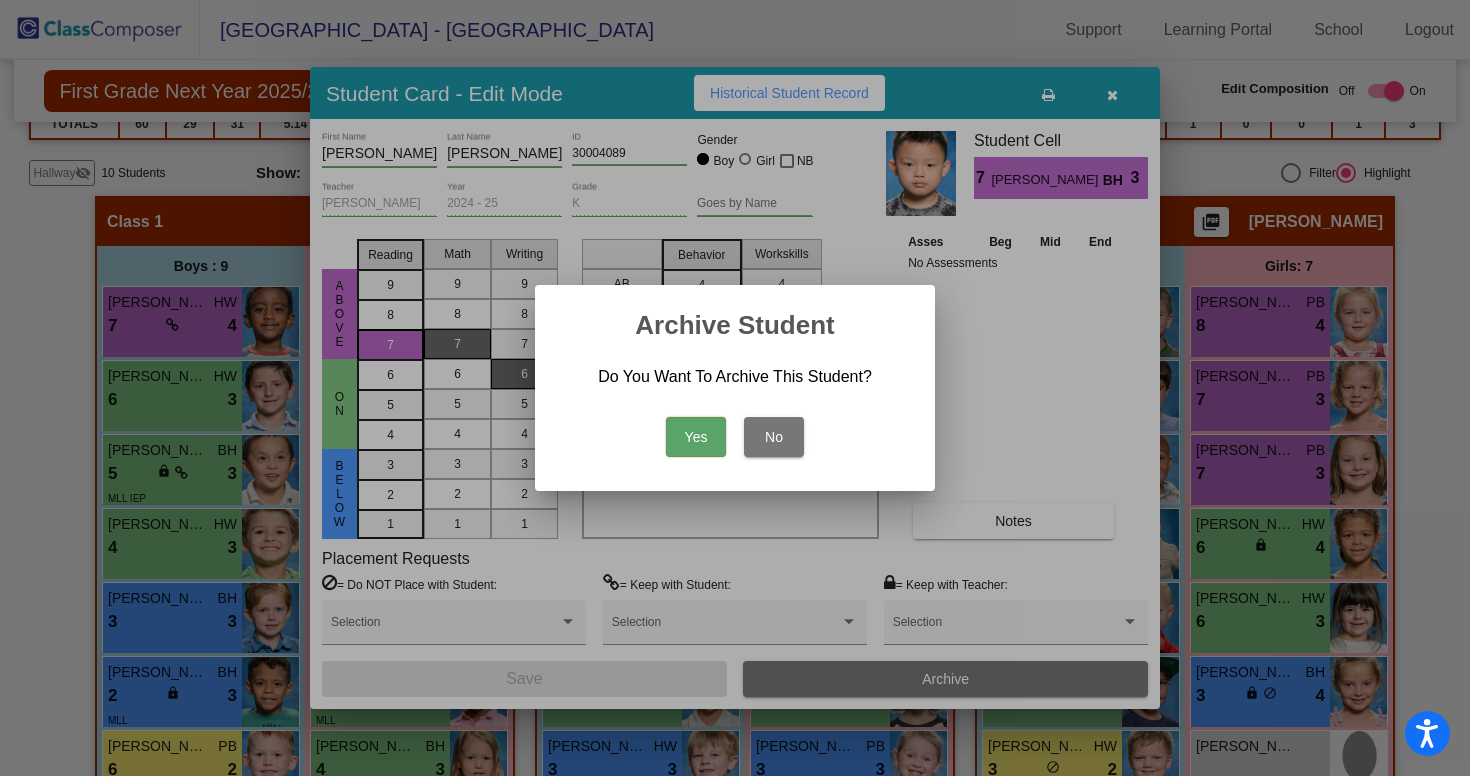 click on "Yes" at bounding box center [696, 437] 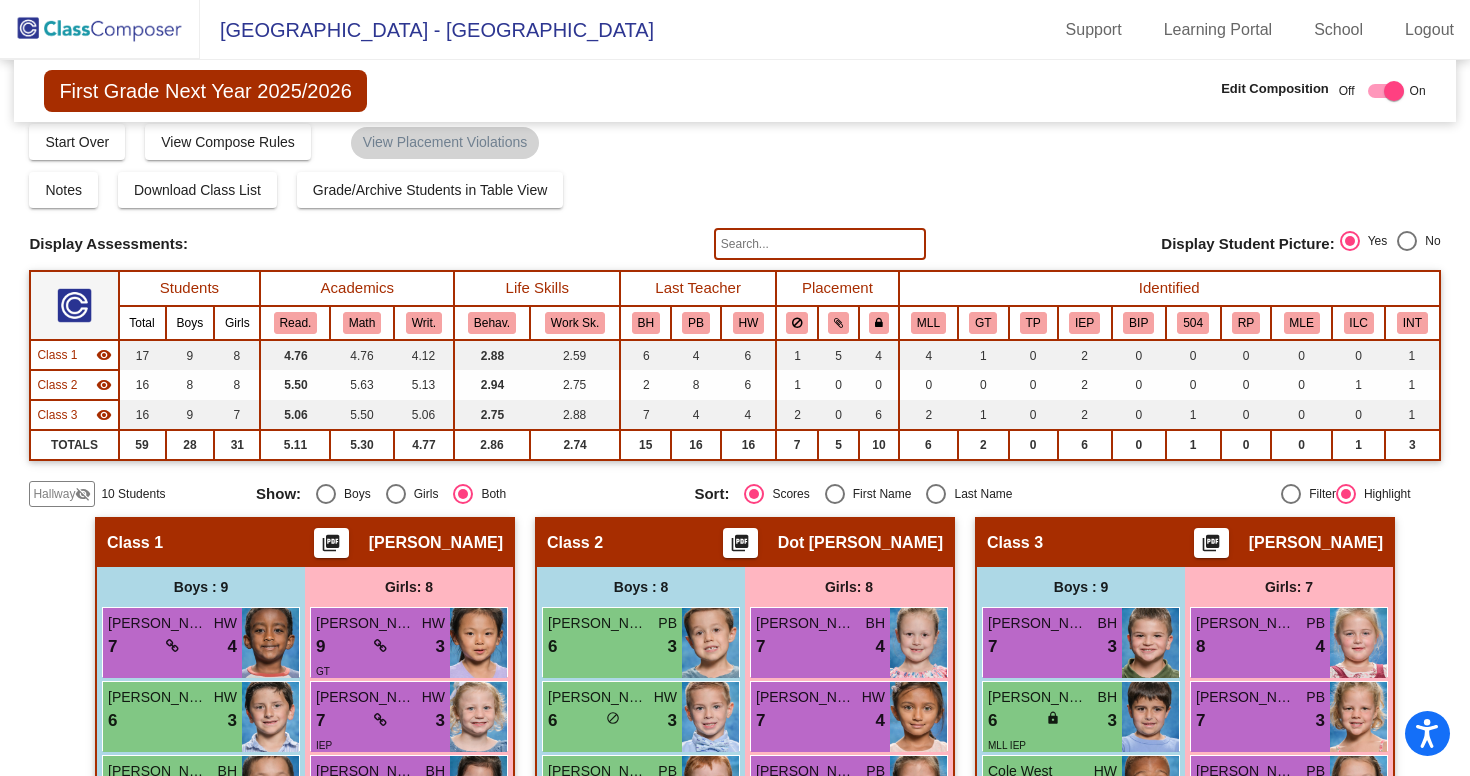 scroll, scrollTop: 11, scrollLeft: 0, axis: vertical 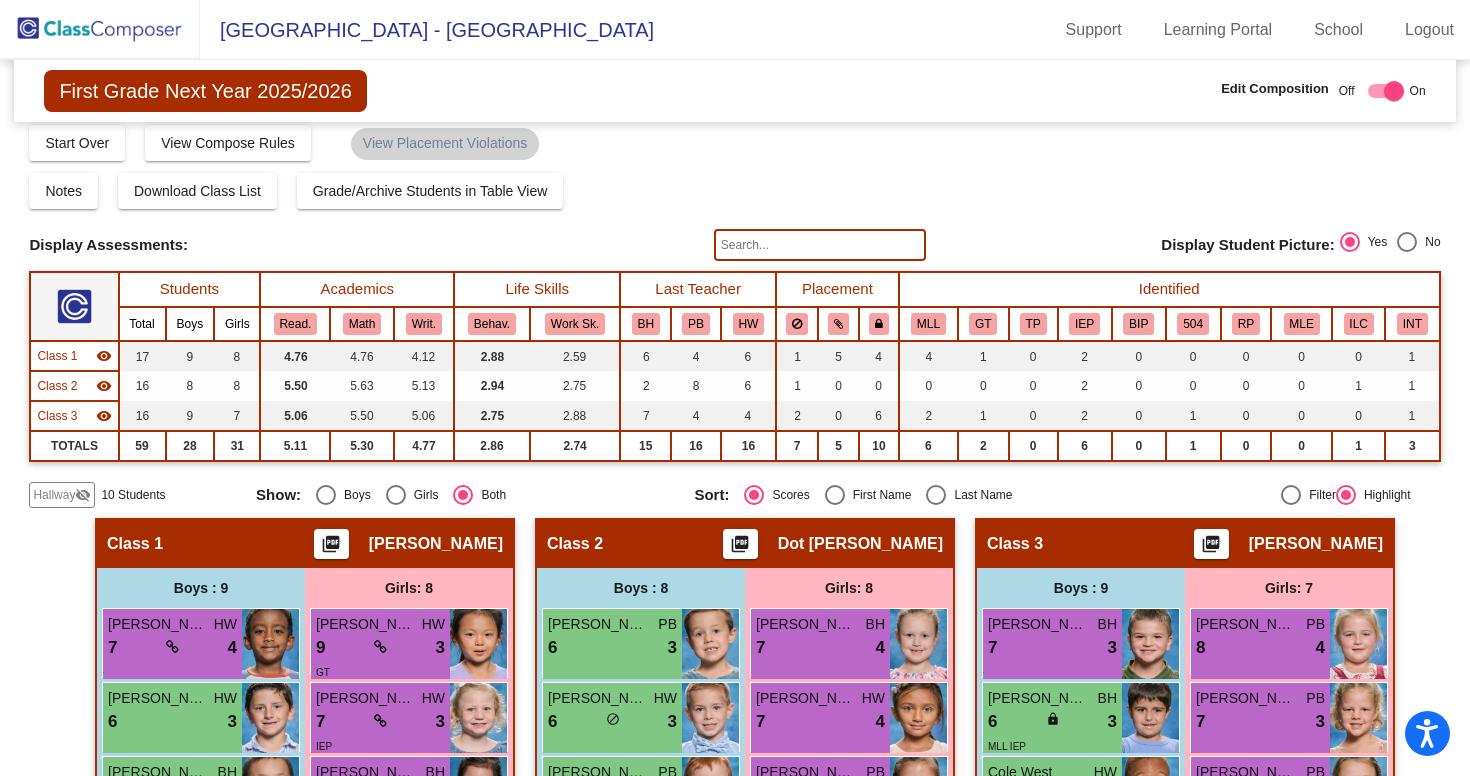 click 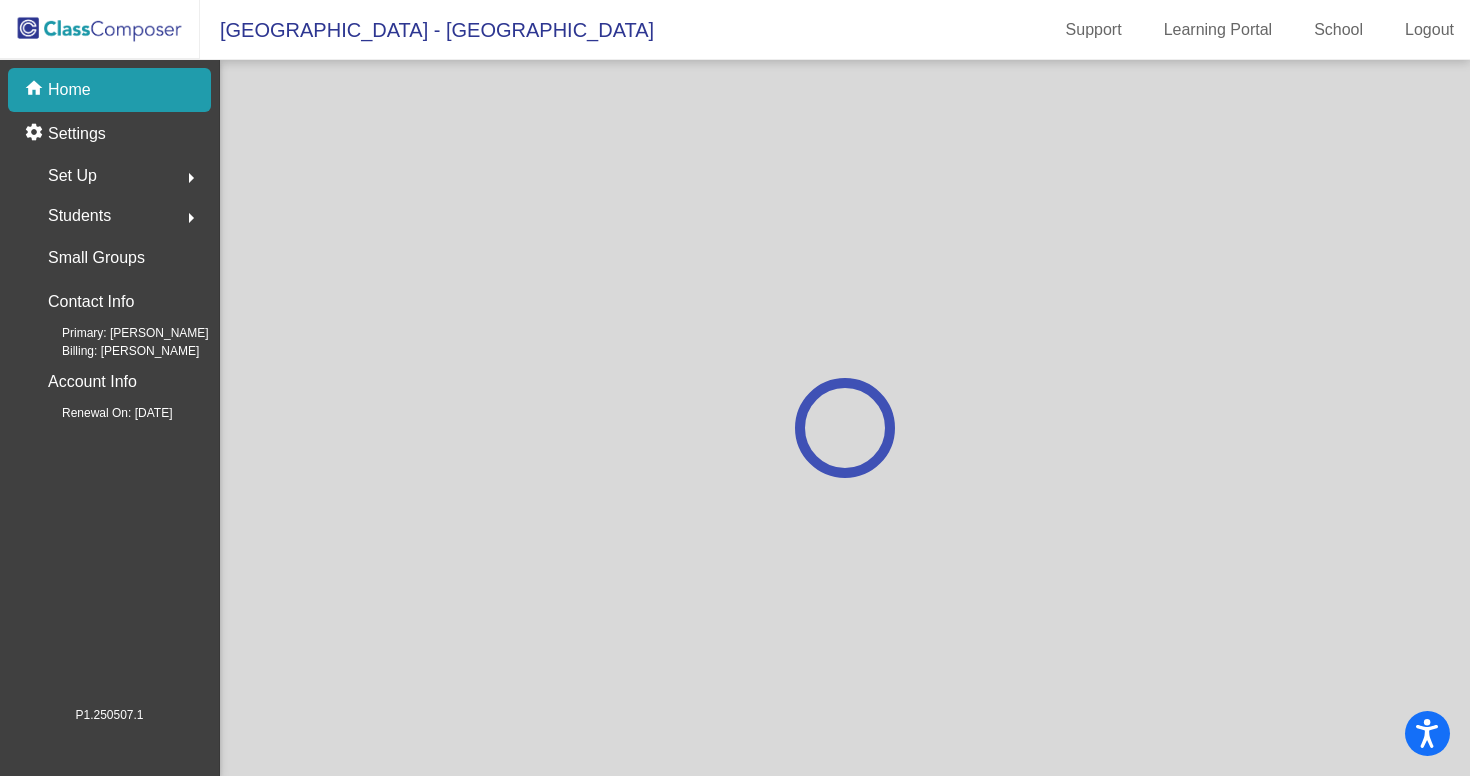 scroll, scrollTop: 0, scrollLeft: 0, axis: both 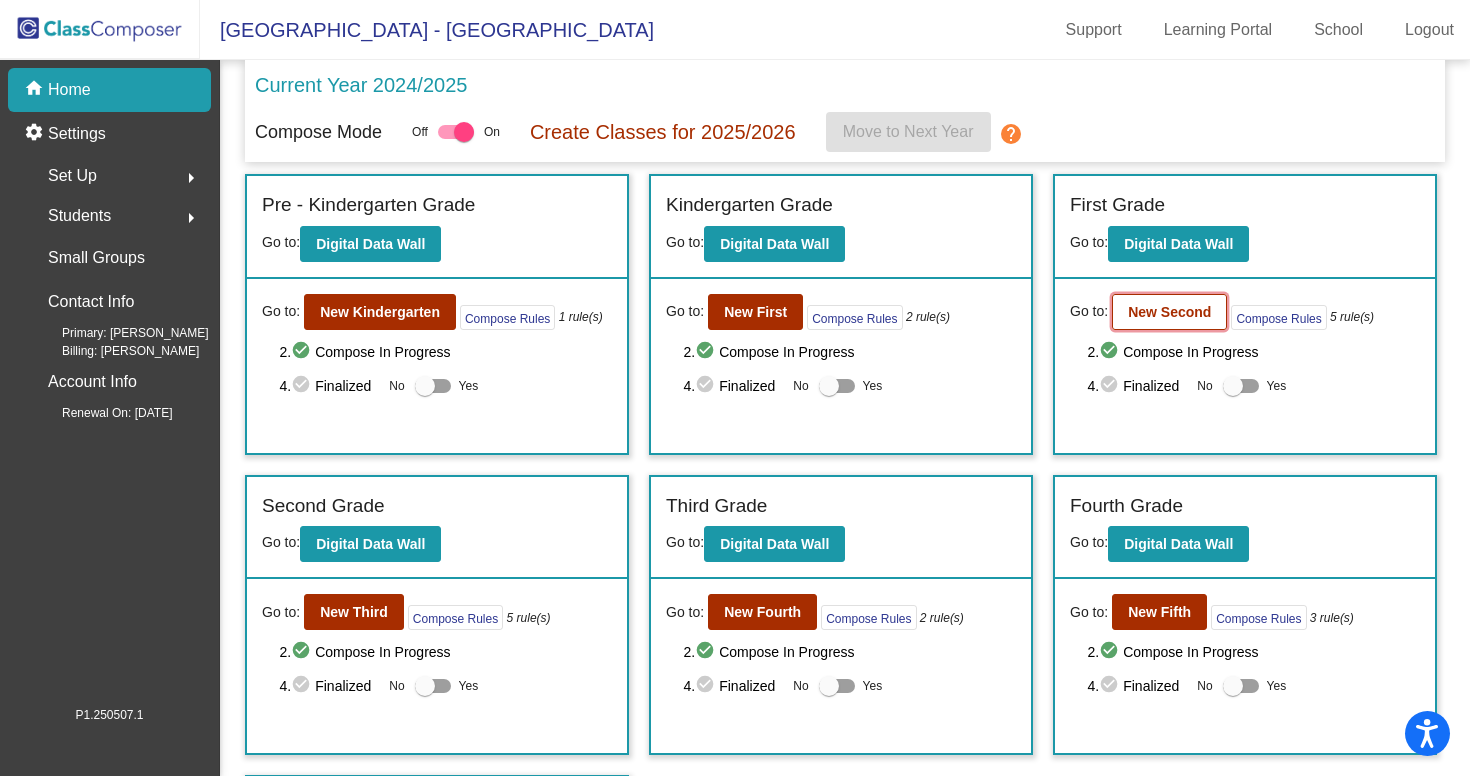 click on "New Second" 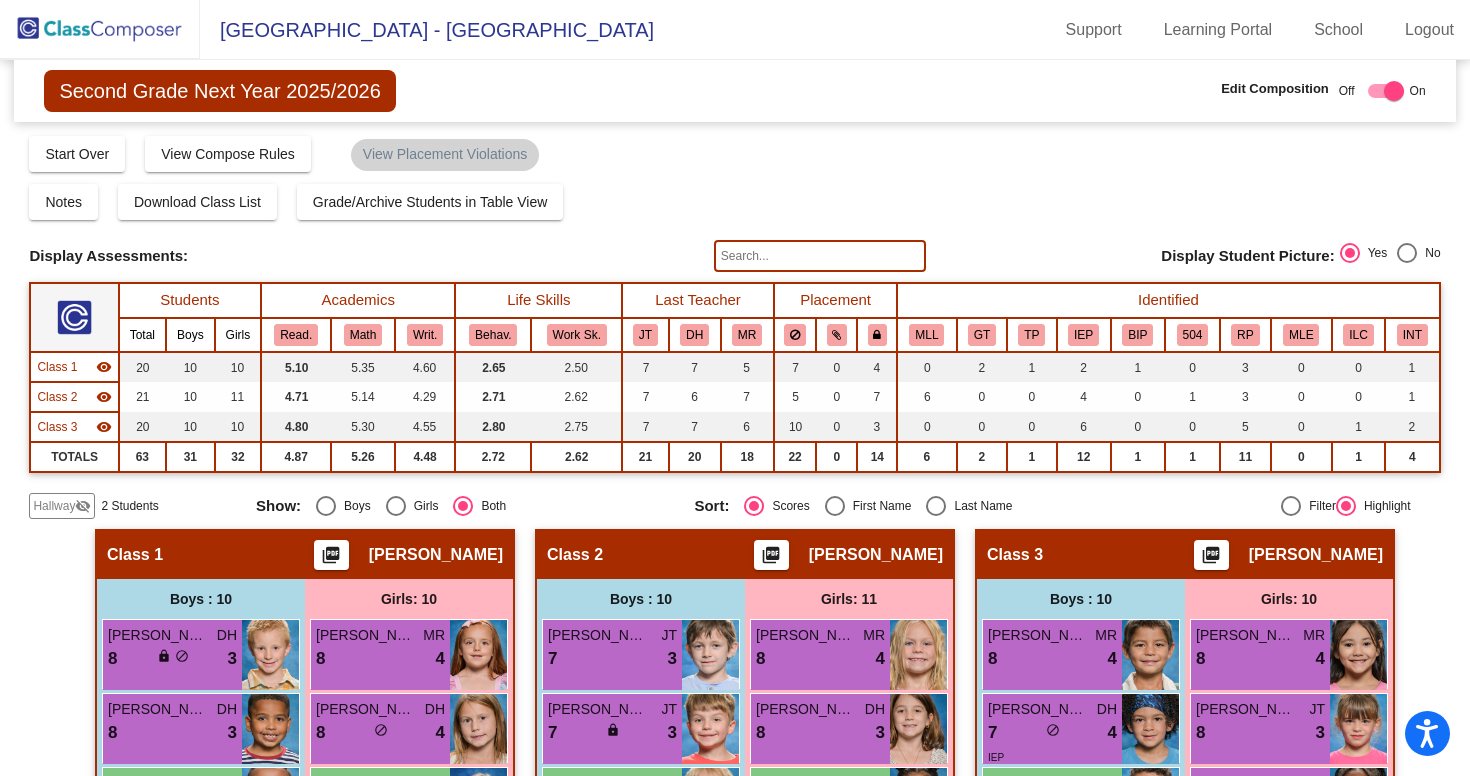 scroll, scrollTop: -1, scrollLeft: 0, axis: vertical 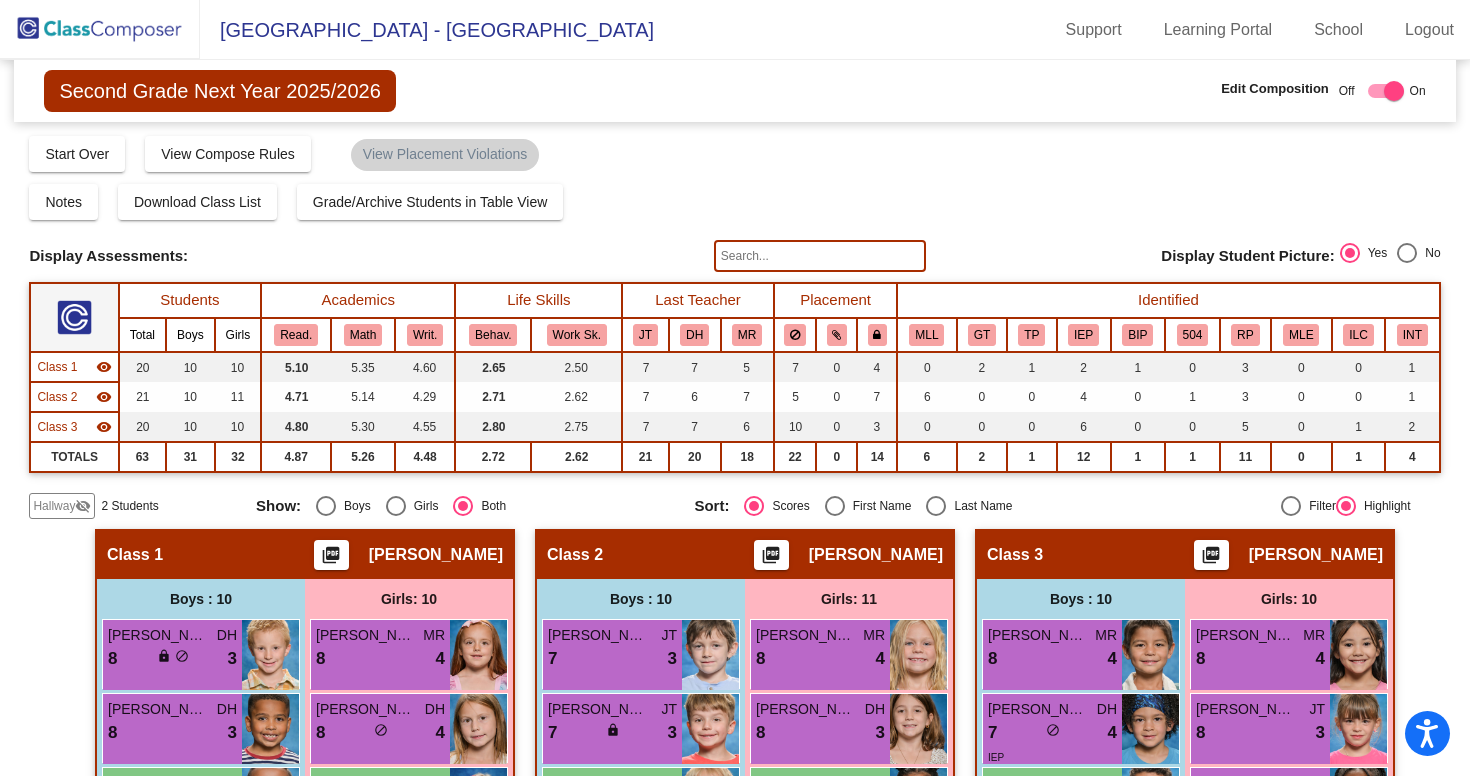 click 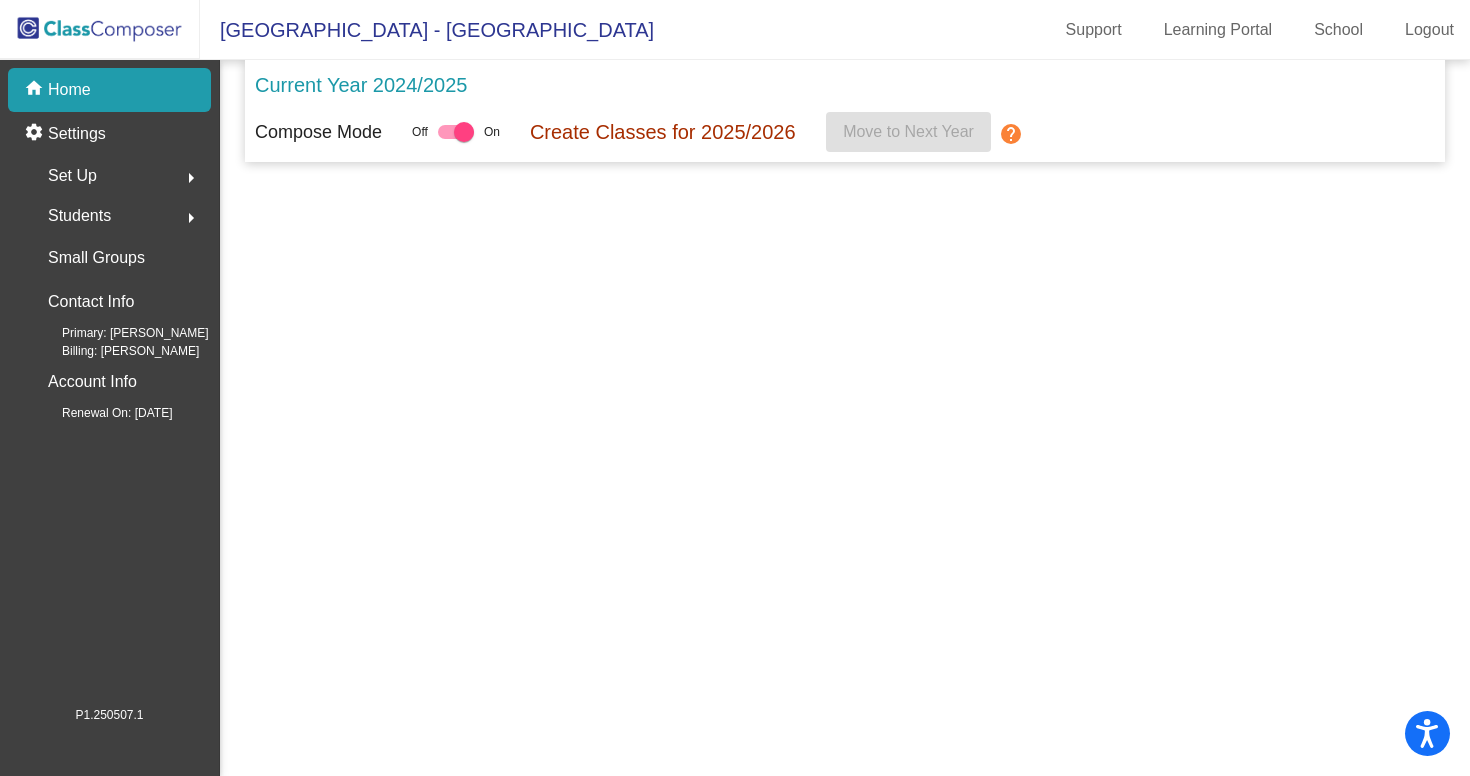 click 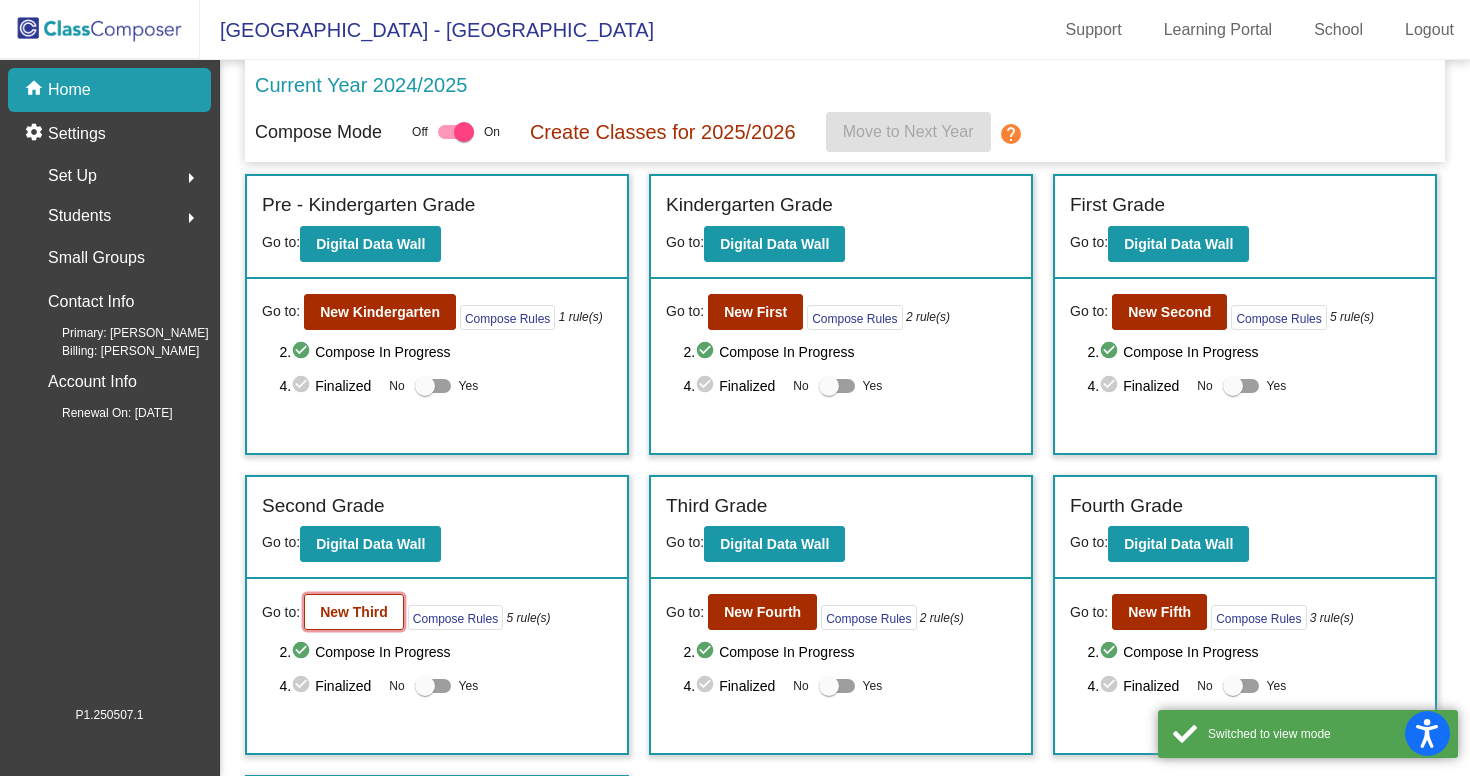 click on "New Third" 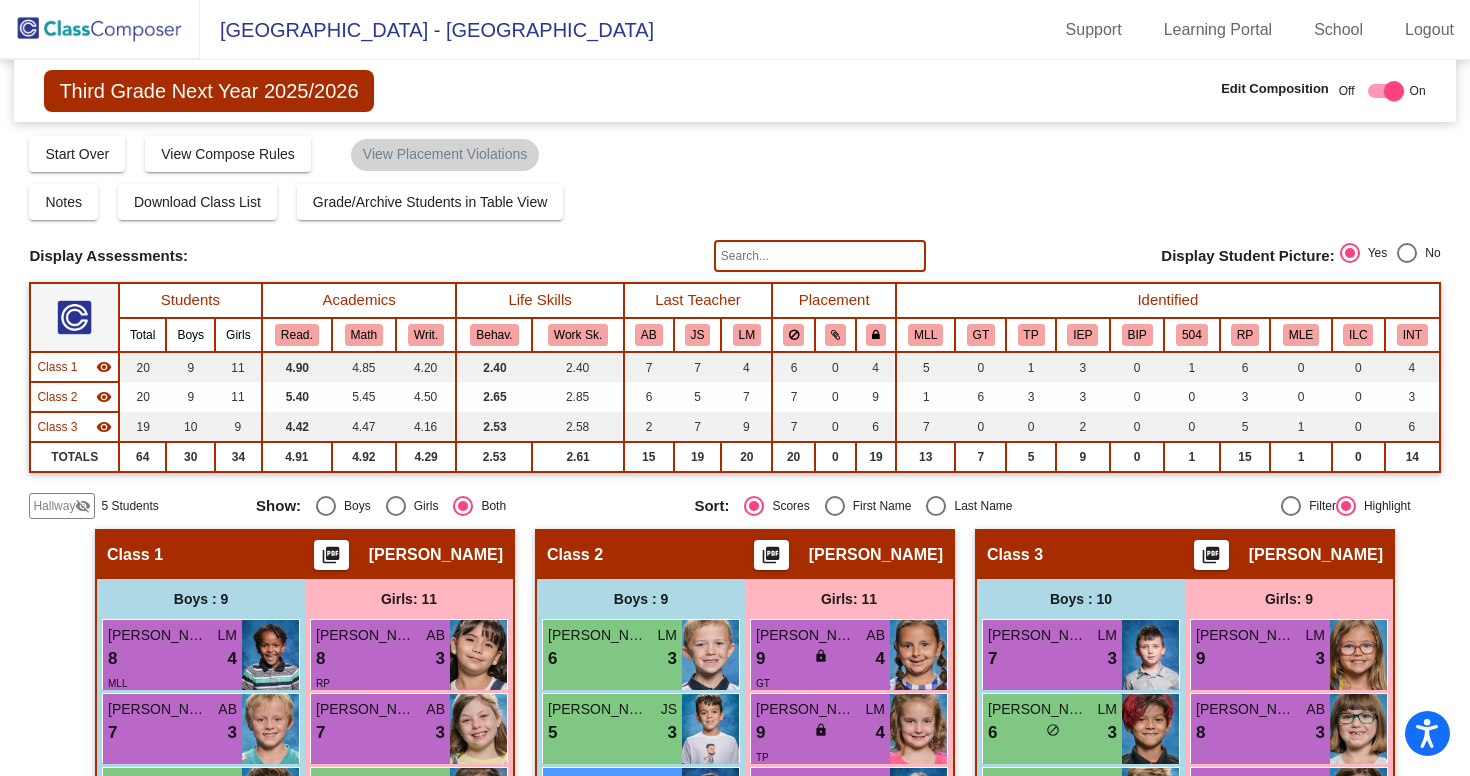 scroll, scrollTop: 0, scrollLeft: 0, axis: both 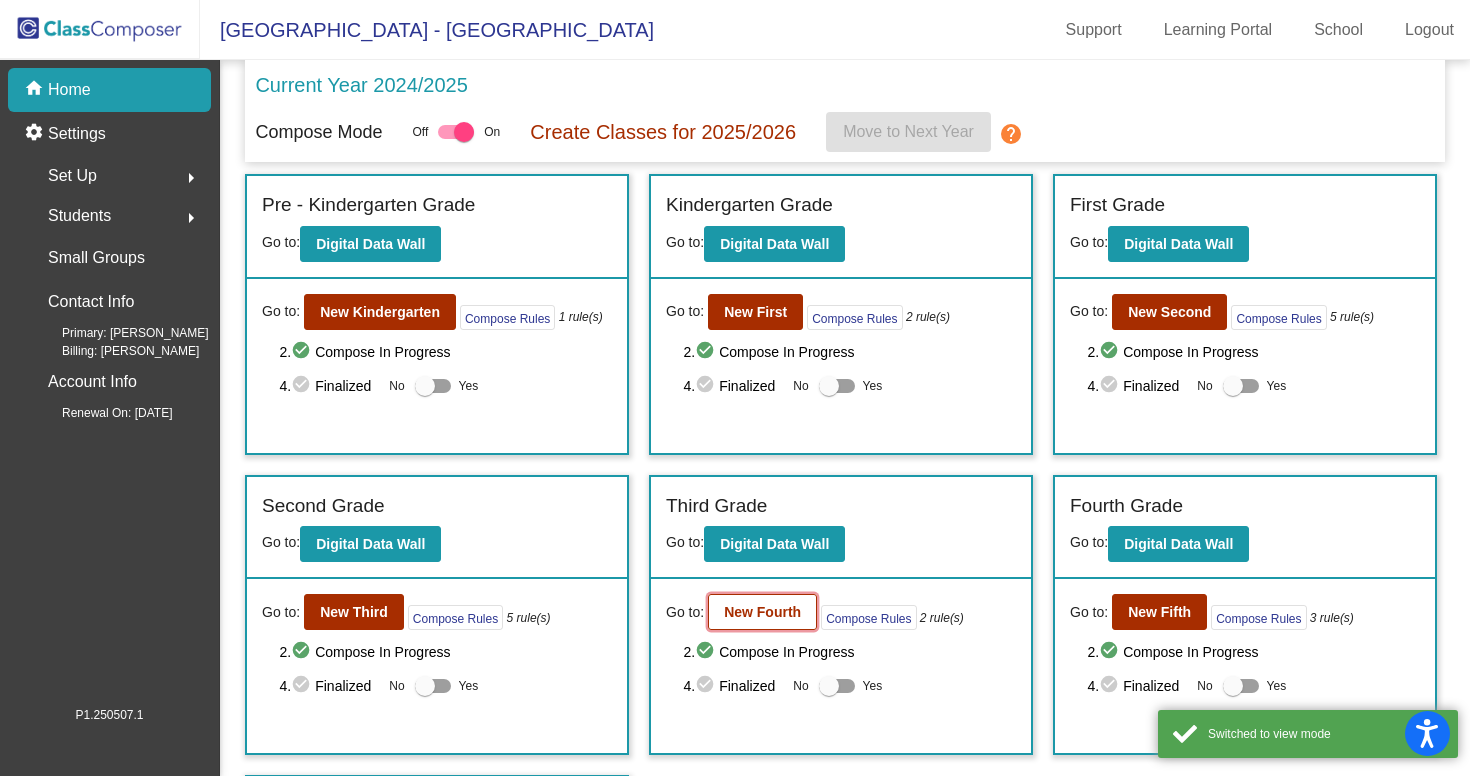 click on "New Fourth" 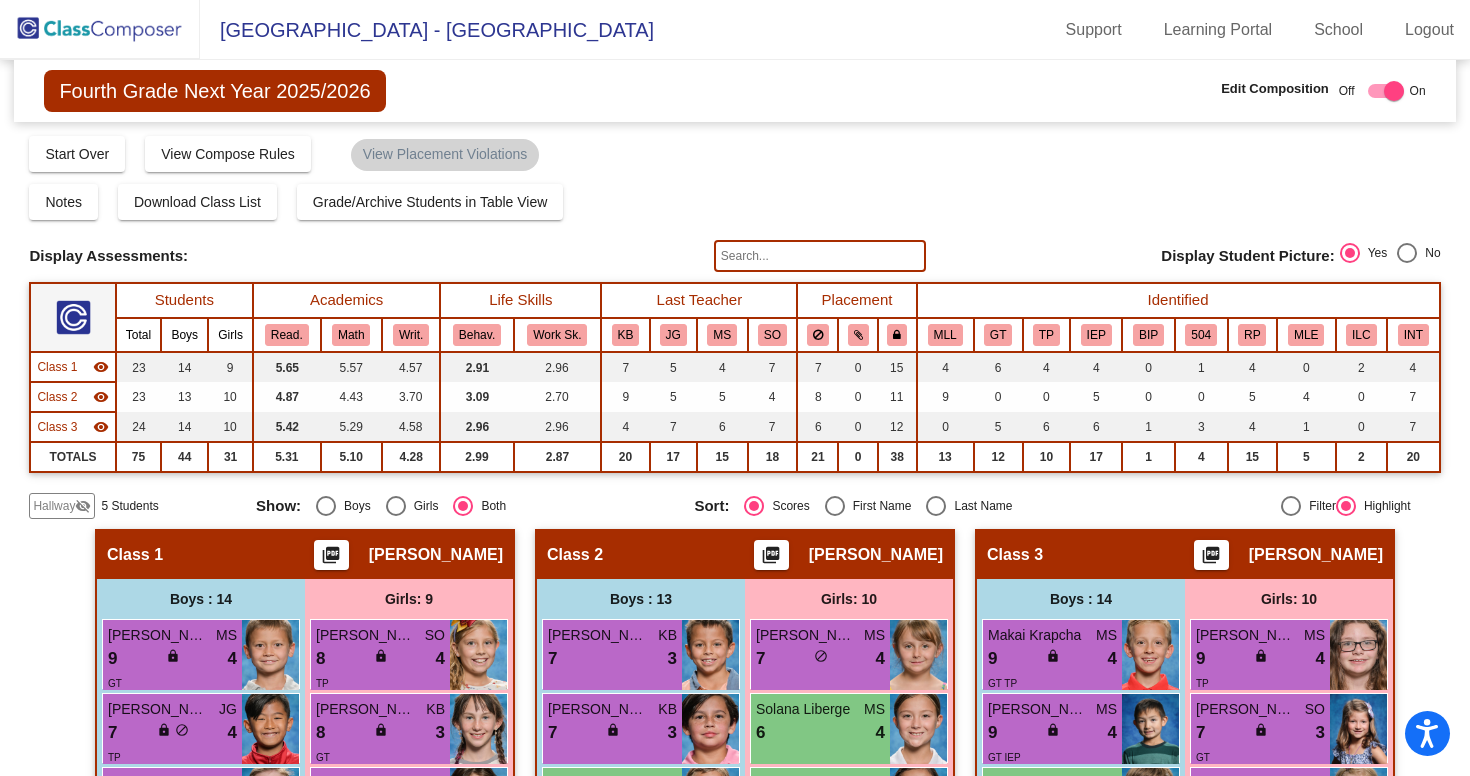 scroll, scrollTop: 0, scrollLeft: 0, axis: both 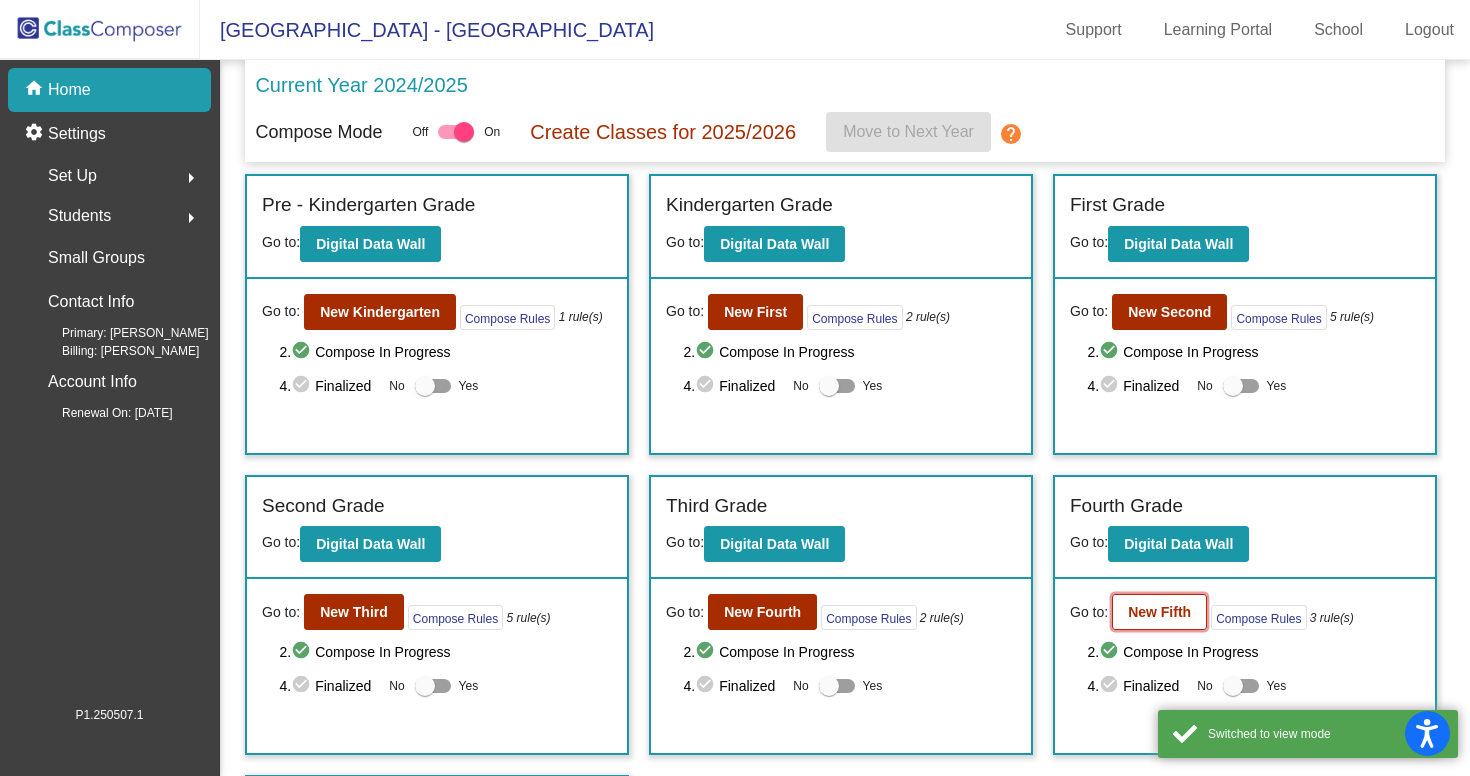 click on "New Fifth" 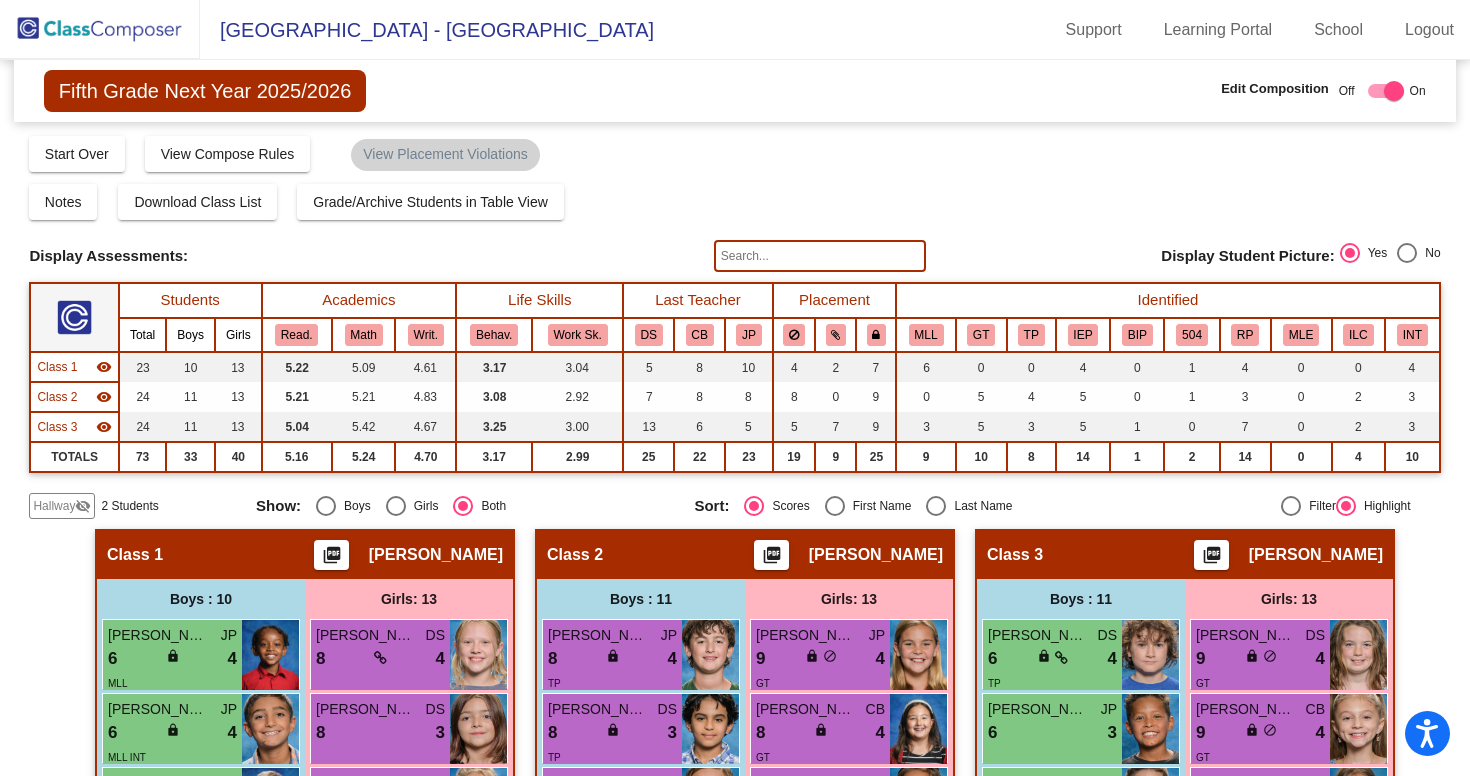 scroll, scrollTop: 0, scrollLeft: 0, axis: both 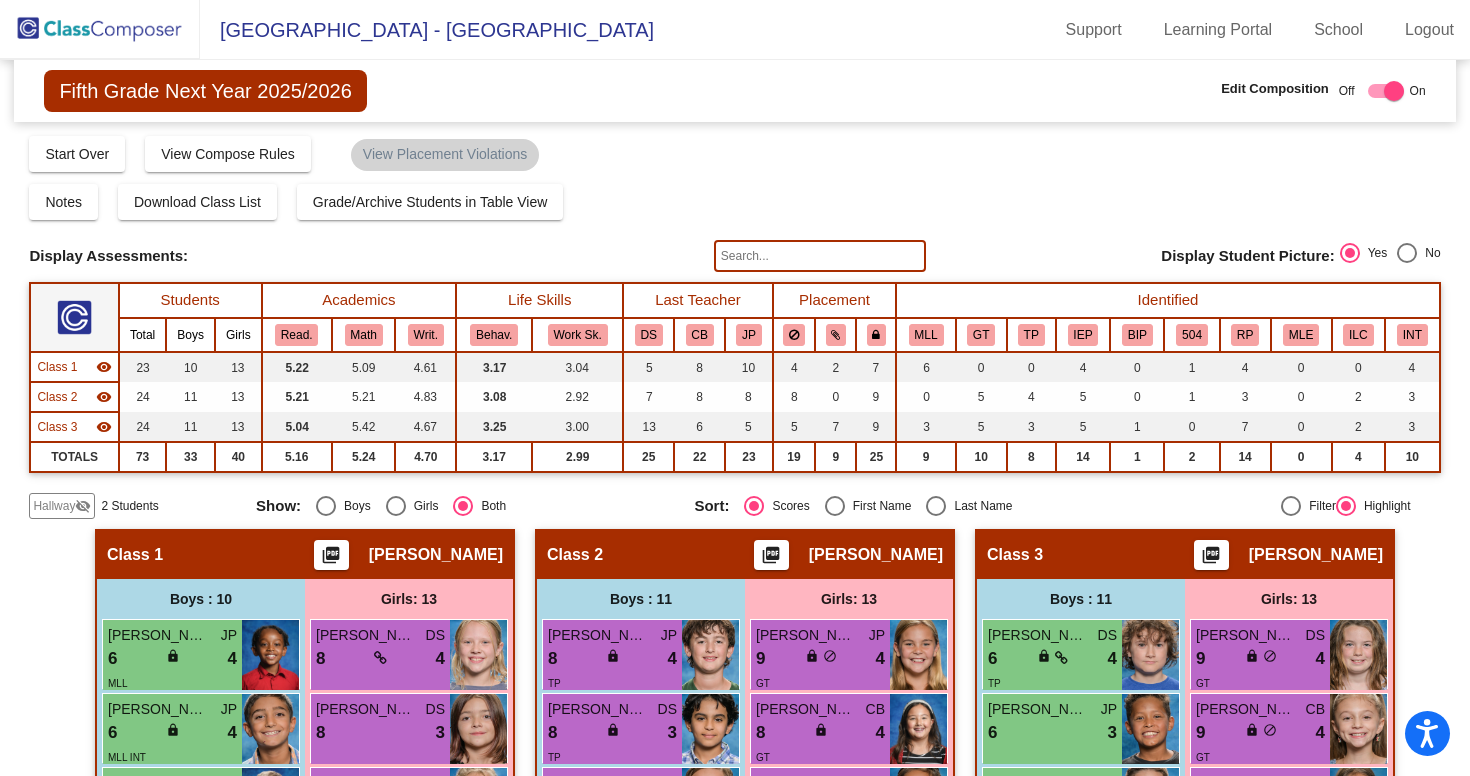 click on "Compose   Start Over   Submit Classes  Compose has been submitted  Check for Incomplete Scores  View Compose Rules   View Placement Violations" 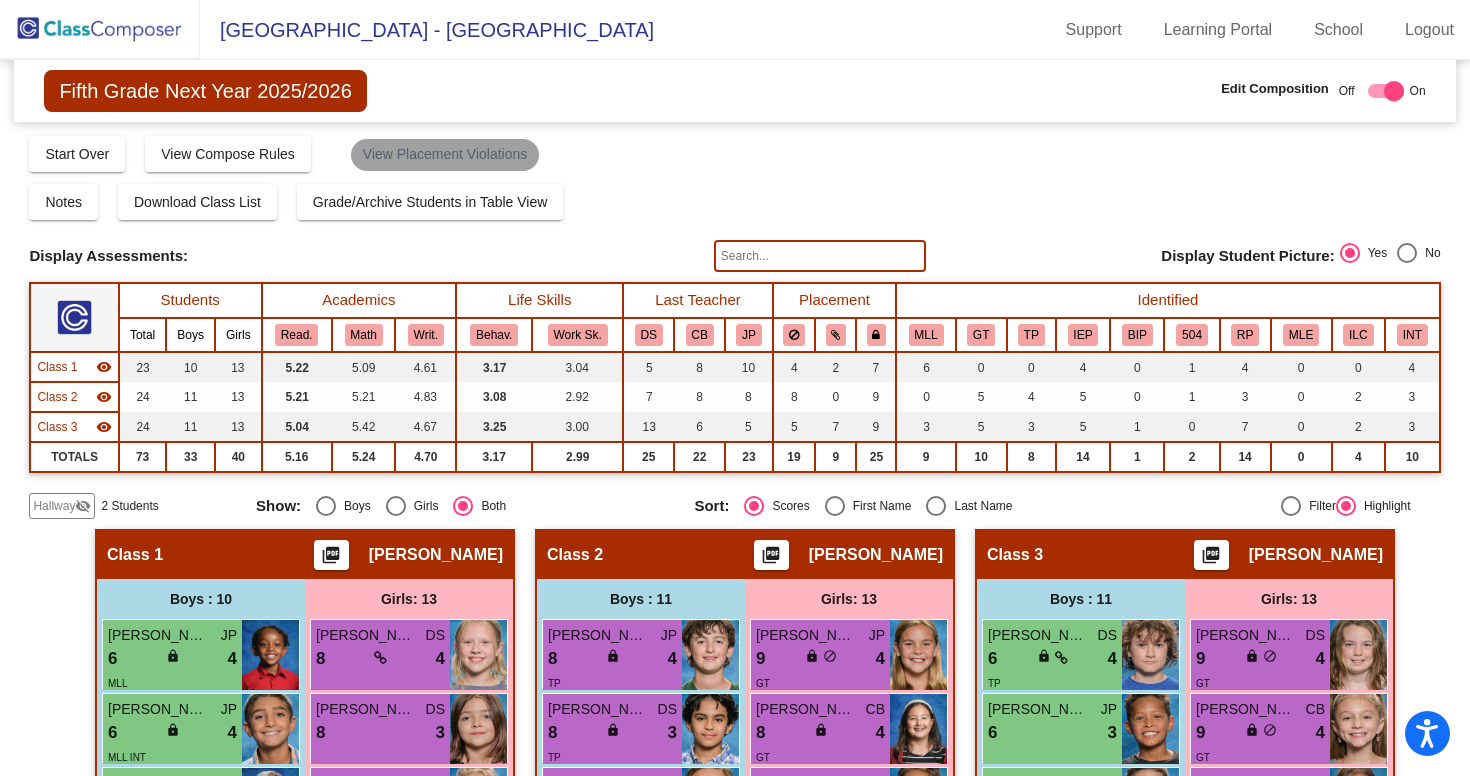 click on "View Placement Violations" 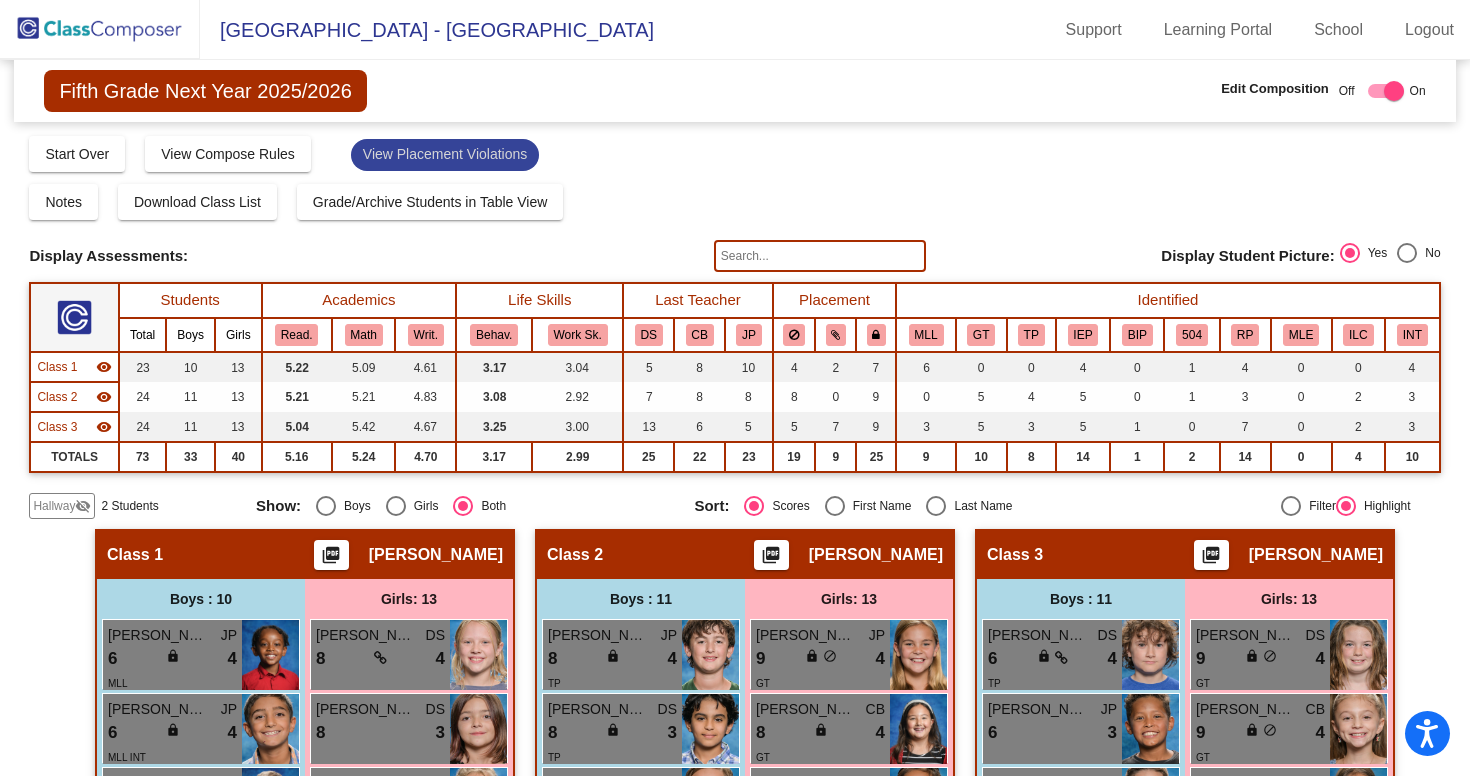 click on "View Placement Violations" 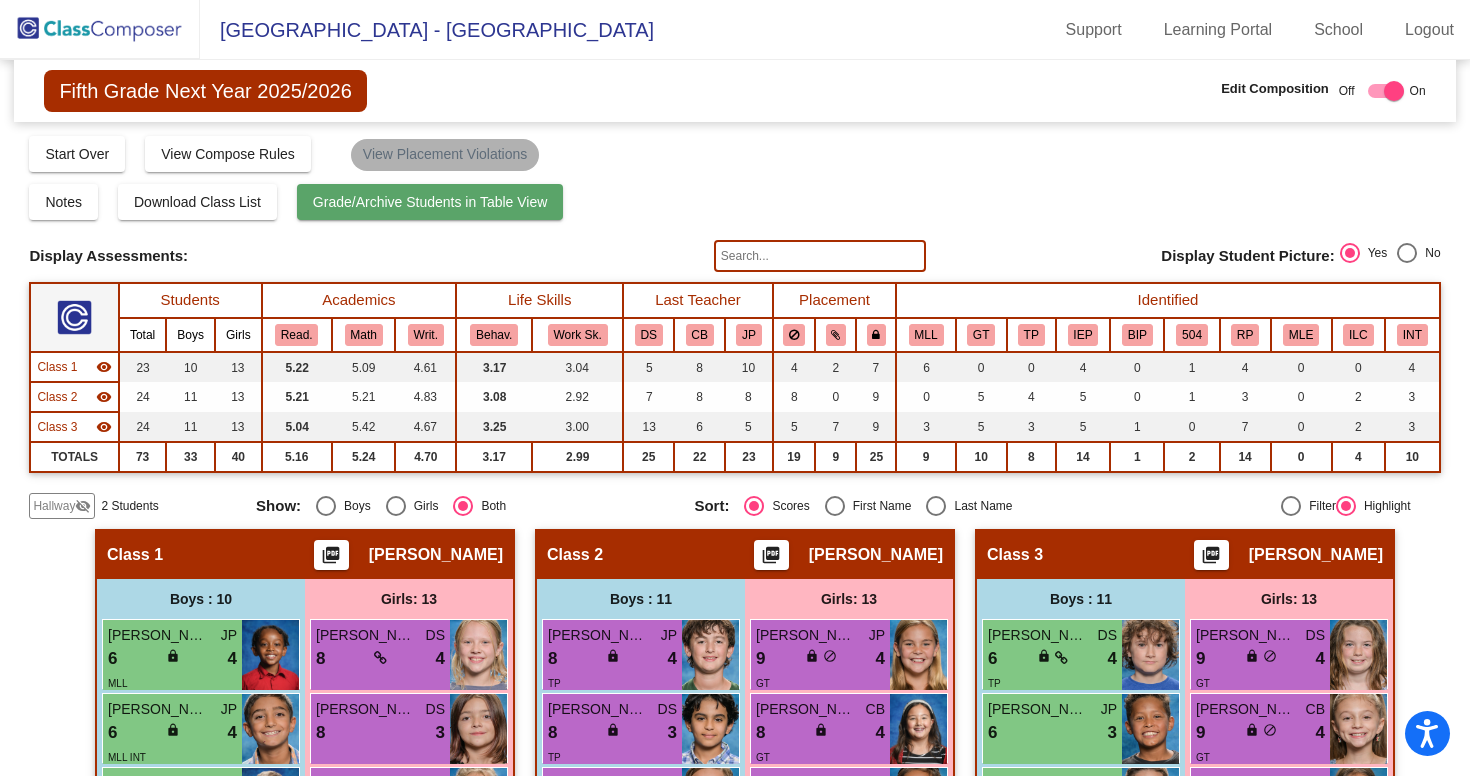 scroll, scrollTop: 0, scrollLeft: 0, axis: both 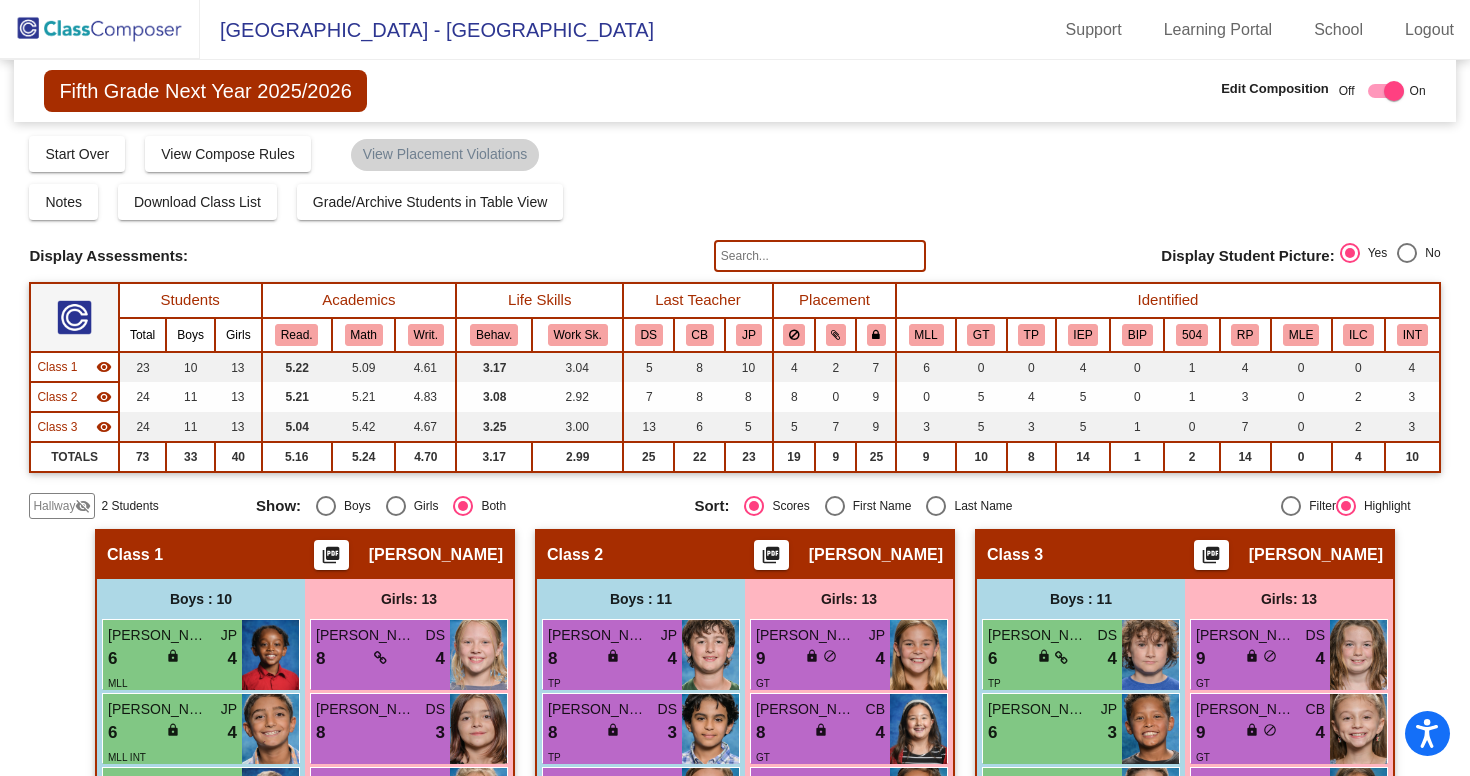 click 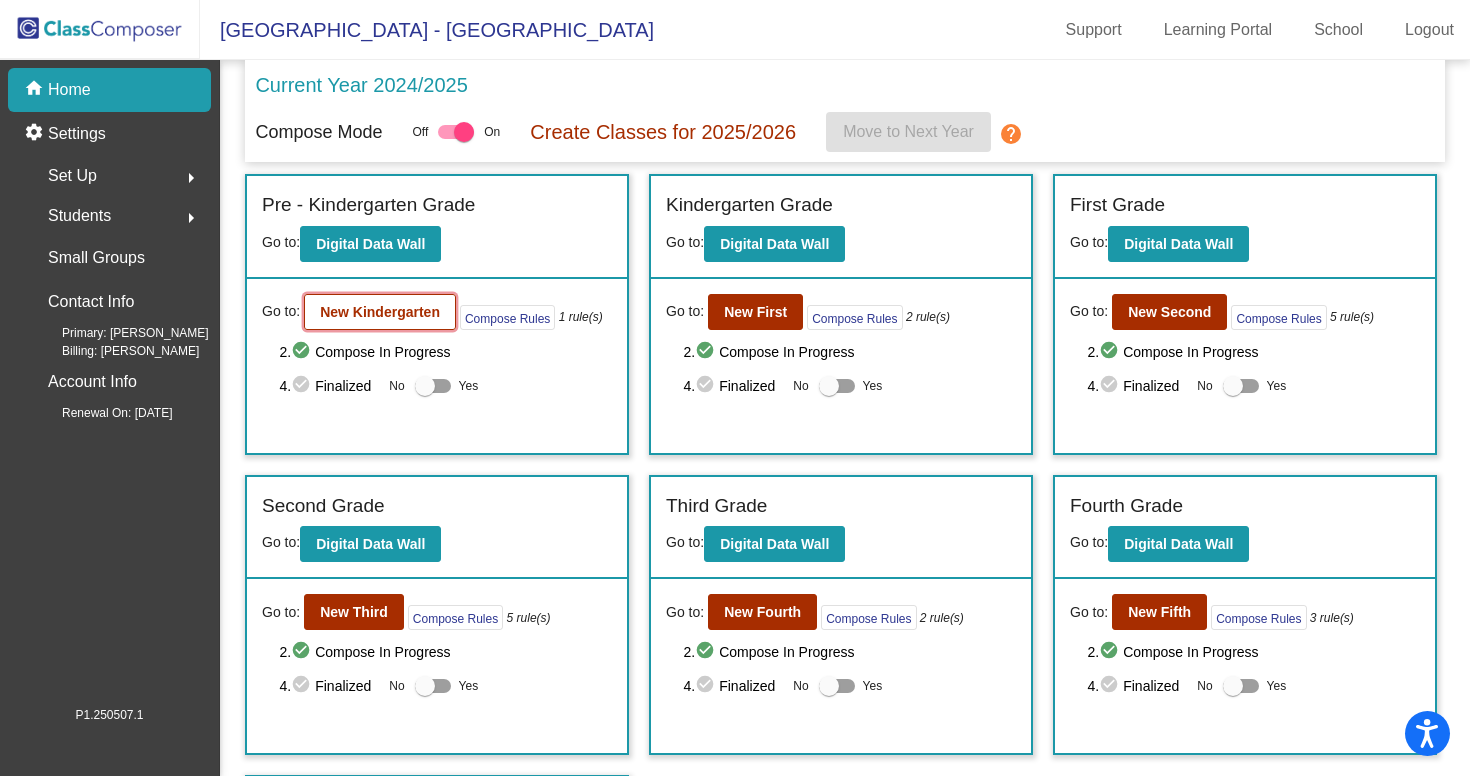 click on "New Kindergarten" 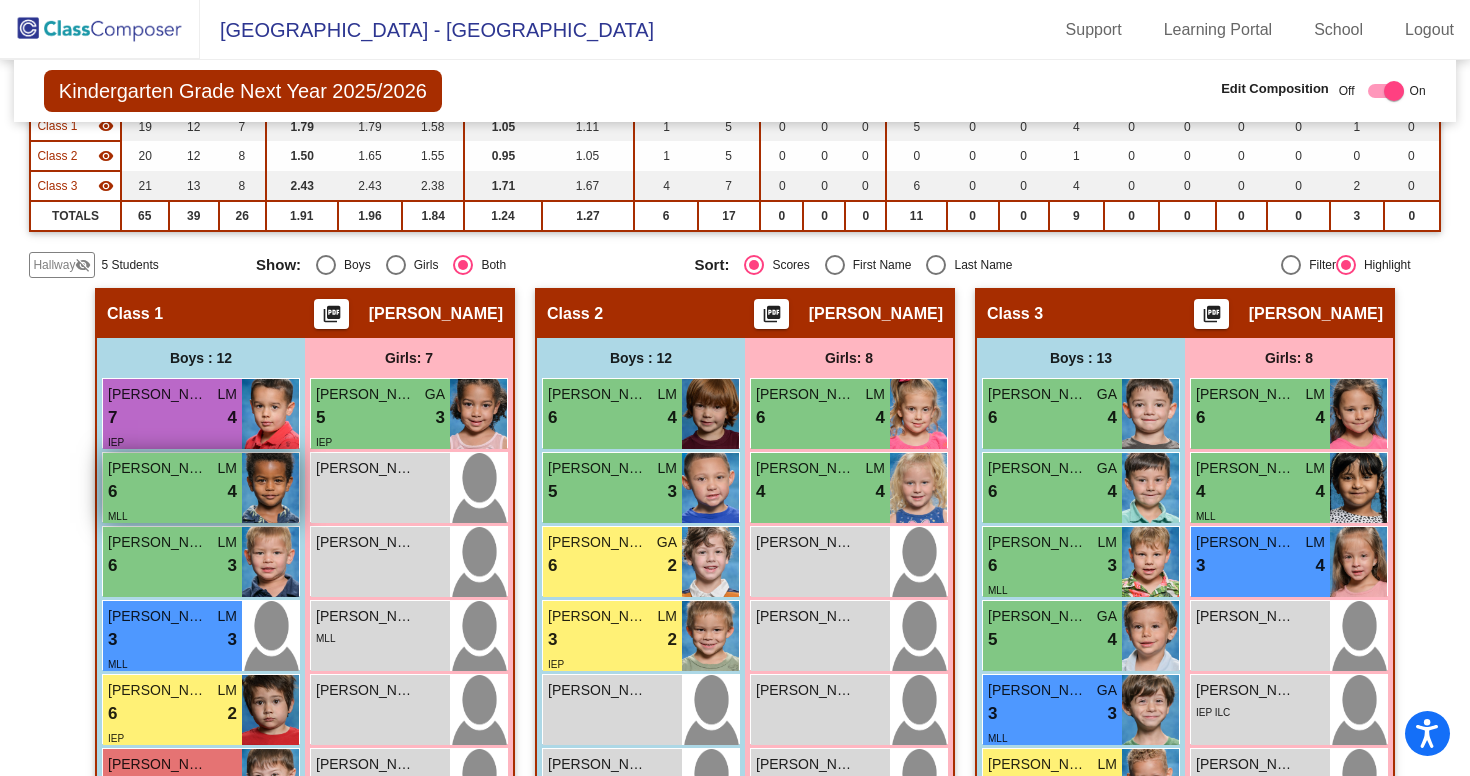 scroll, scrollTop: 242, scrollLeft: 0, axis: vertical 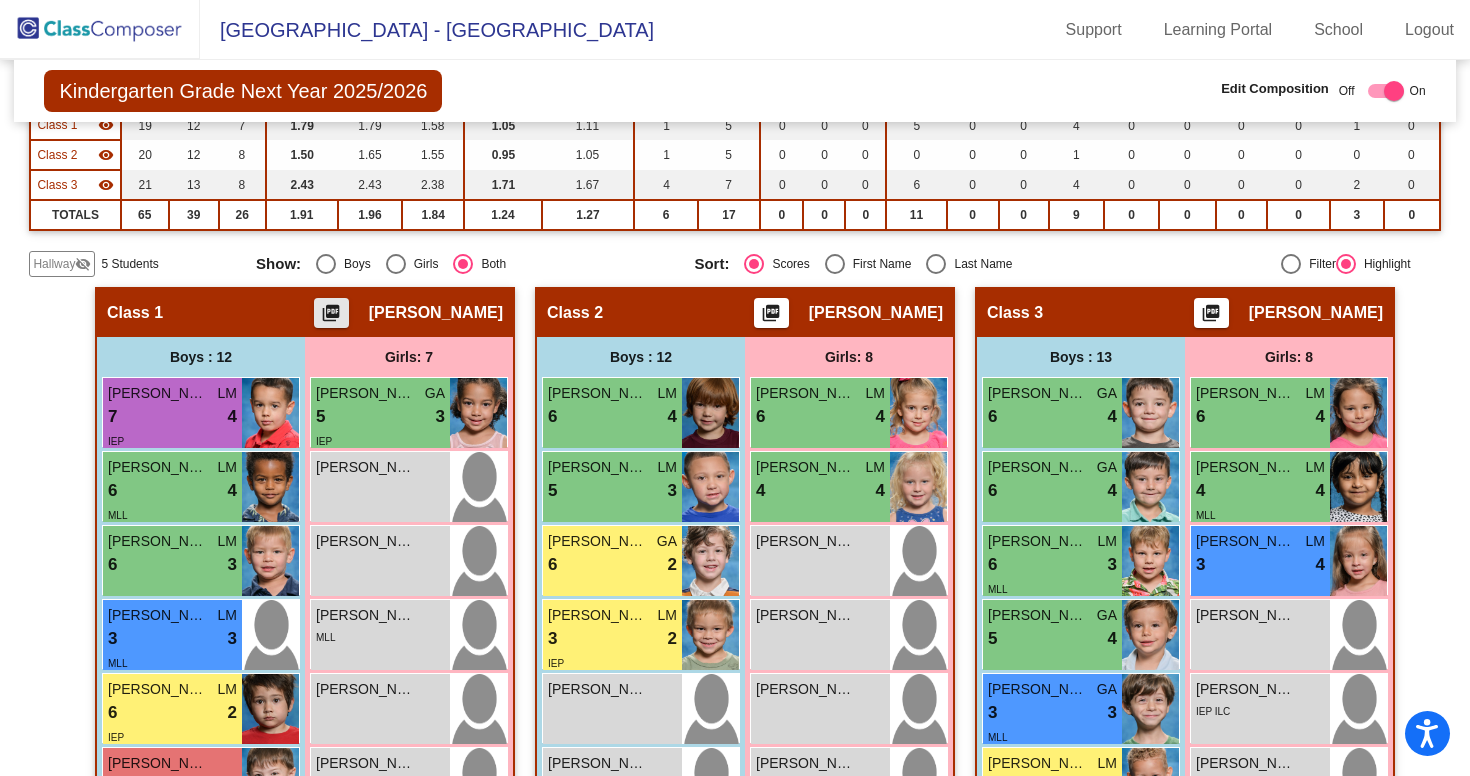 click on "picture_as_pdf" 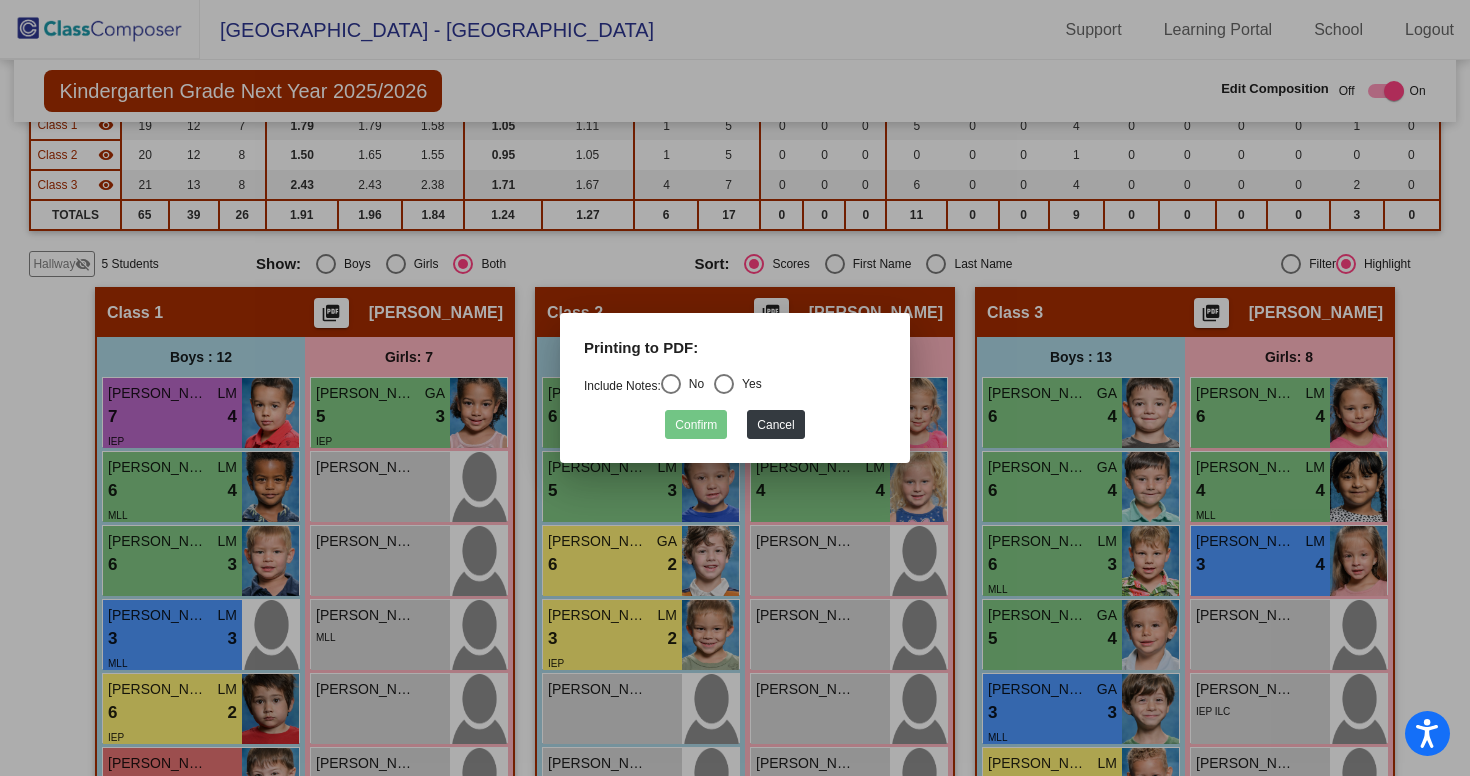 click at bounding box center (671, 384) 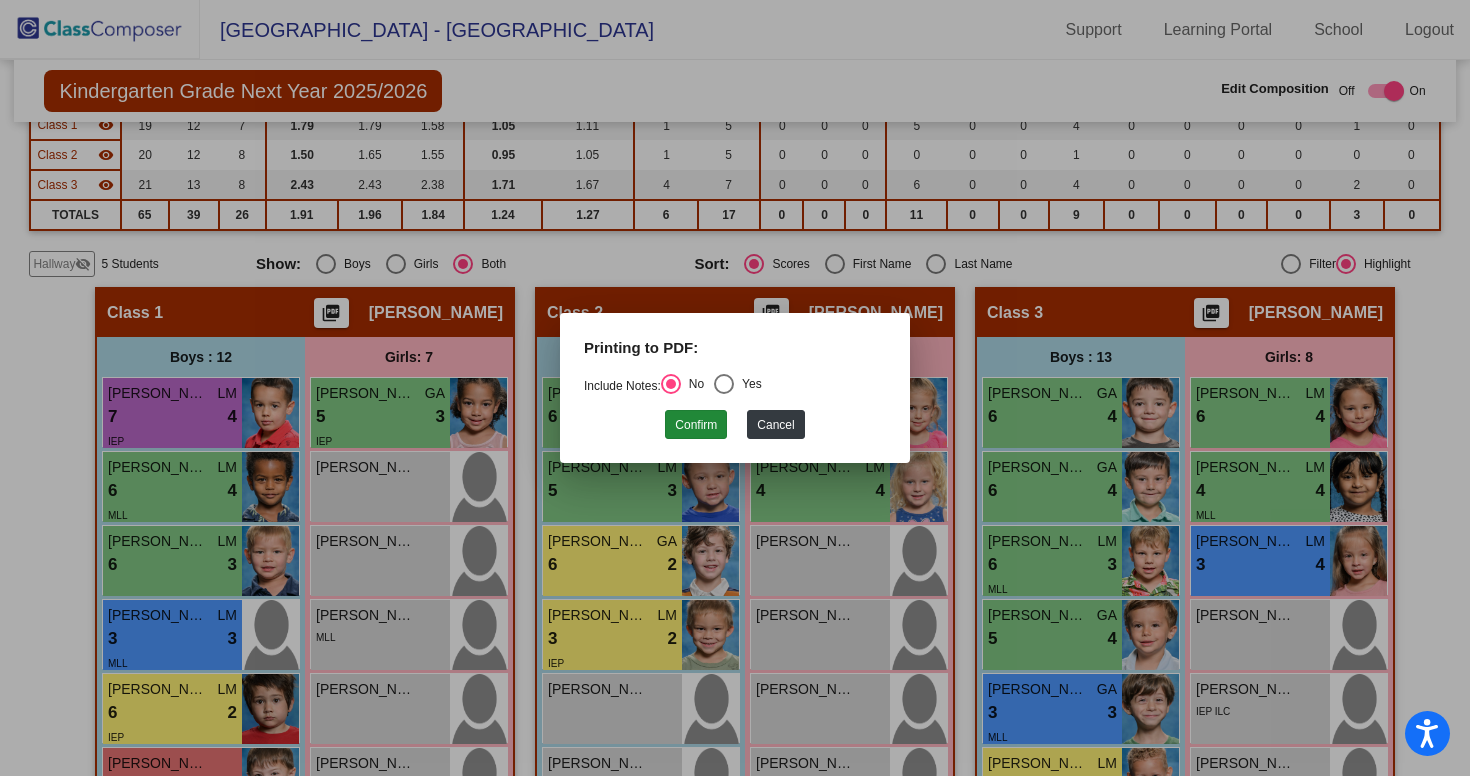 click on "Confirm" at bounding box center [696, 424] 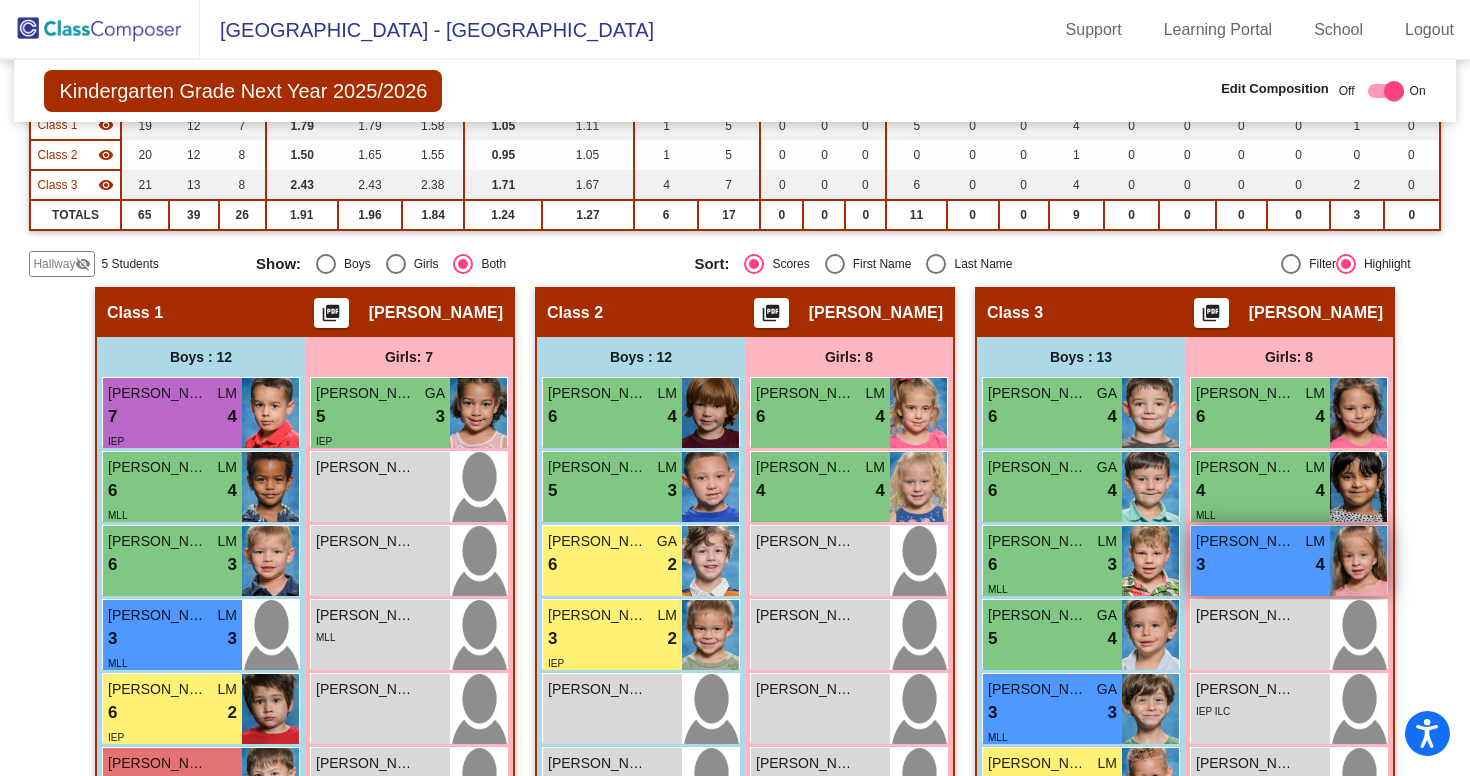 scroll, scrollTop: 0, scrollLeft: 0, axis: both 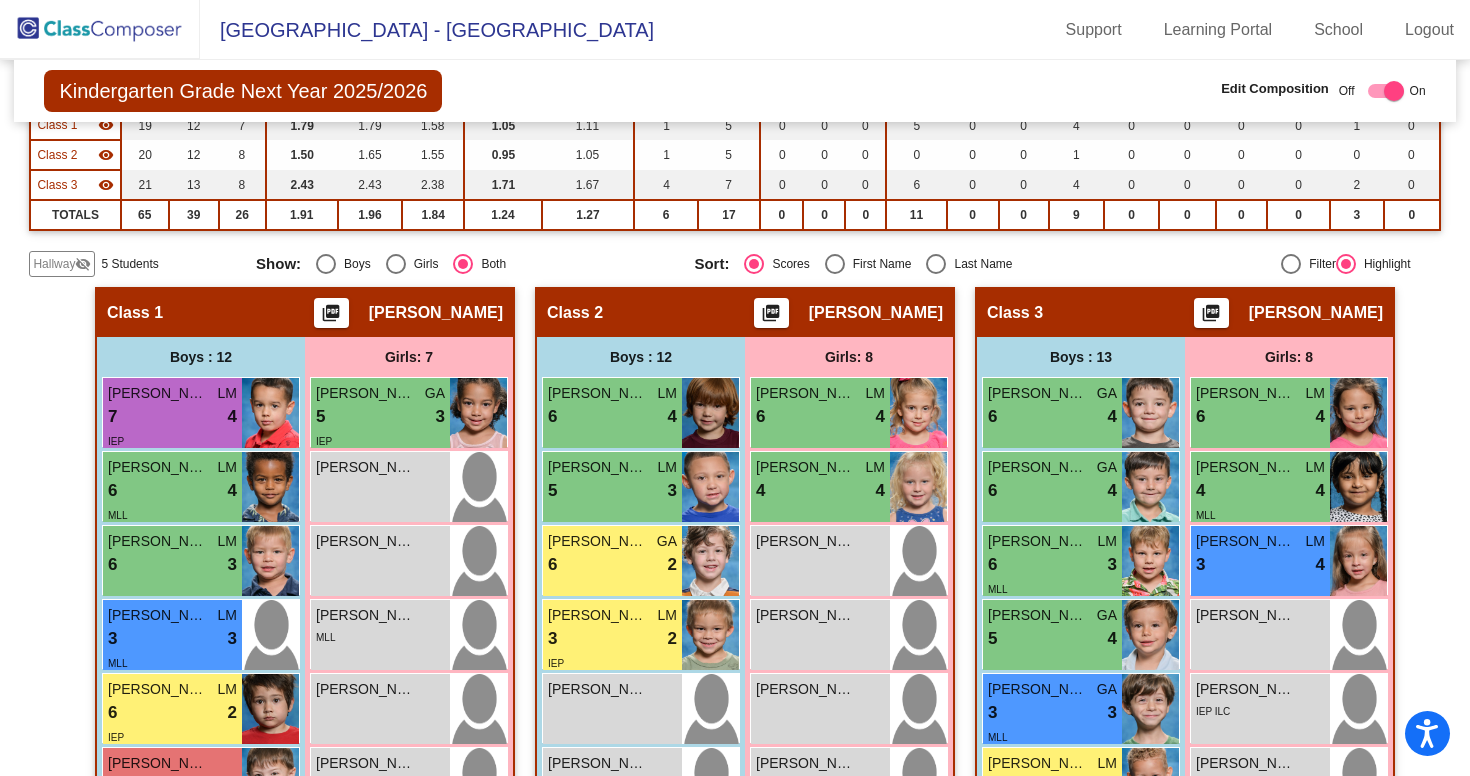 click on "Hallway   - Hallway Class  picture_as_pdf  Add Student  First Name Last Name Student Id  (Recommended)   Boy   Girl   [DEMOGRAPHIC_DATA] Add Close  Boys : 2  [PERSON_NAME] lock do_not_disturb_alt Vynson Khounsavath lock do_not_disturb_alt Girls: 3 [PERSON_NAME] lock do_not_disturb_alt [PERSON_NAME] lock do_not_disturb_alt [PERSON_NAME] lock do_not_disturb_alt Class 1    picture_as_pdf [PERSON_NAME]  Add Student  First Name Last Name Student Id  (Recommended)   Boy   Girl   [DEMOGRAPHIC_DATA] Add Close  Boys : 12  [PERSON_NAME] [PERSON_NAME] 7 lock do_not_disturb_alt 4 IEP [PERSON_NAME] [PERSON_NAME] 6 lock do_not_disturb_alt 4 MLL [PERSON_NAME] LM 6 lock do_not_disturb_alt 3 [PERSON_NAME] LM 3 lock do_not_disturb_alt 3 MLL [PERSON_NAME] LM 6 lock do_not_disturb_alt 2 IEP Orion Yamada 1 lock do_not_disturb_alt 1 IEP ILC [PERSON_NAME] lock do_not_disturb_alt MLL [PERSON_NAME] lock do_not_disturb_alt MLL [PERSON_NAME] lock do_not_disturb_alt [PERSON_NAME] lock do_not_disturb_alt [PERSON_NAME] lock do_not_disturb_alt [PERSON_NAME] 5" 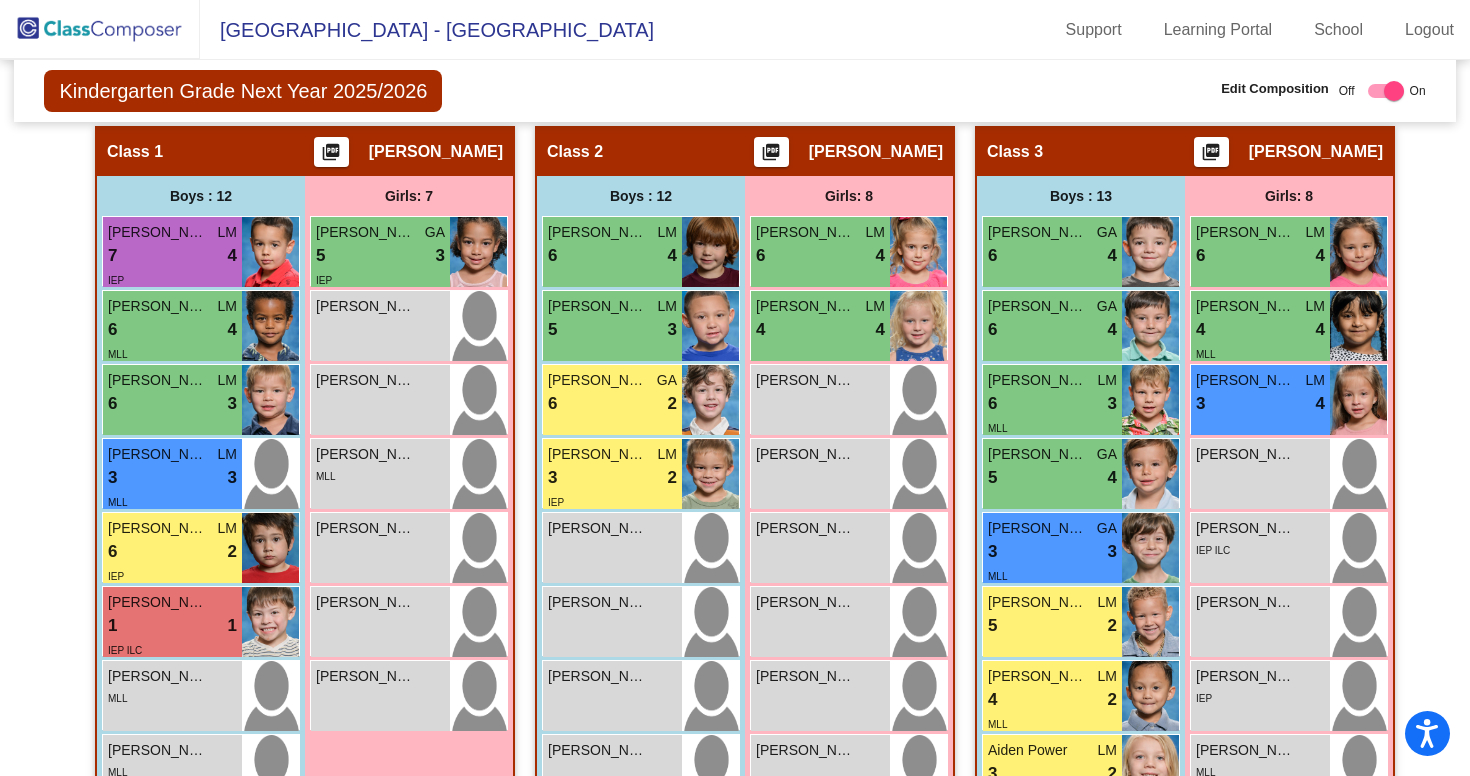 scroll, scrollTop: 416, scrollLeft: 0, axis: vertical 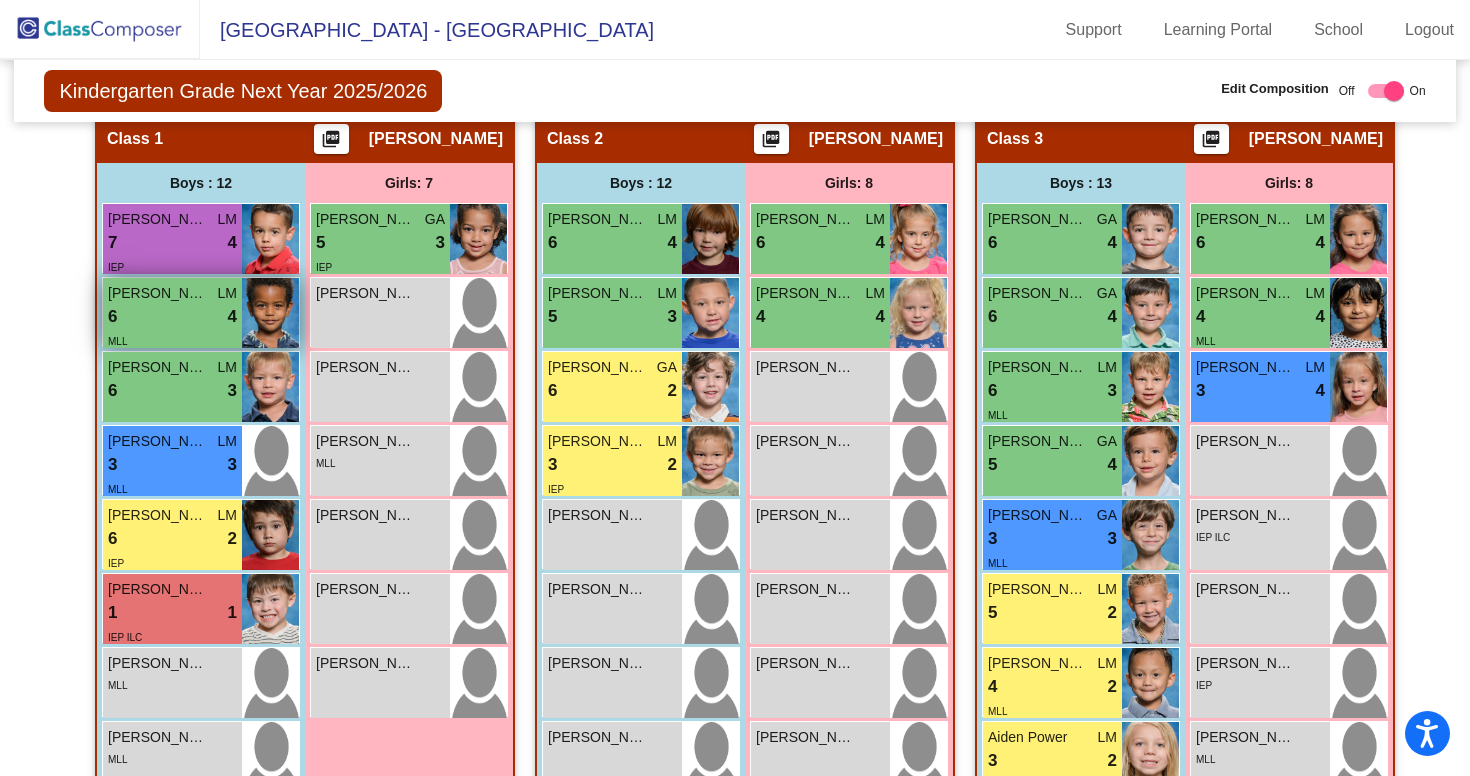click on "6 lock do_not_disturb_alt 4" at bounding box center [172, 317] 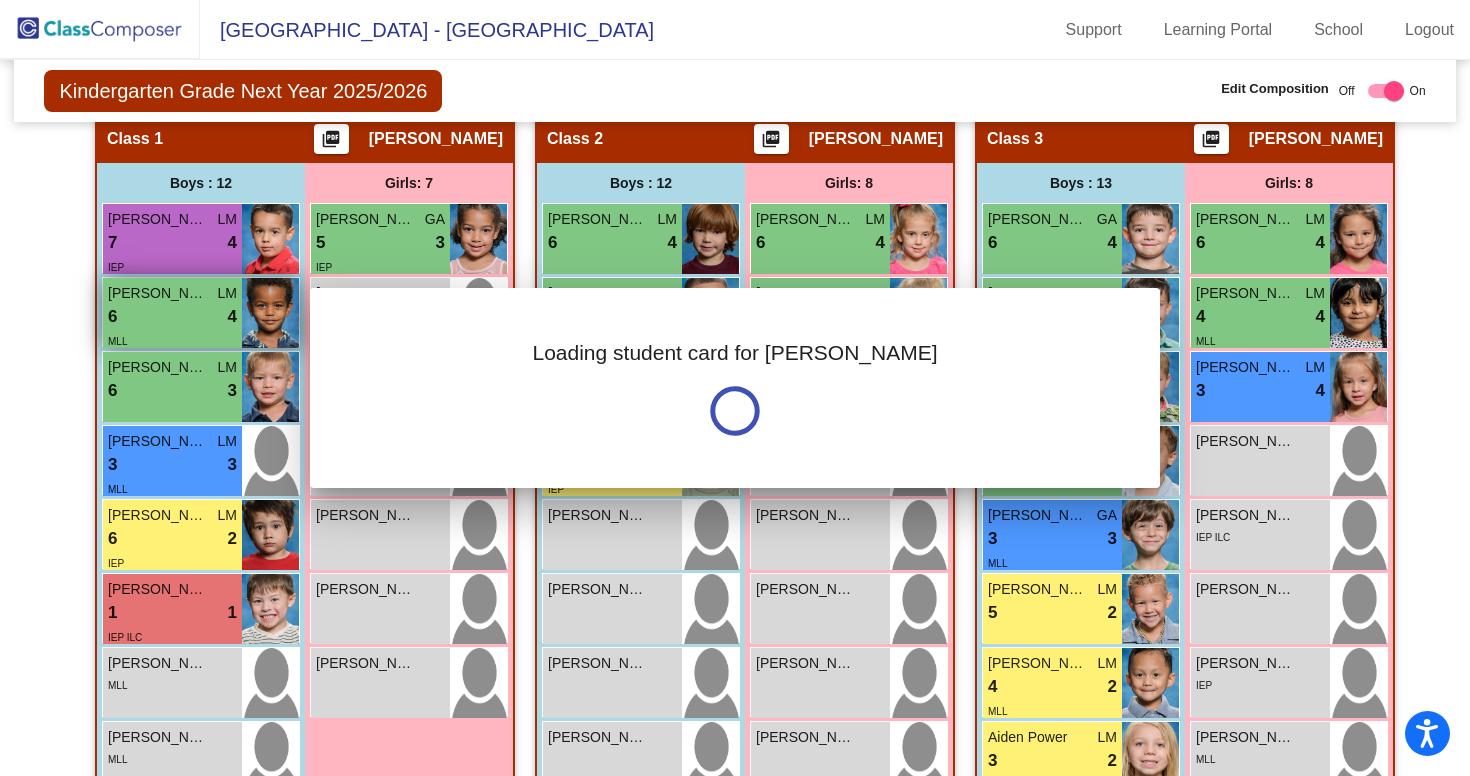scroll, scrollTop: 0, scrollLeft: 0, axis: both 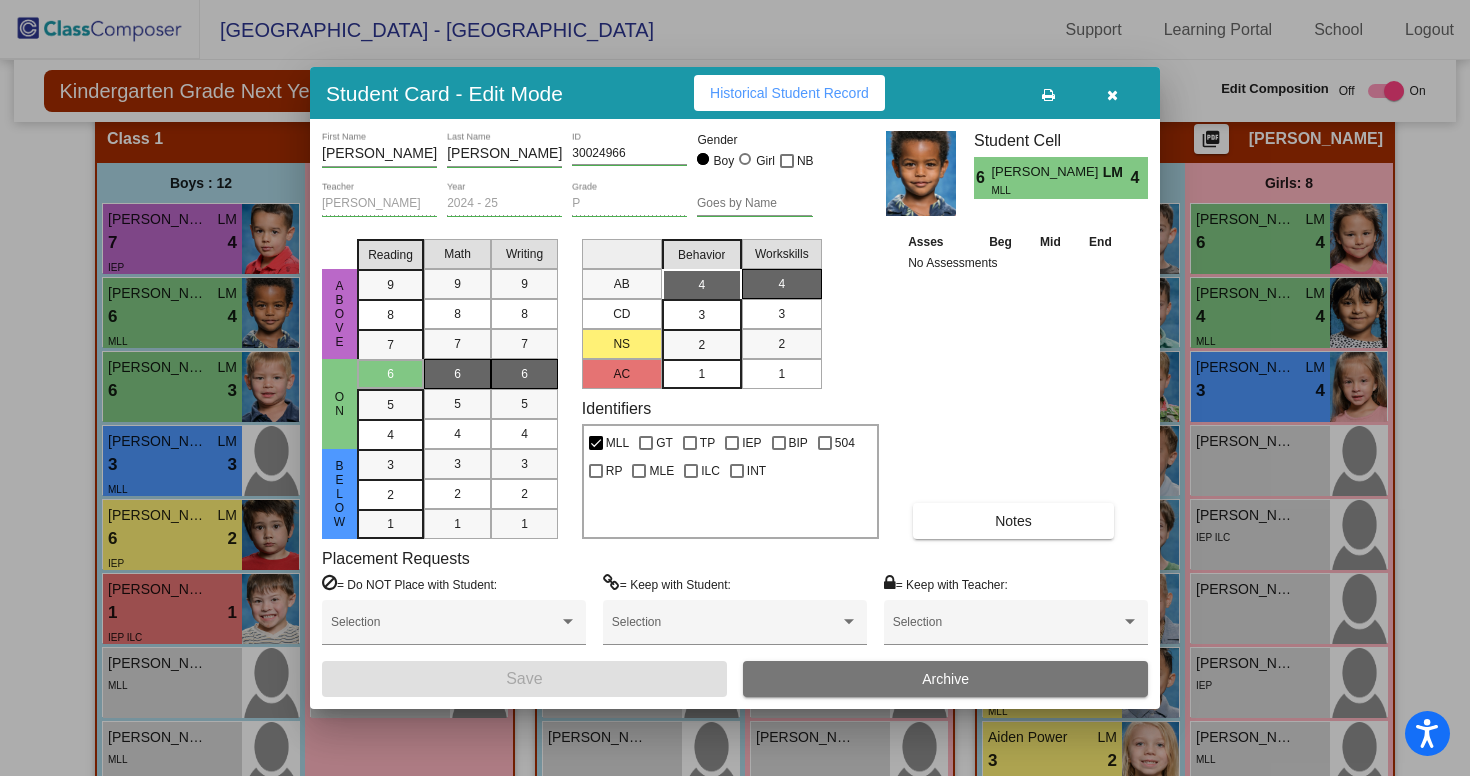 click on "Archive" at bounding box center (945, 679) 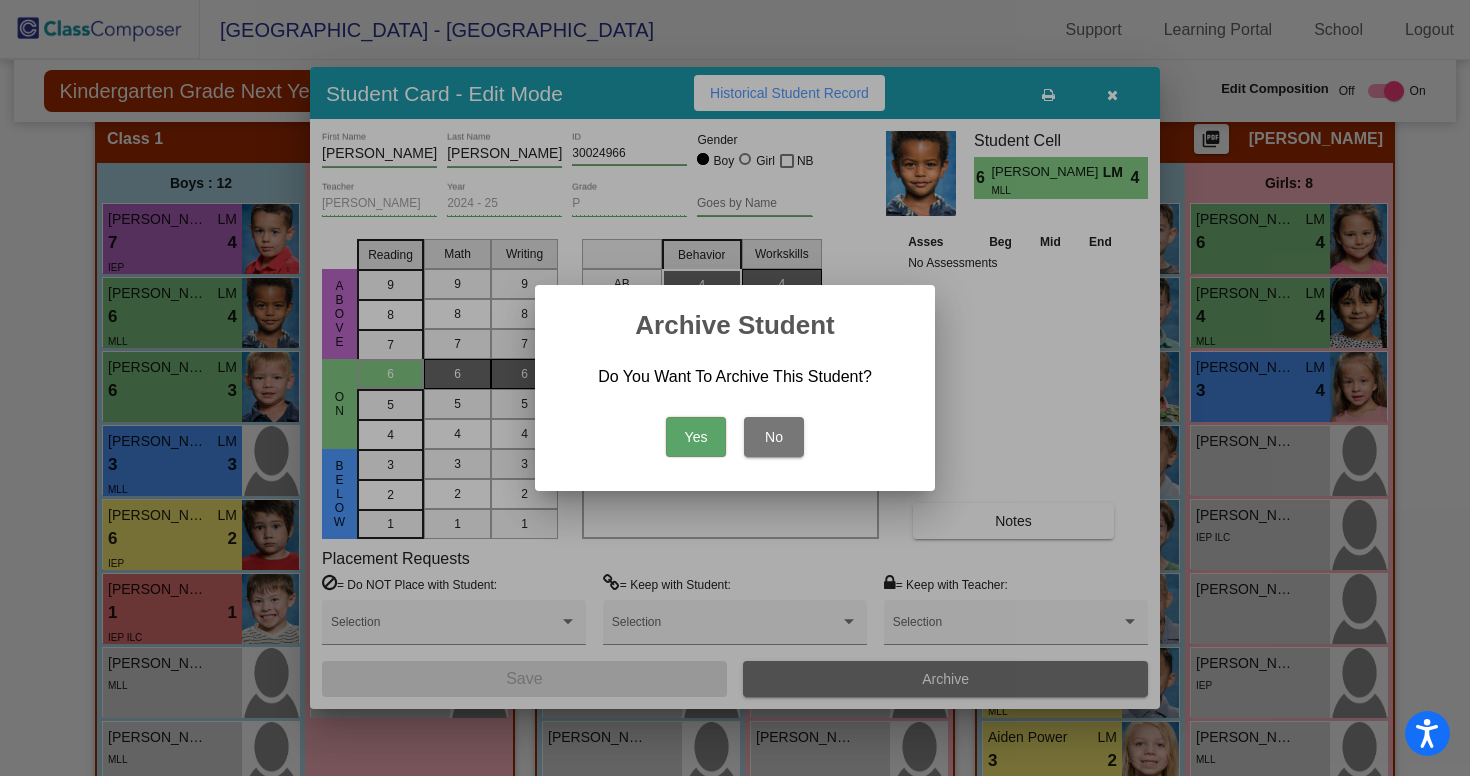 click on "Yes" at bounding box center [696, 437] 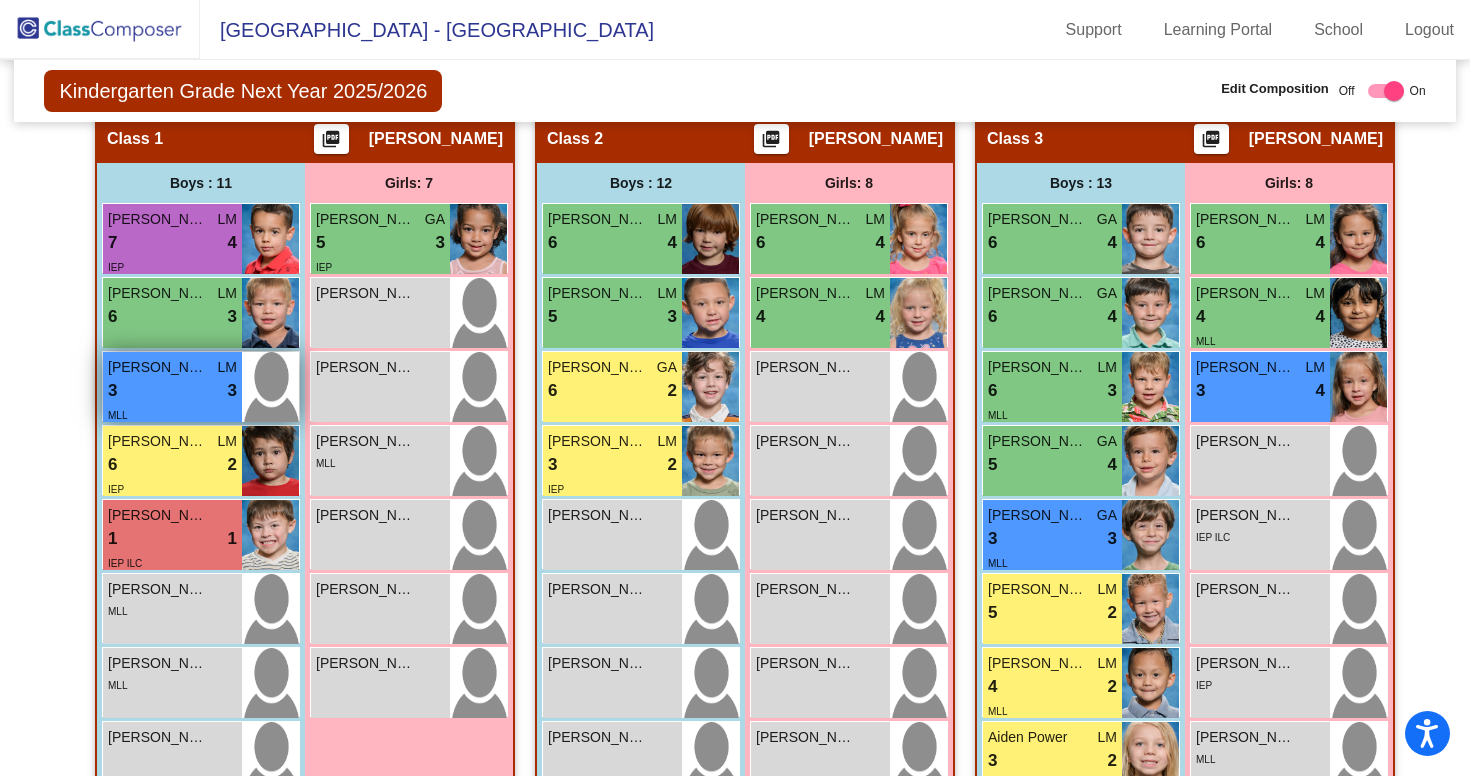 click on "3 lock do_not_disturb_alt 3" at bounding box center [172, 391] 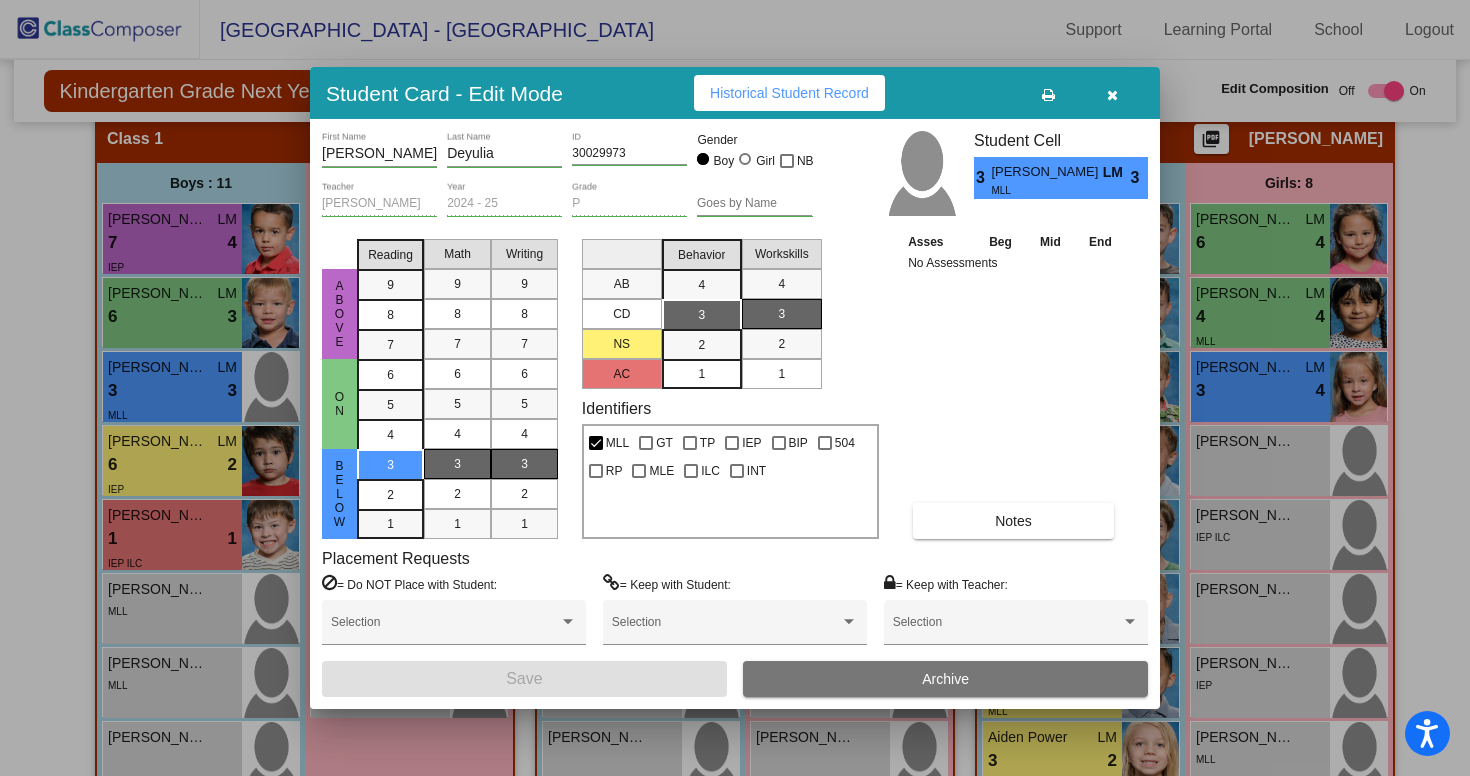 click on "Archive" at bounding box center [945, 679] 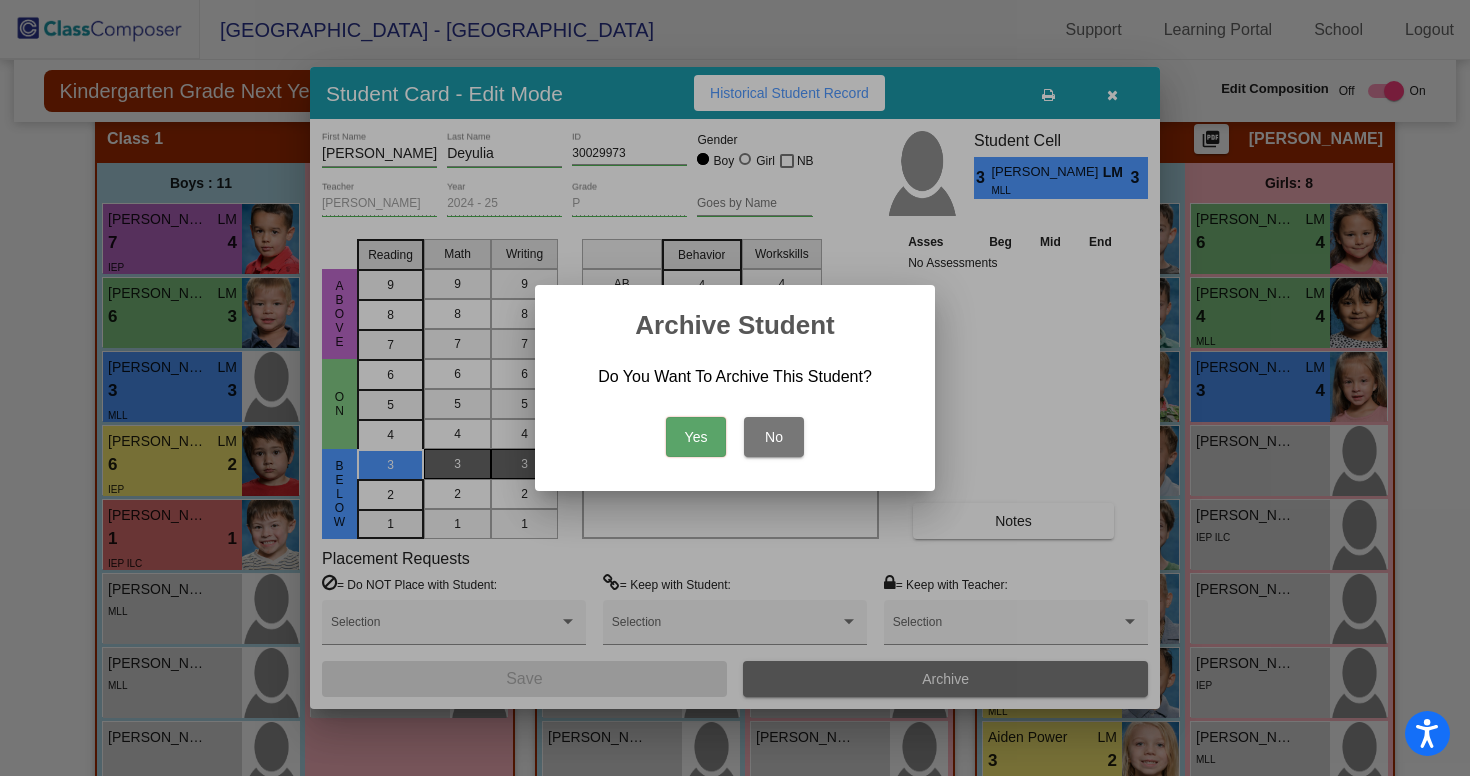 click on "Yes" at bounding box center (696, 437) 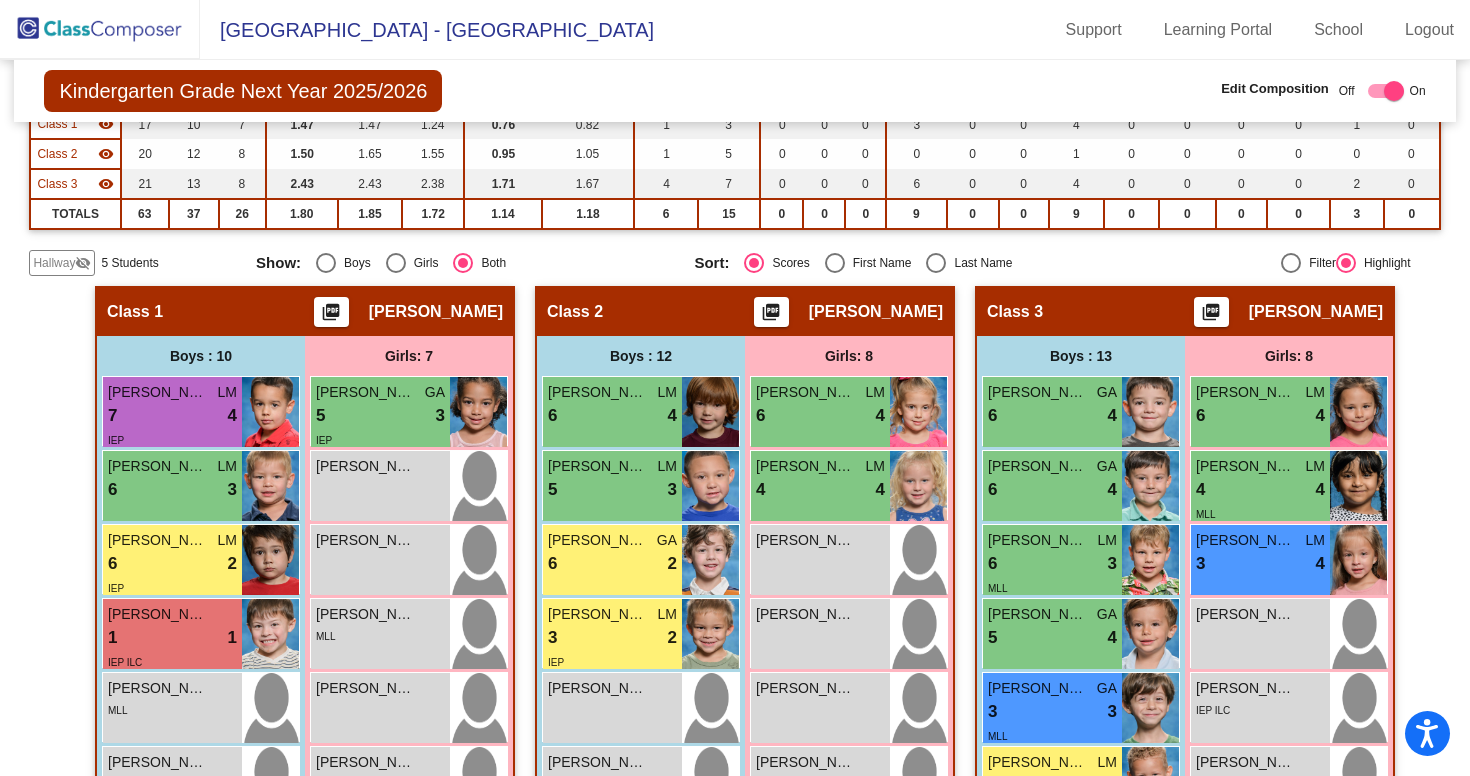 scroll, scrollTop: 241, scrollLeft: 0, axis: vertical 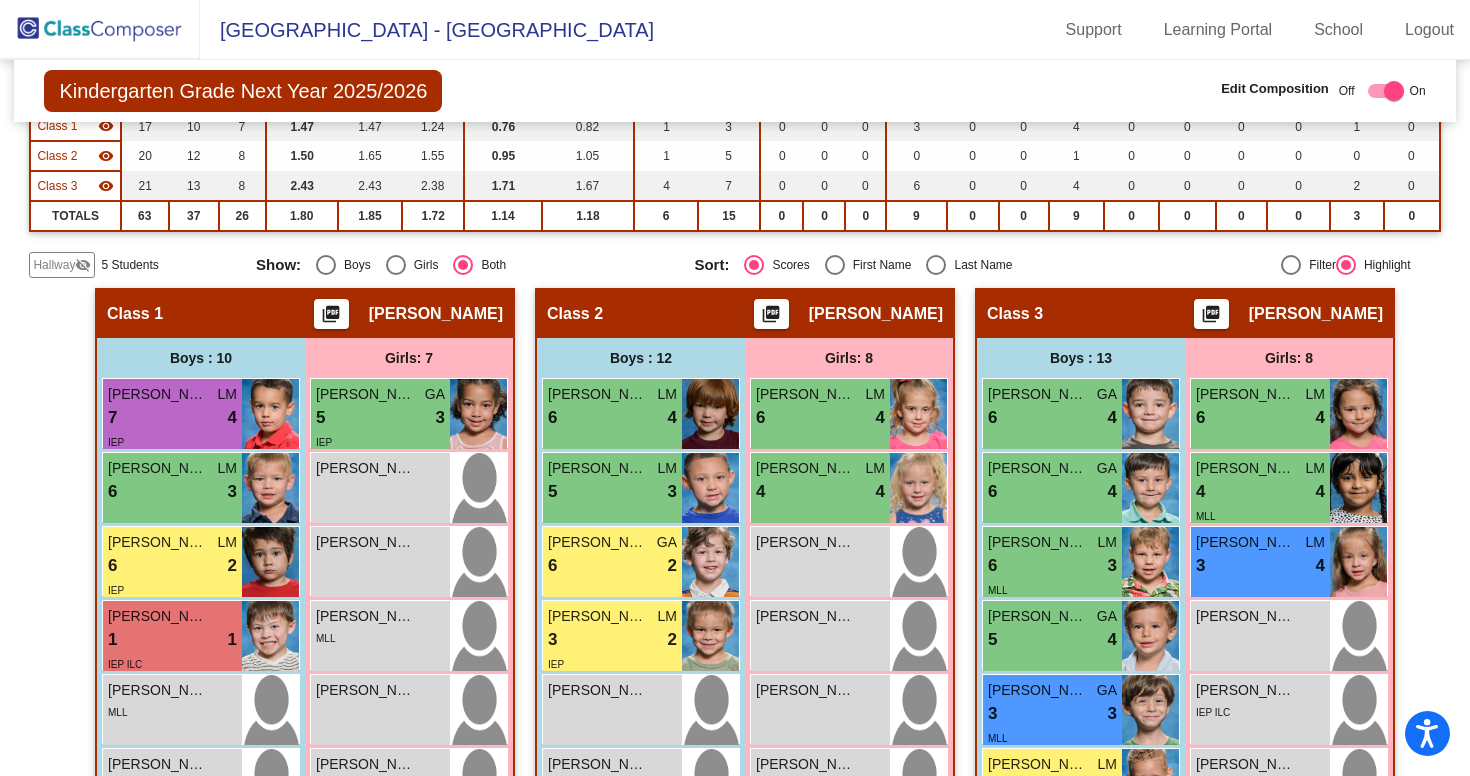 click 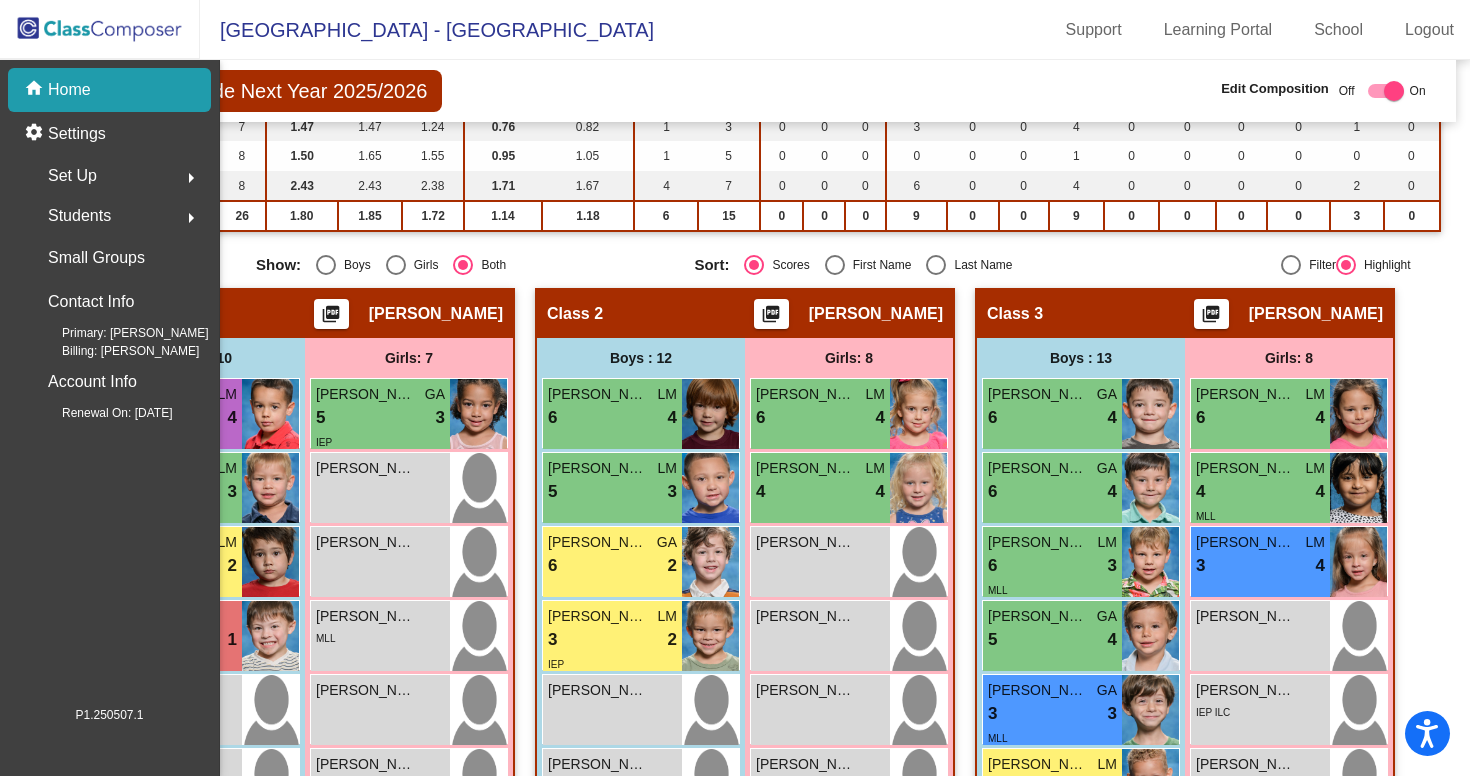 scroll, scrollTop: 0, scrollLeft: 0, axis: both 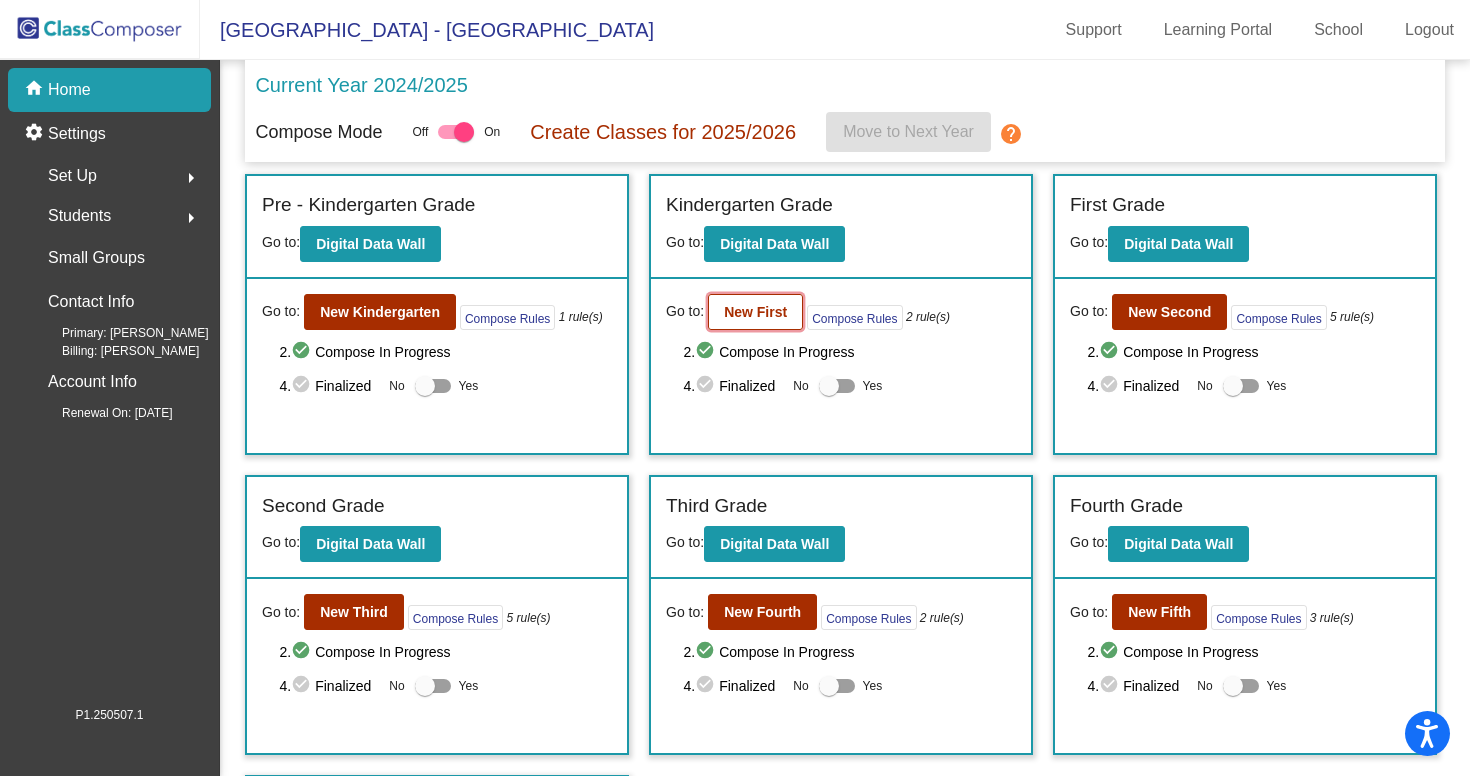 click on "New First" 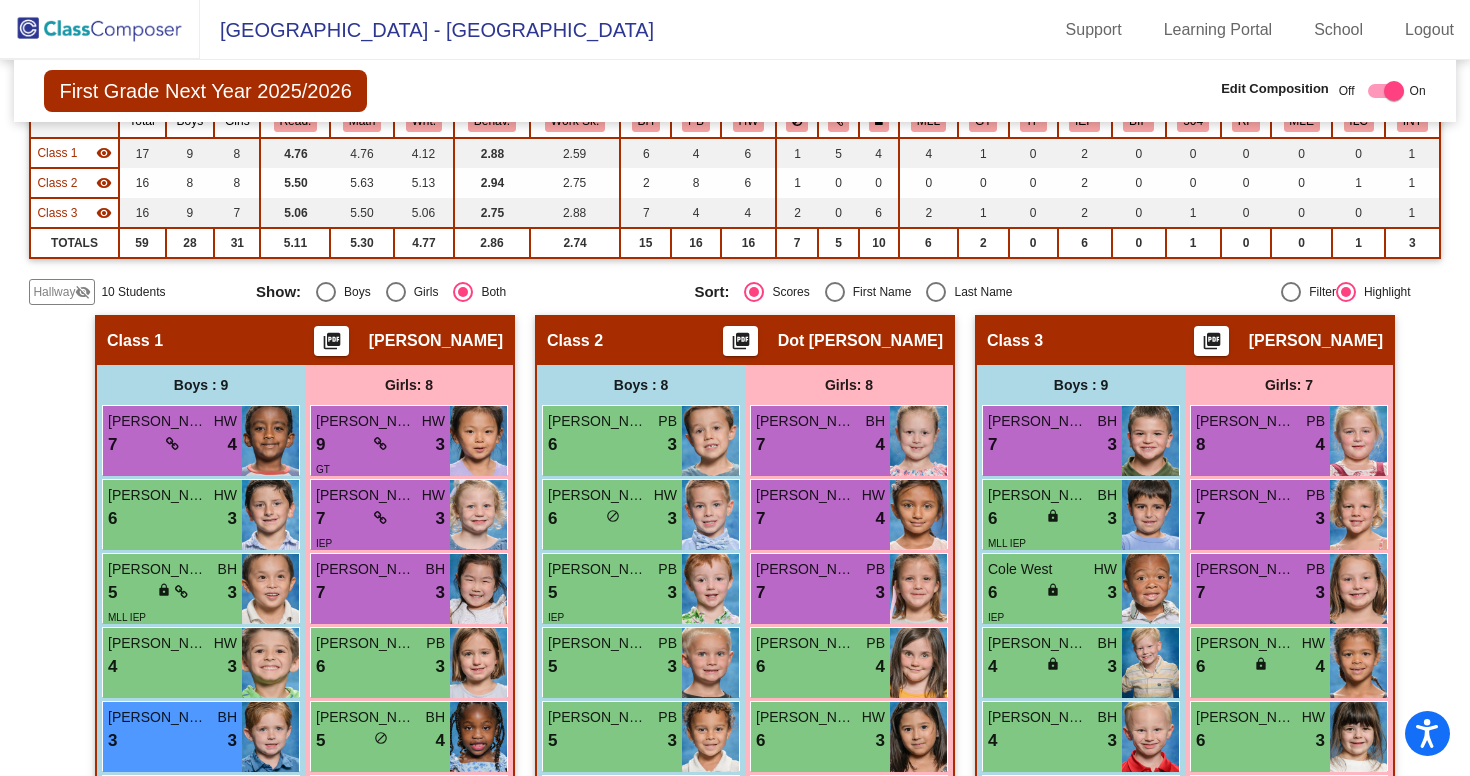 scroll, scrollTop: 213, scrollLeft: 0, axis: vertical 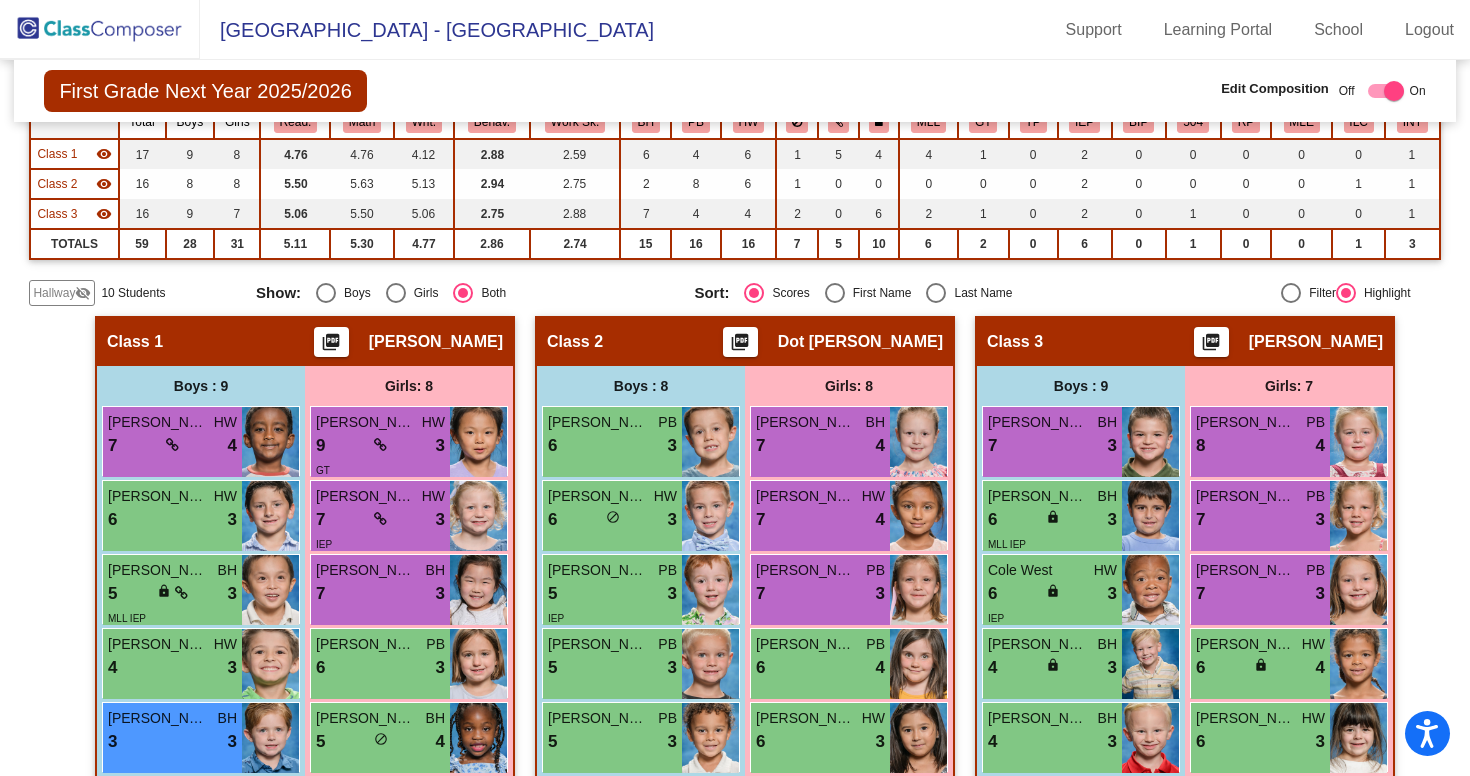 click on "Hallway" 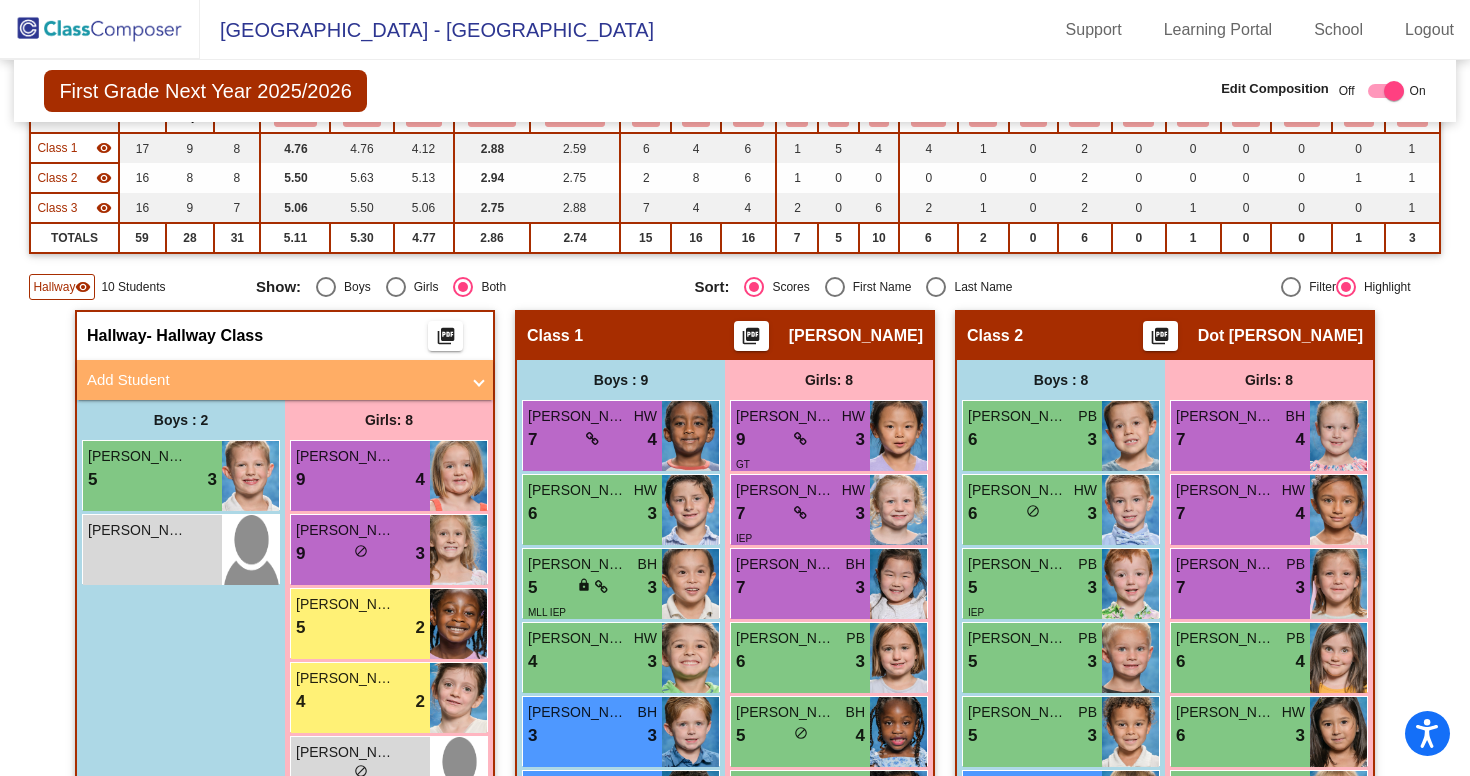 scroll, scrollTop: 217, scrollLeft: 0, axis: vertical 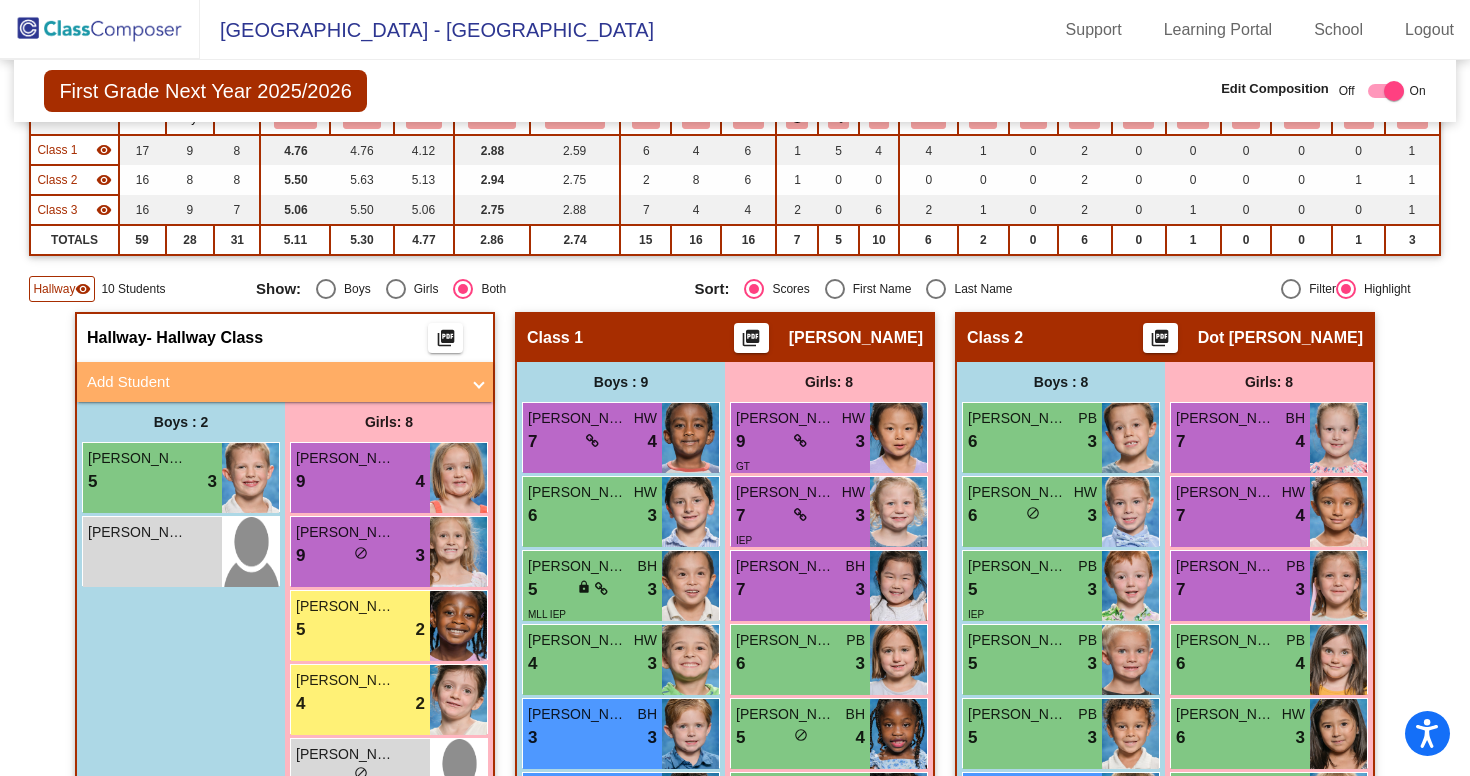 click on "visibility" 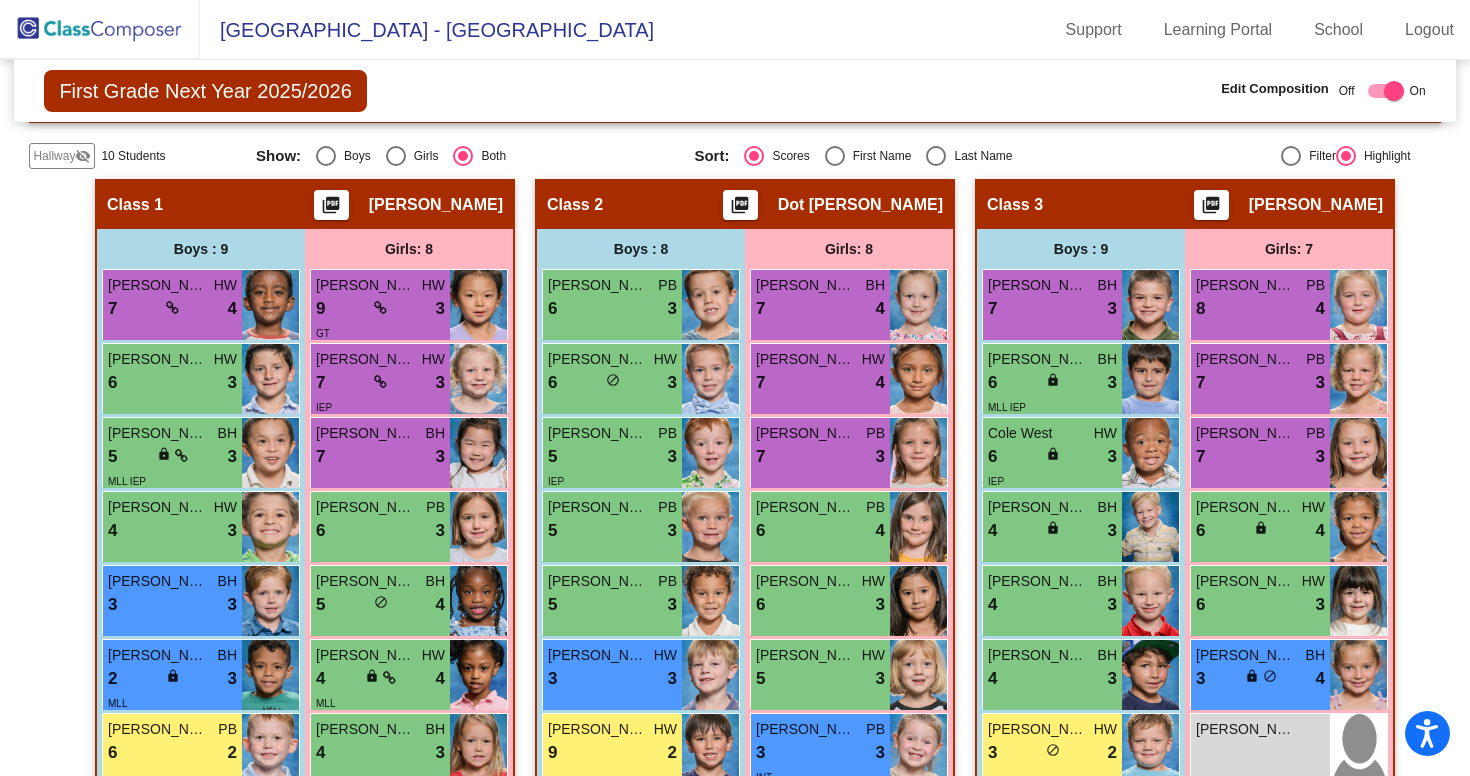 scroll, scrollTop: 348, scrollLeft: 0, axis: vertical 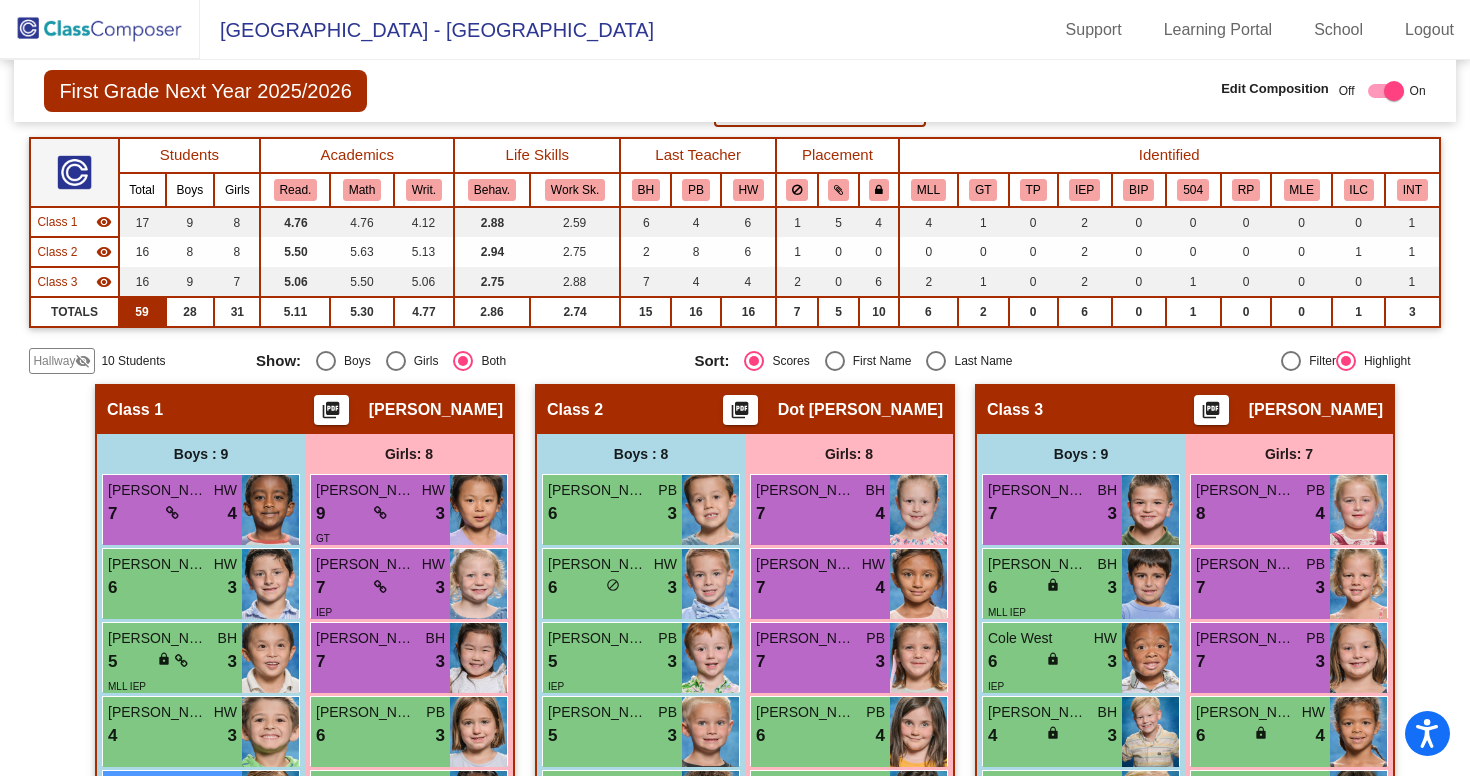 click on "59" 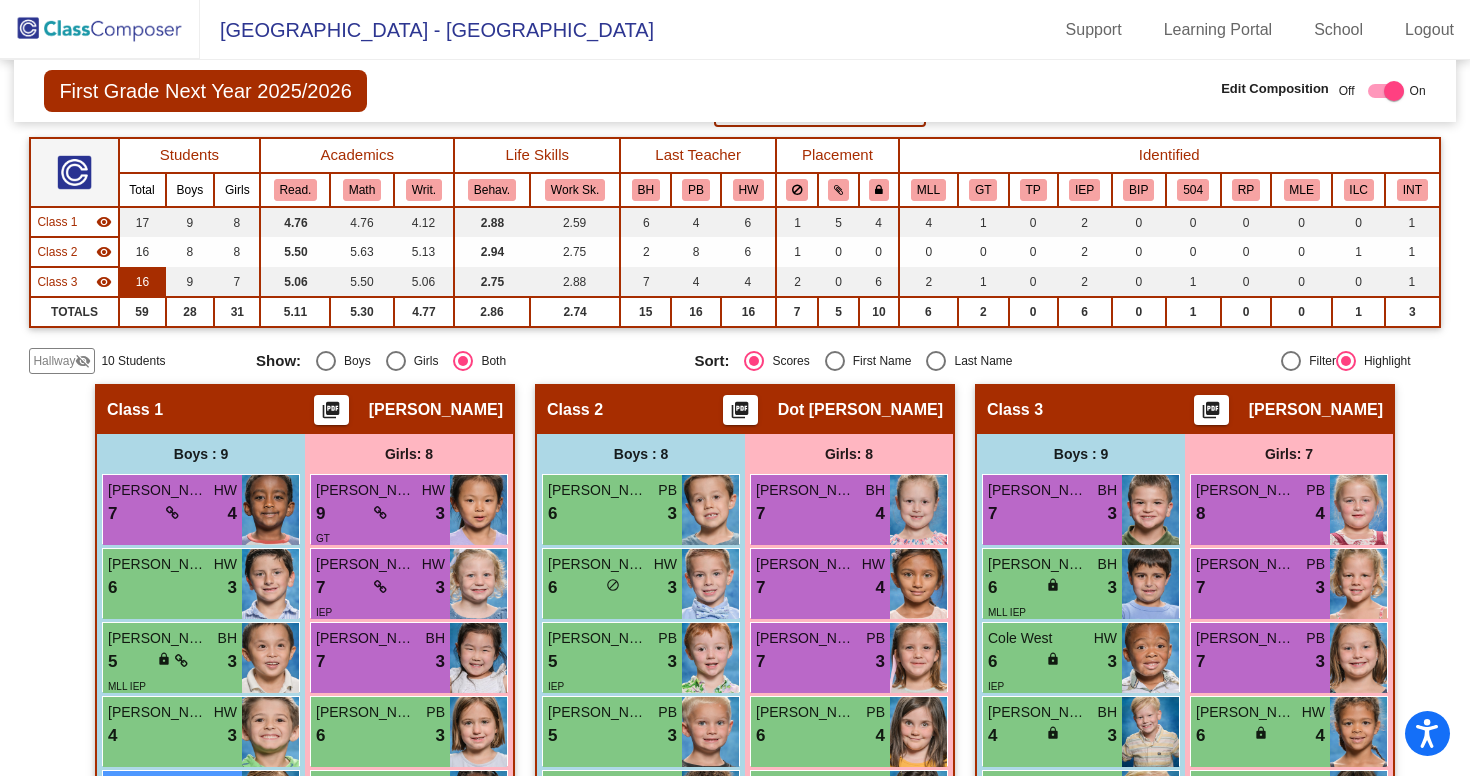click on "16" 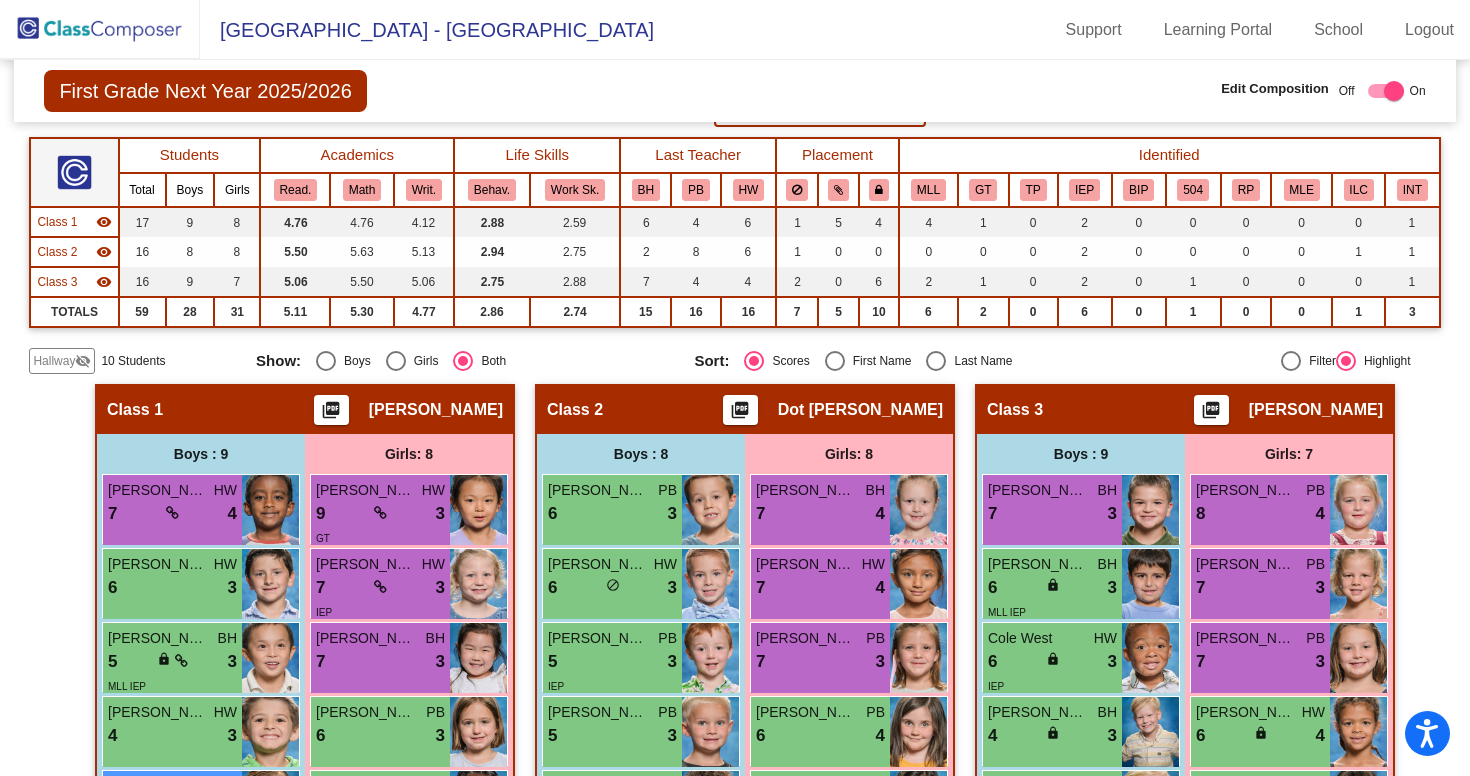 scroll, scrollTop: 148, scrollLeft: 0, axis: vertical 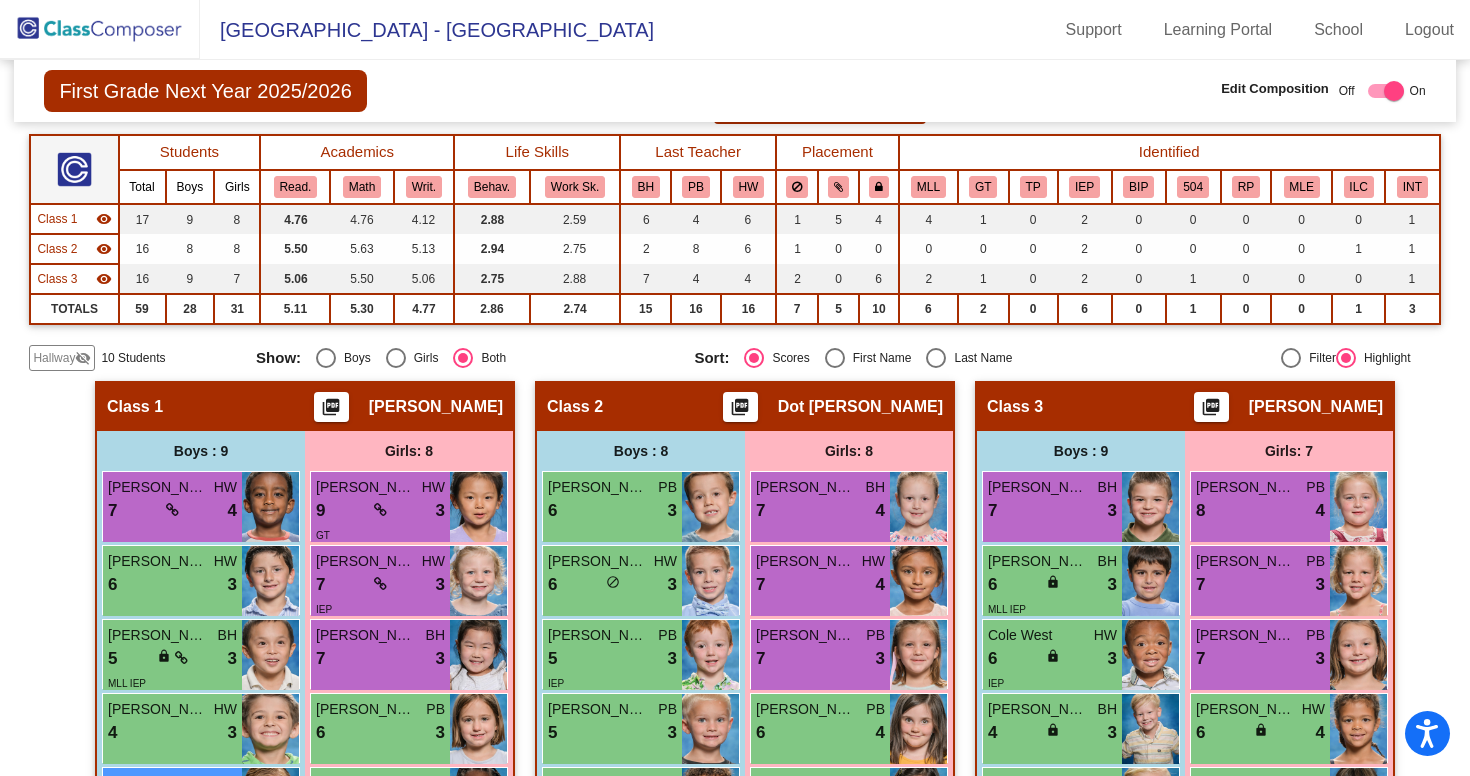 click on "Hallway" 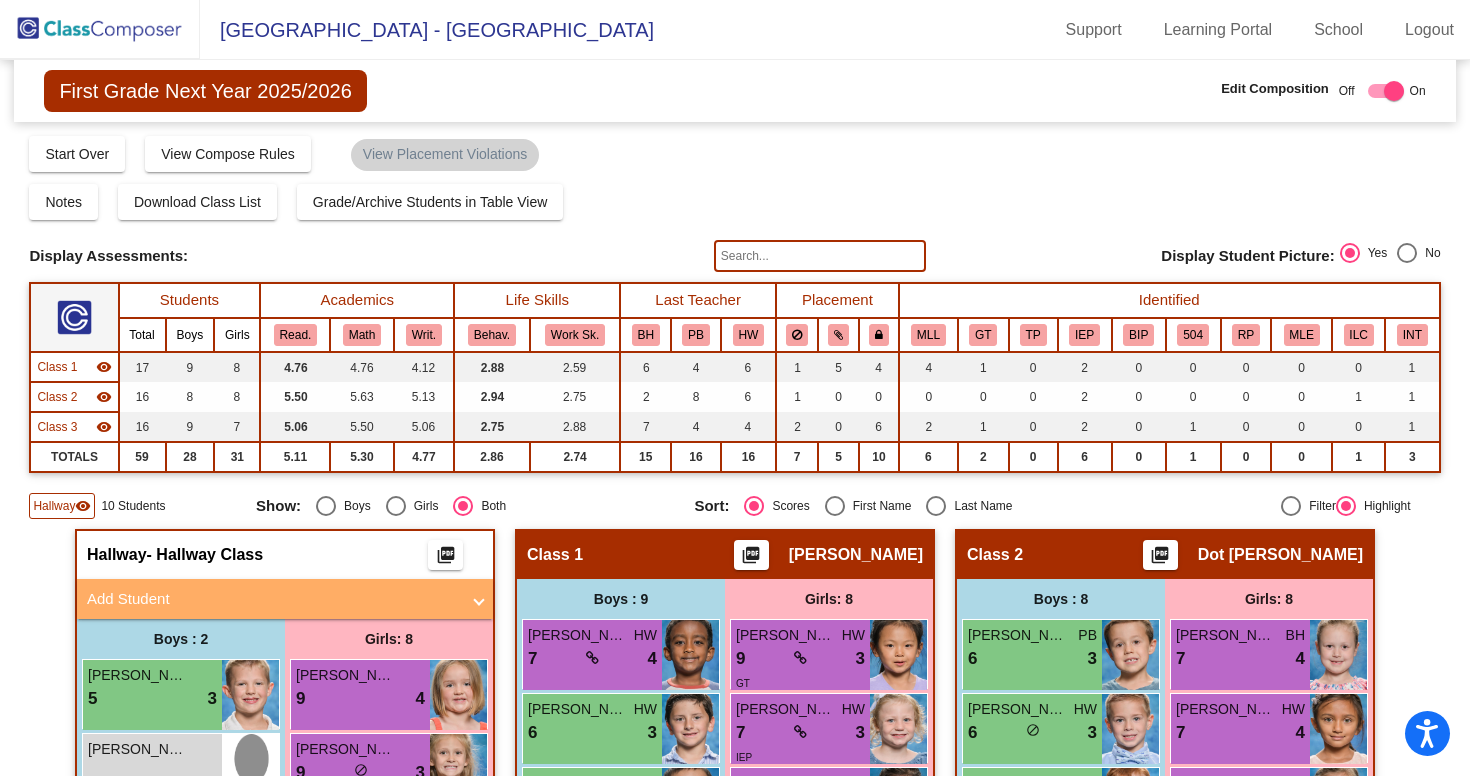 scroll, scrollTop: 0, scrollLeft: 0, axis: both 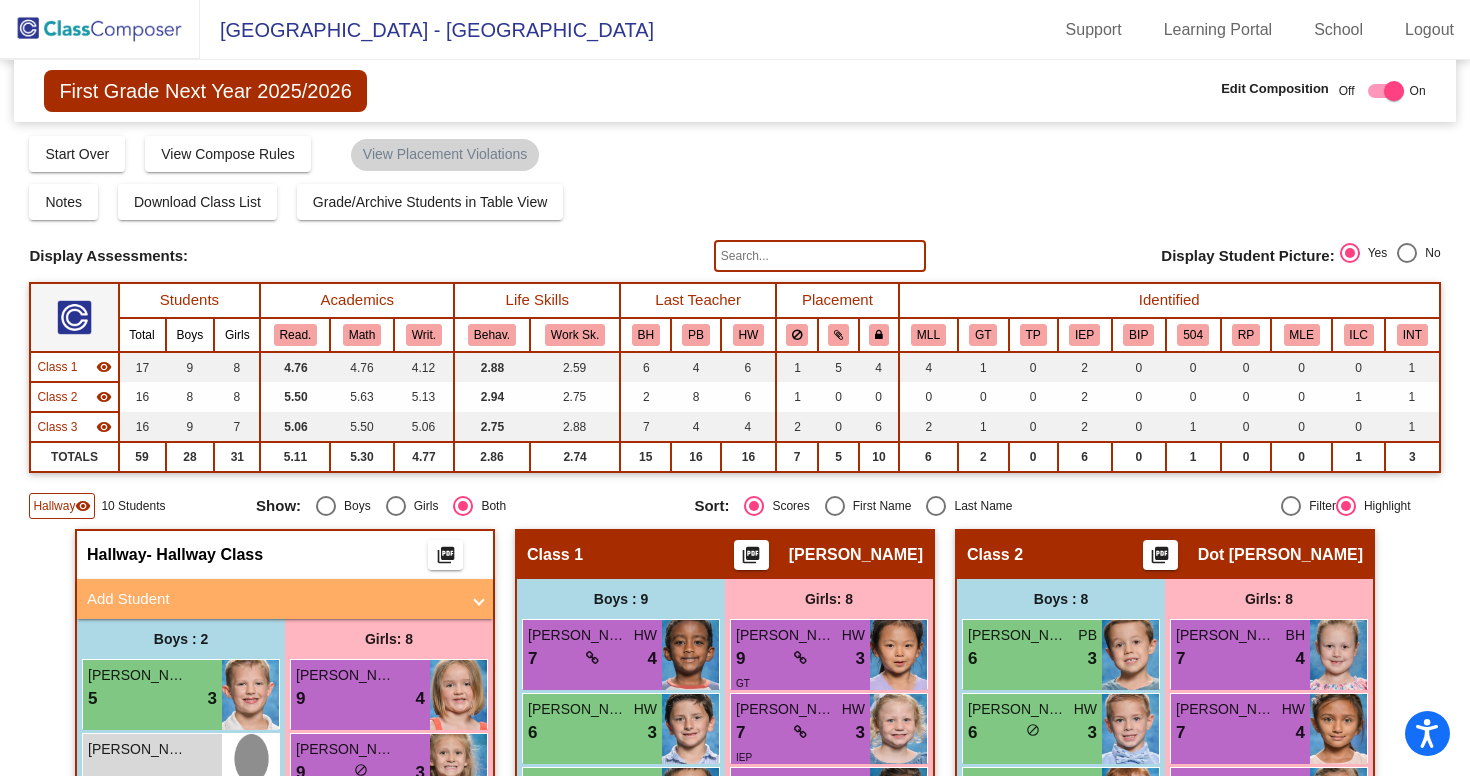 click 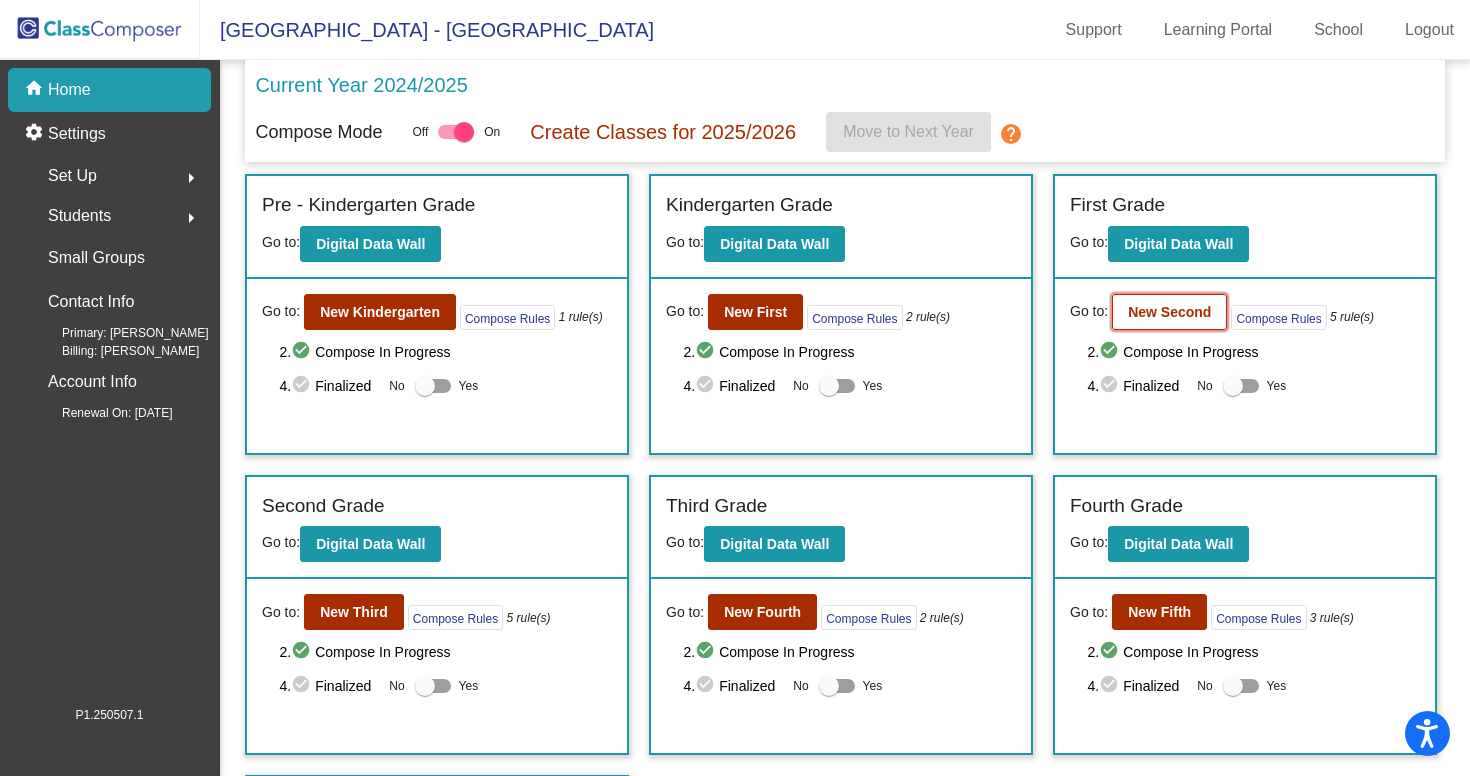 click on "New Second" 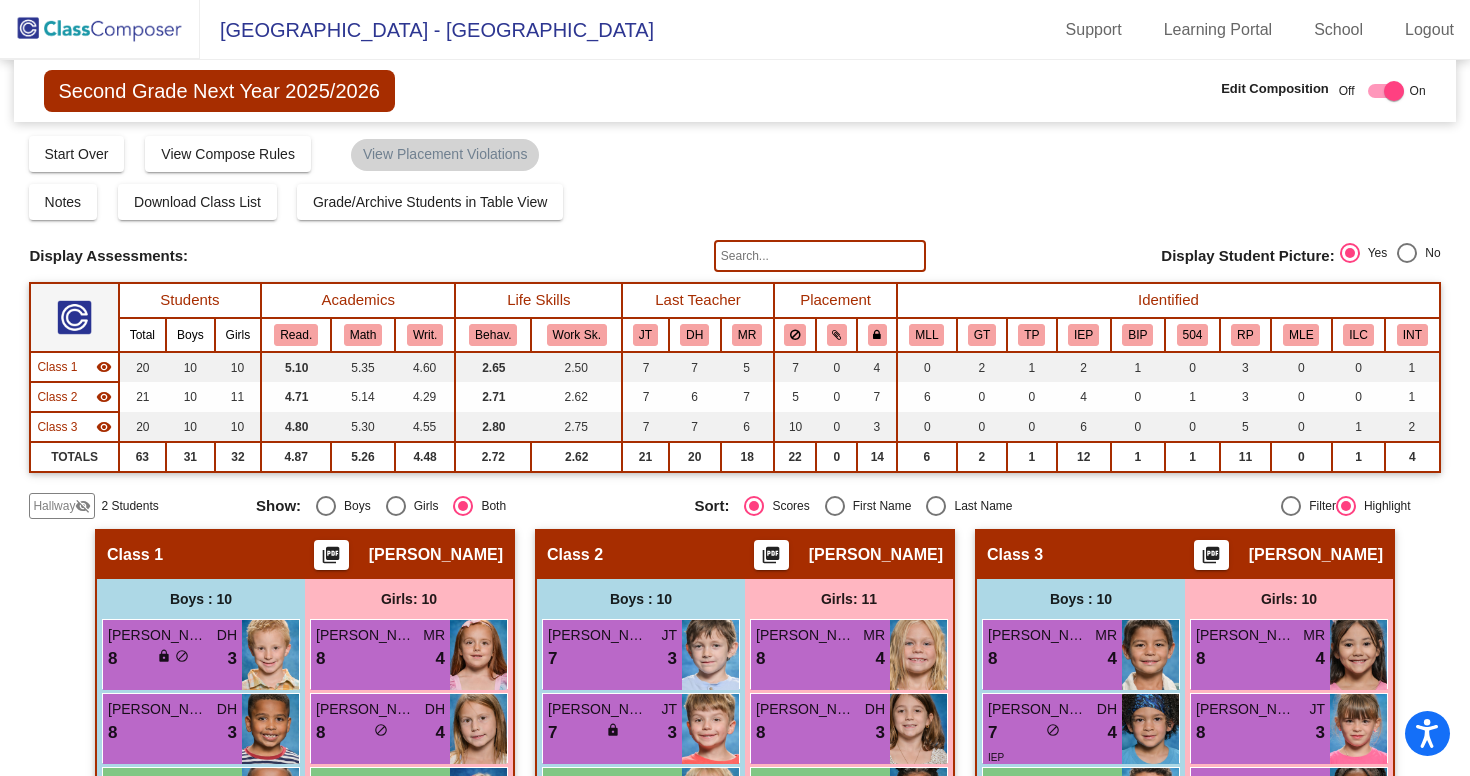 click on "visibility_off" 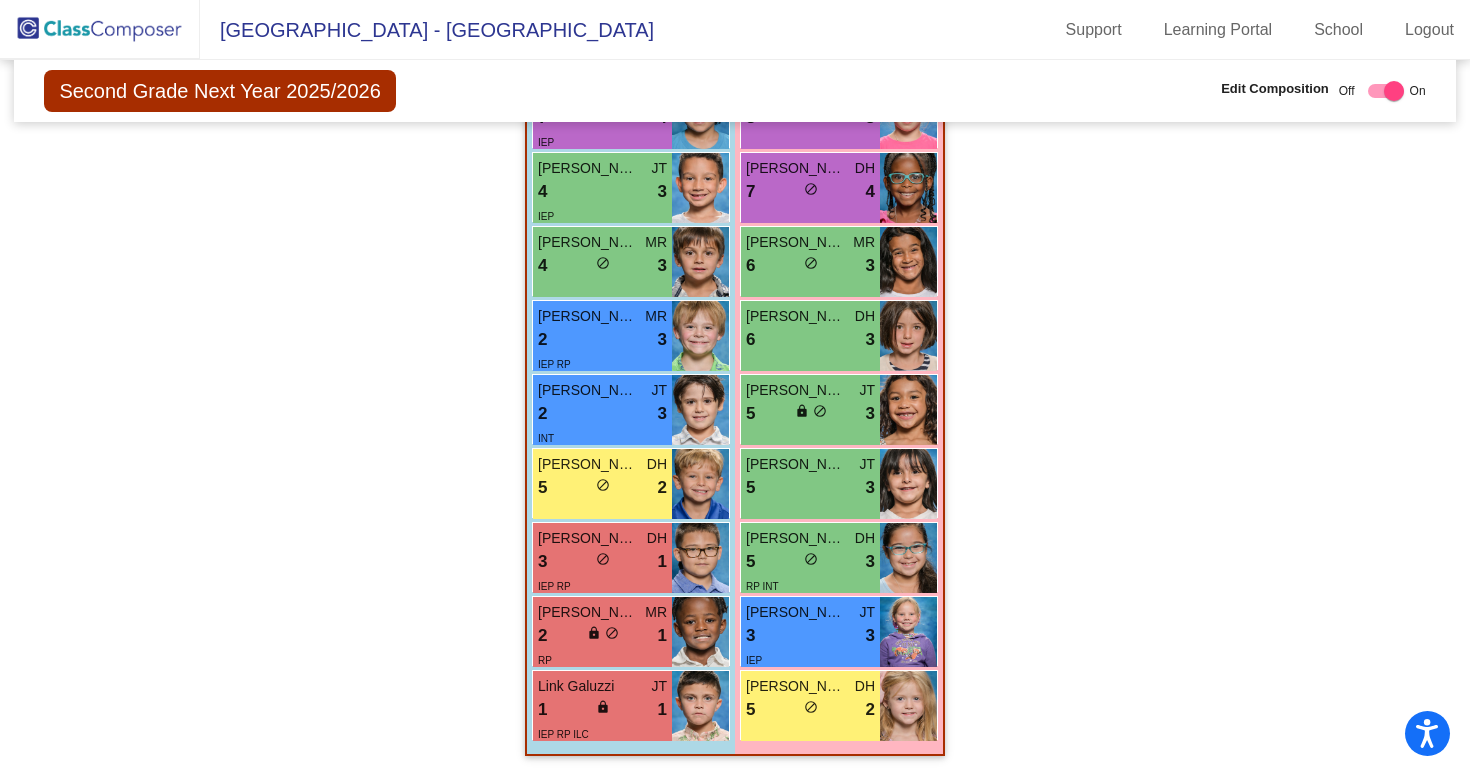 scroll, scrollTop: 1550, scrollLeft: 0, axis: vertical 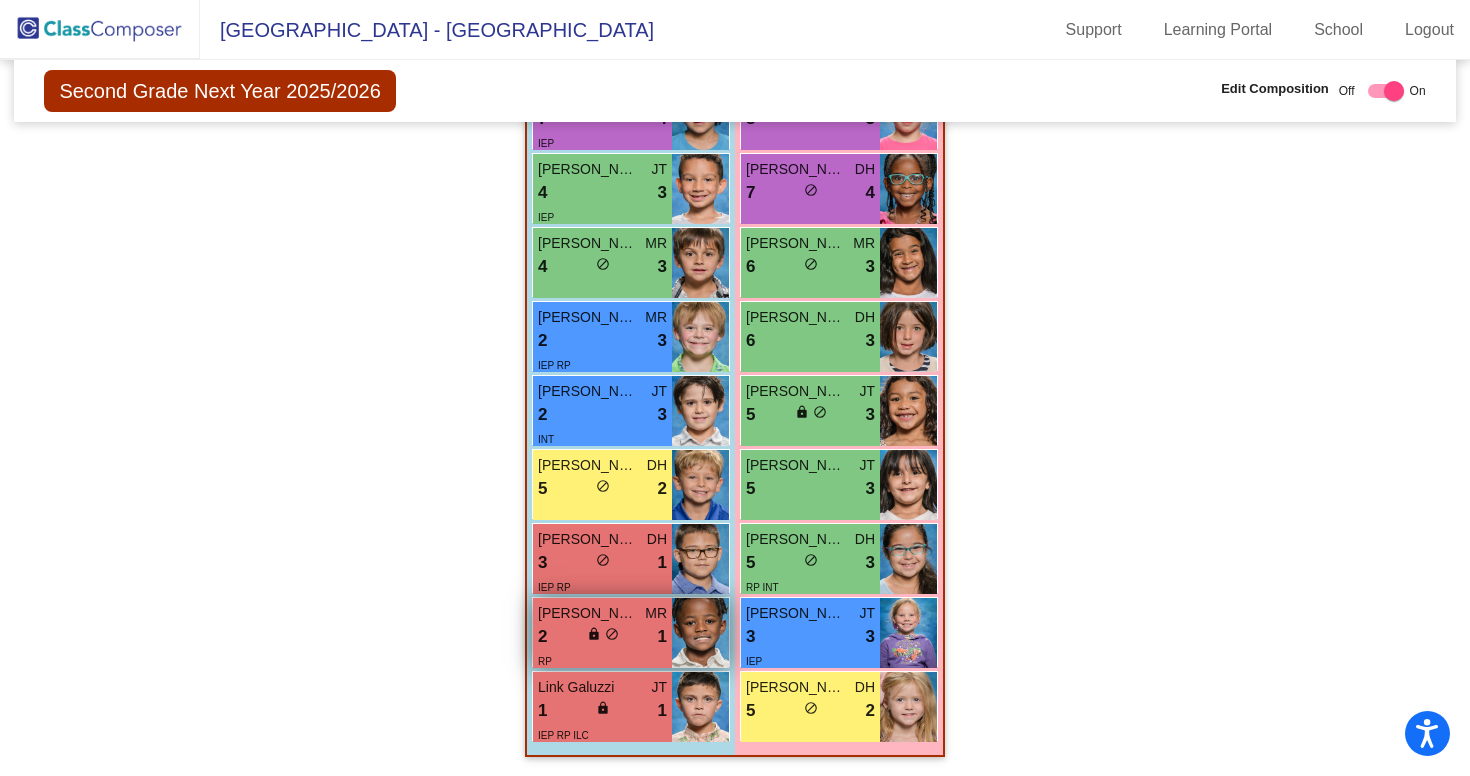 click on "lock do_not_disturb_alt" at bounding box center [603, 636] 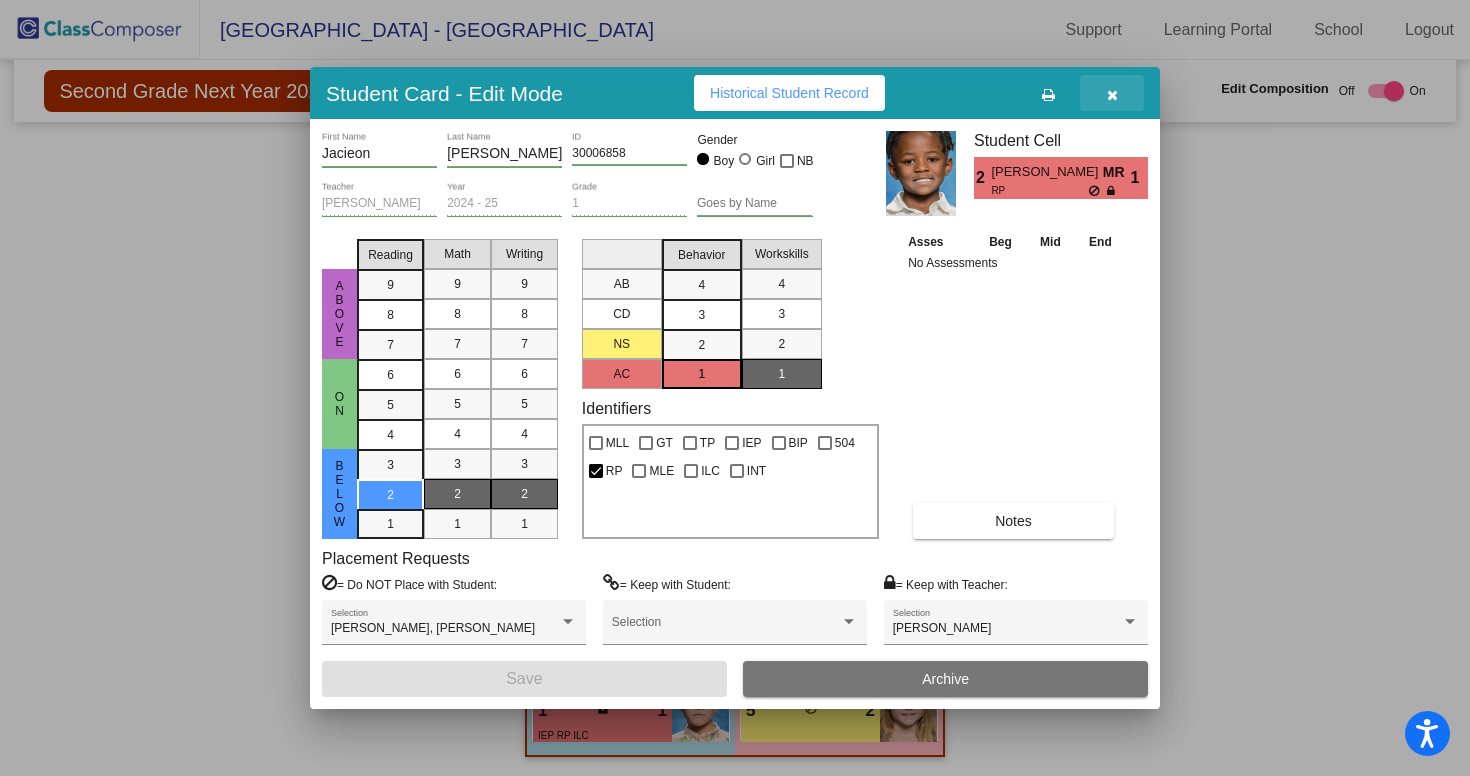 click at bounding box center [1112, 95] 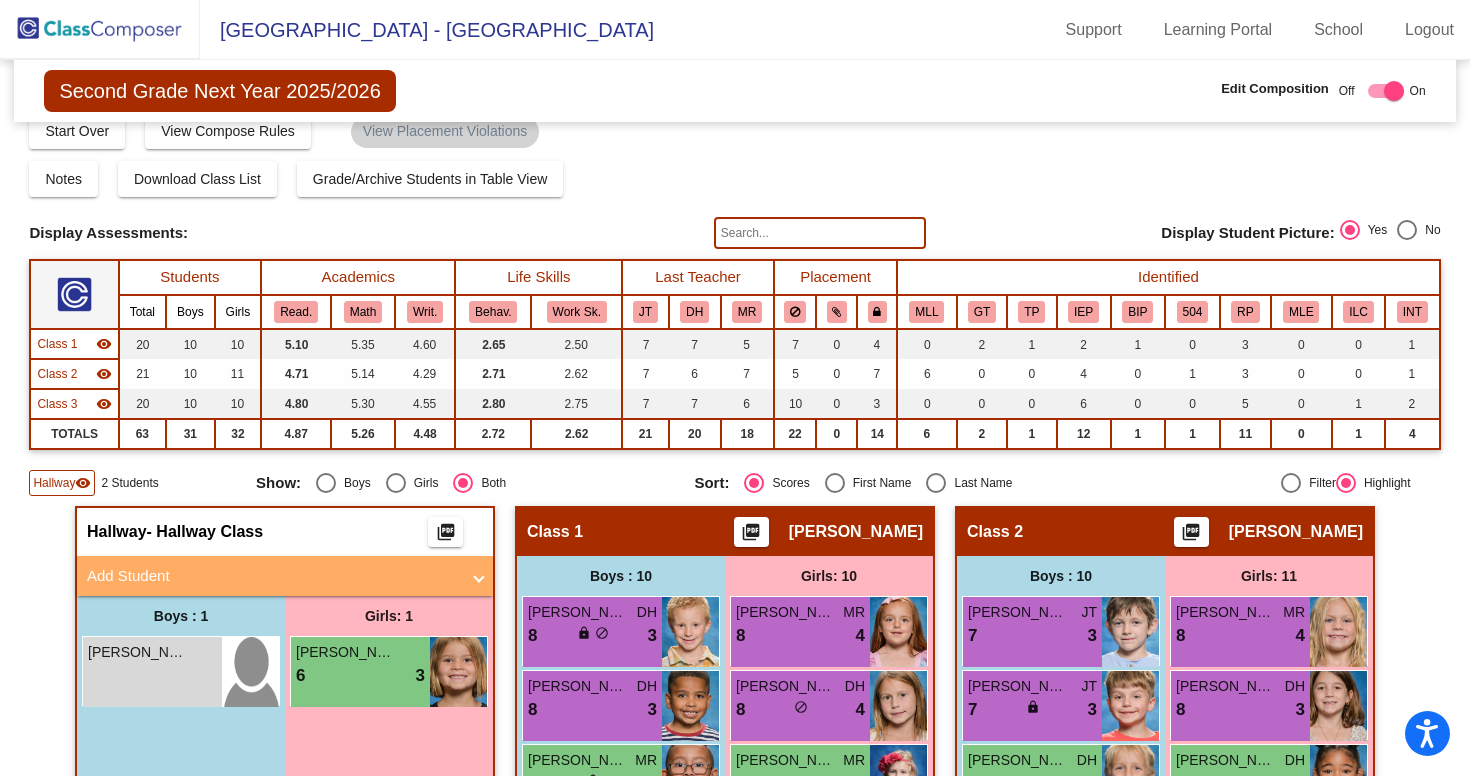 scroll, scrollTop: 29, scrollLeft: 0, axis: vertical 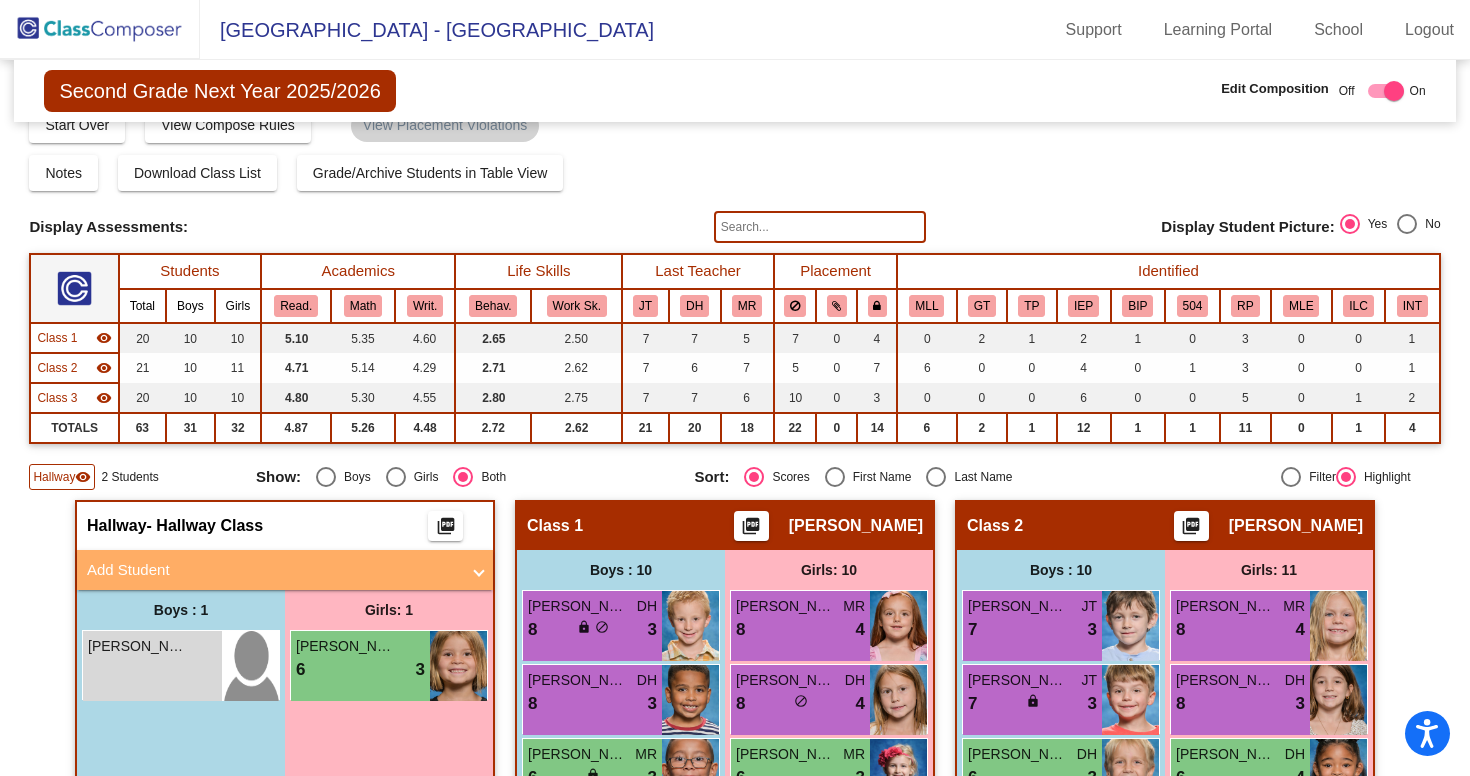 click 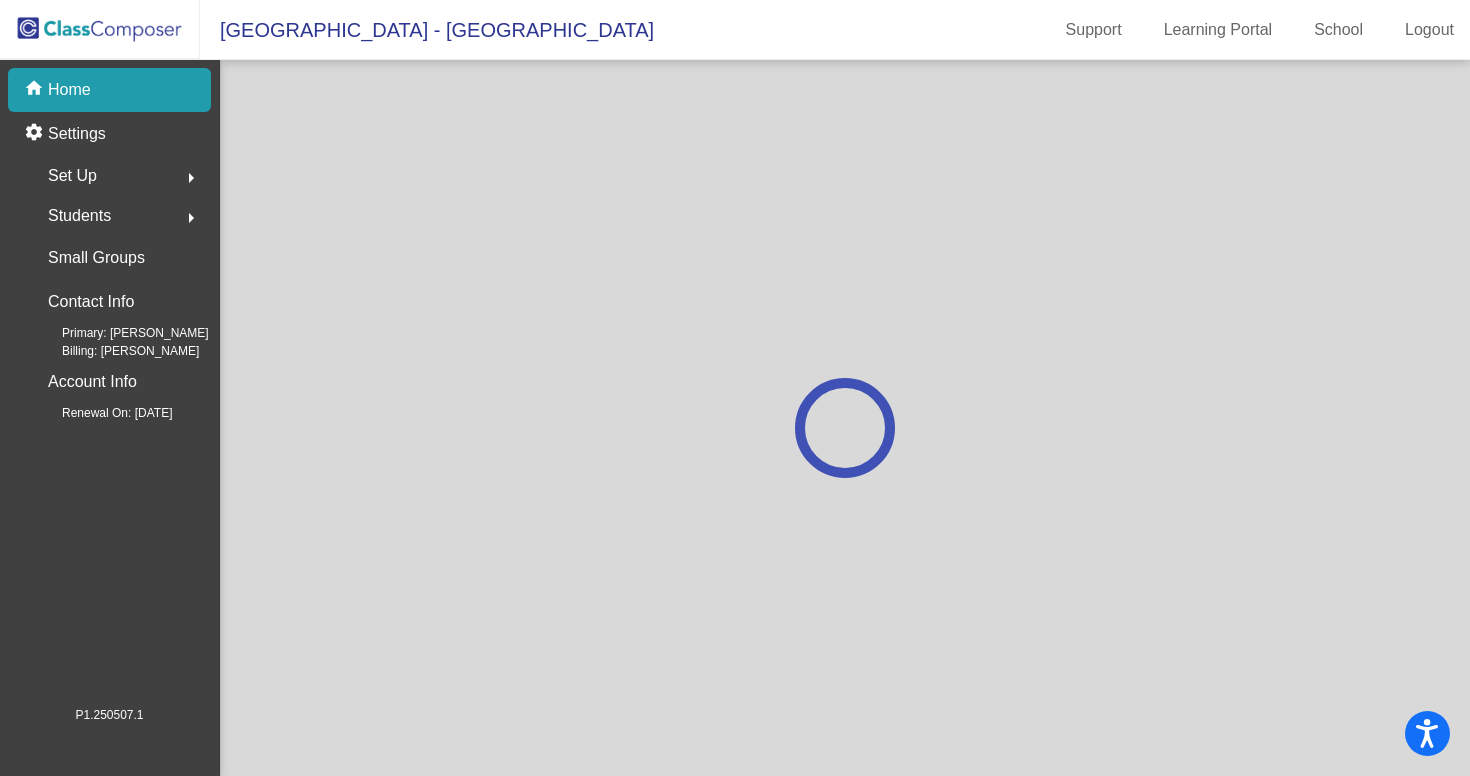 scroll, scrollTop: 0, scrollLeft: 0, axis: both 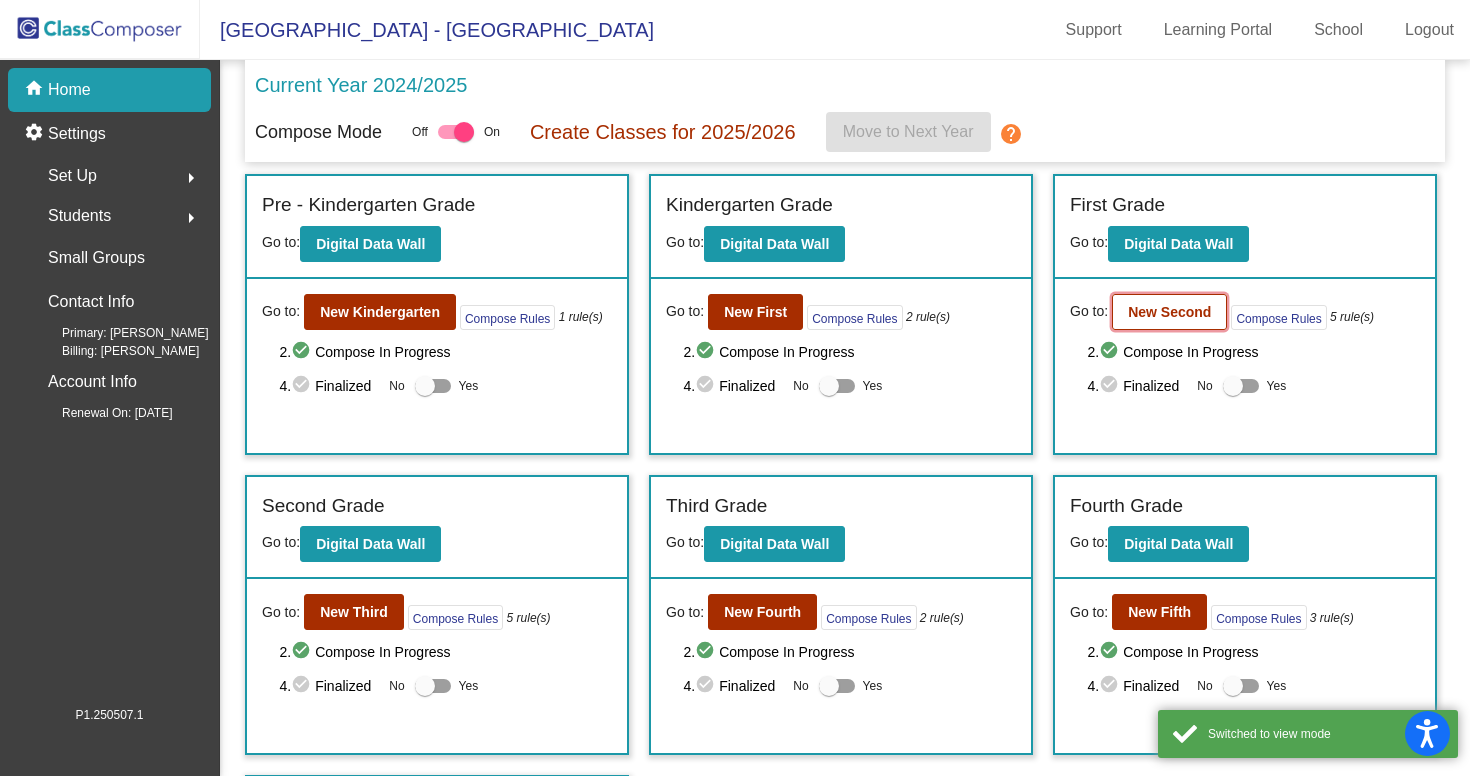 click on "New Second" 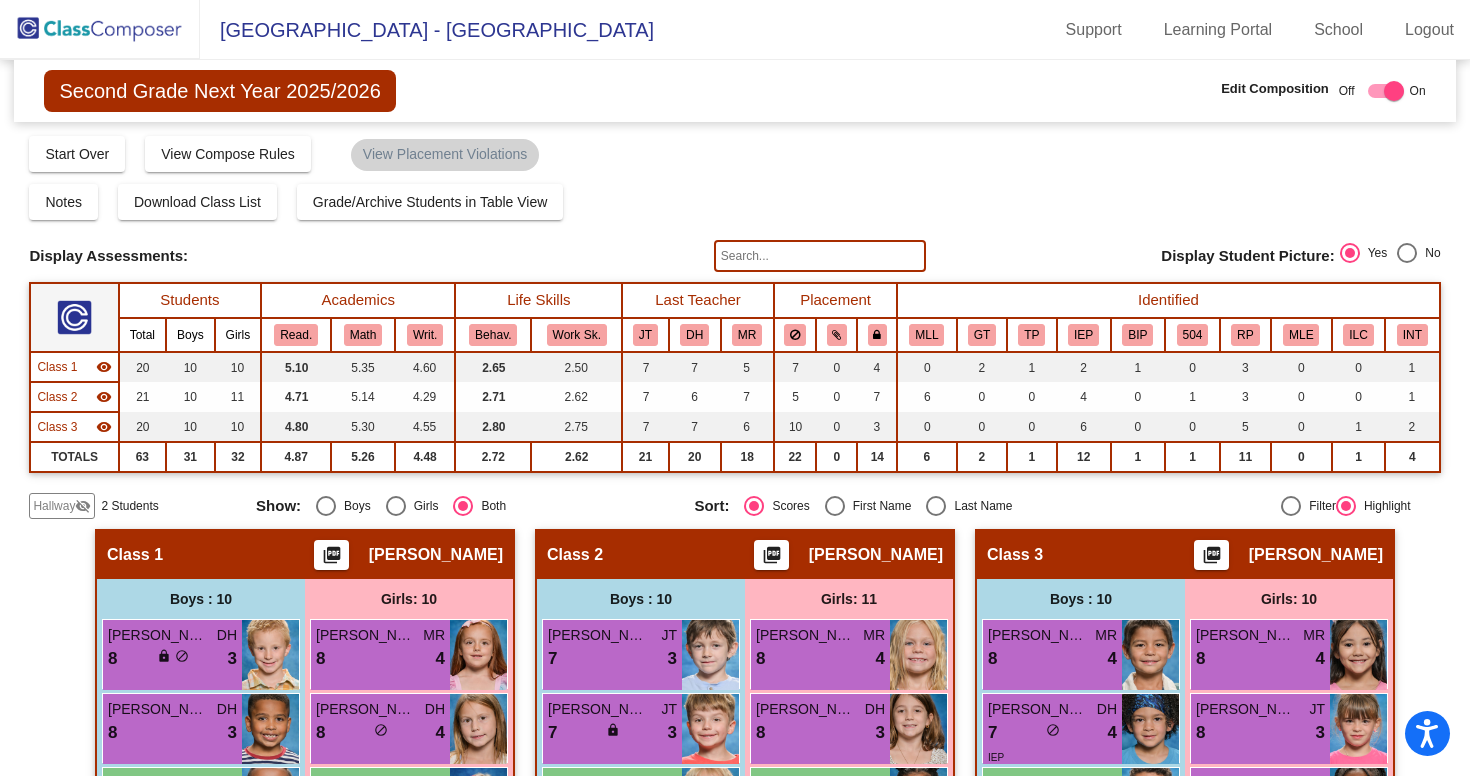 scroll, scrollTop: 0, scrollLeft: 0, axis: both 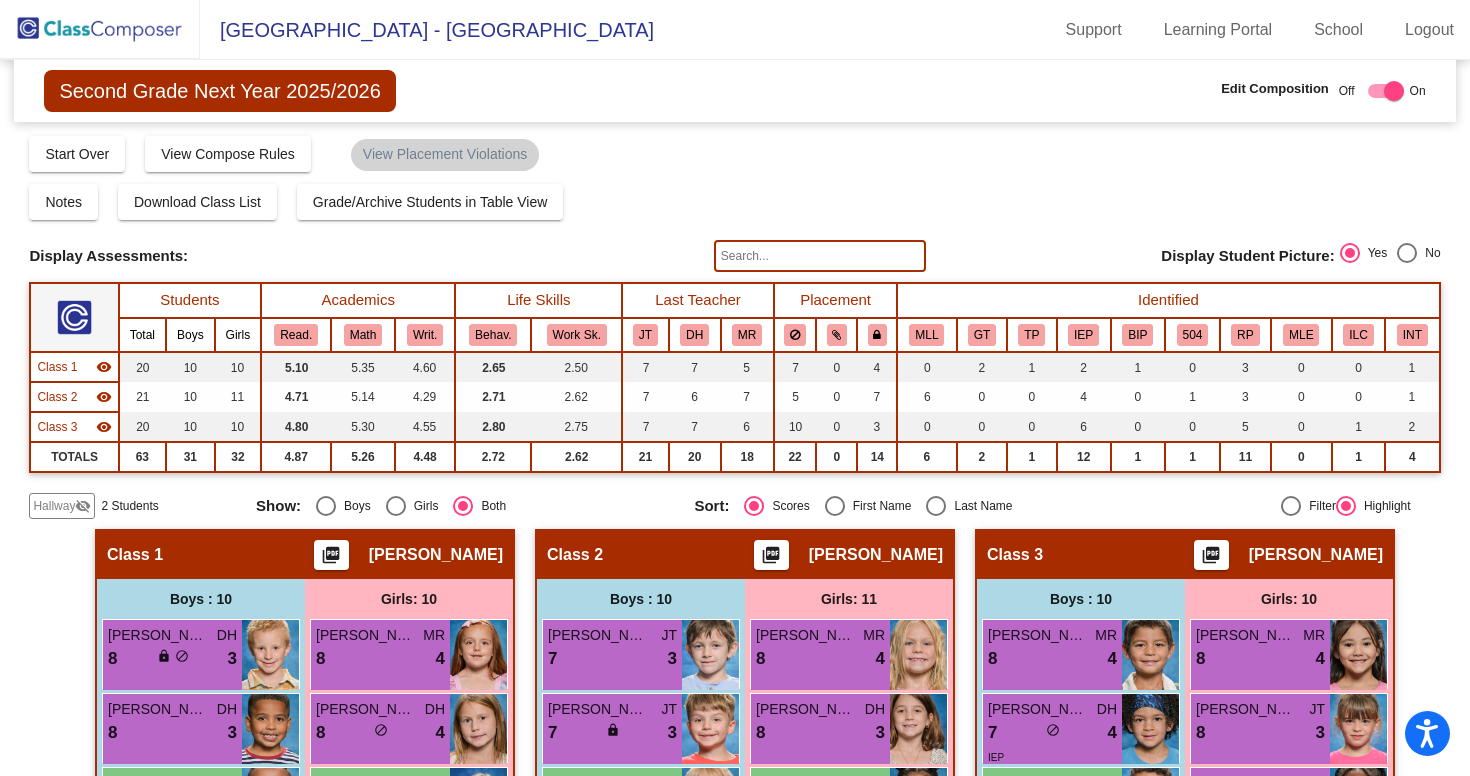 click 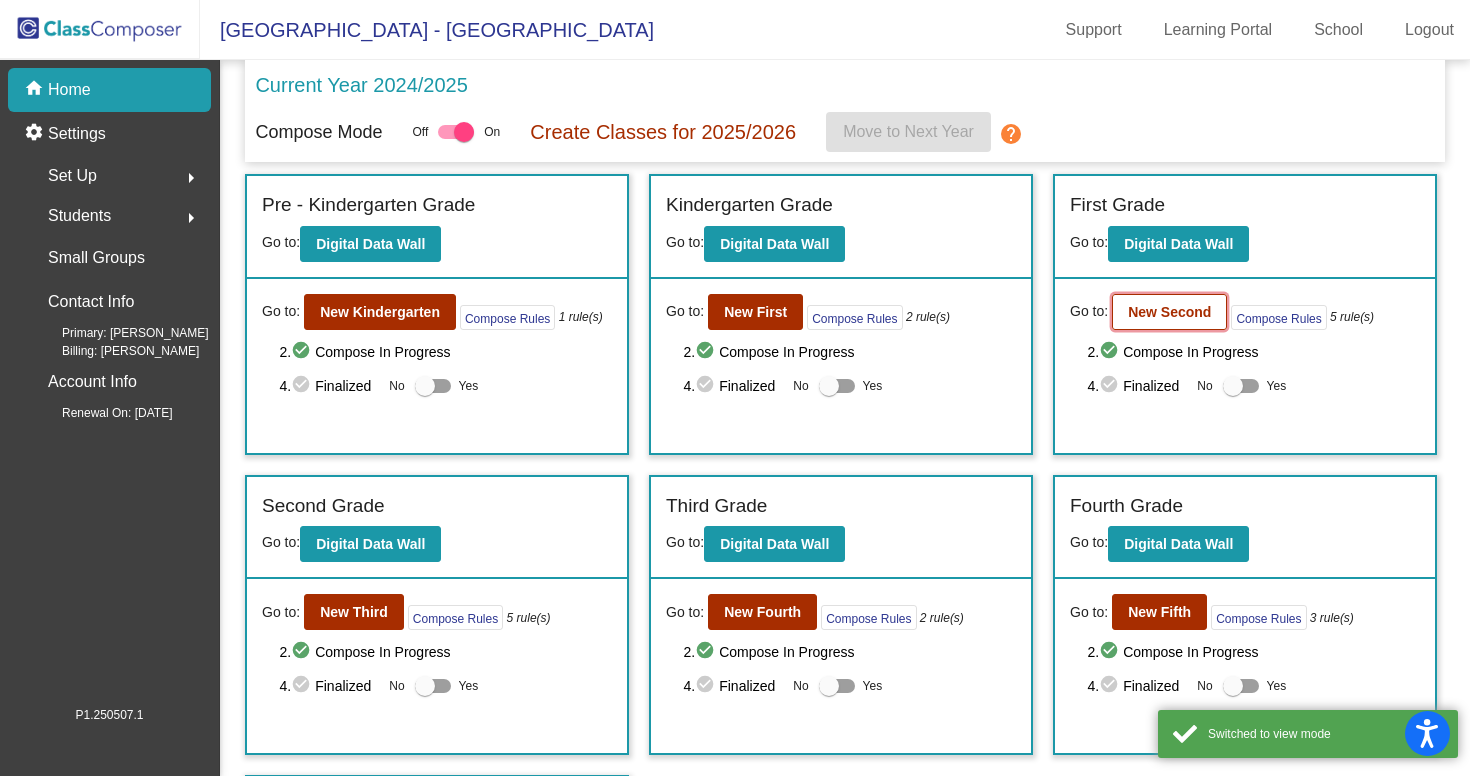 click on "New Second" 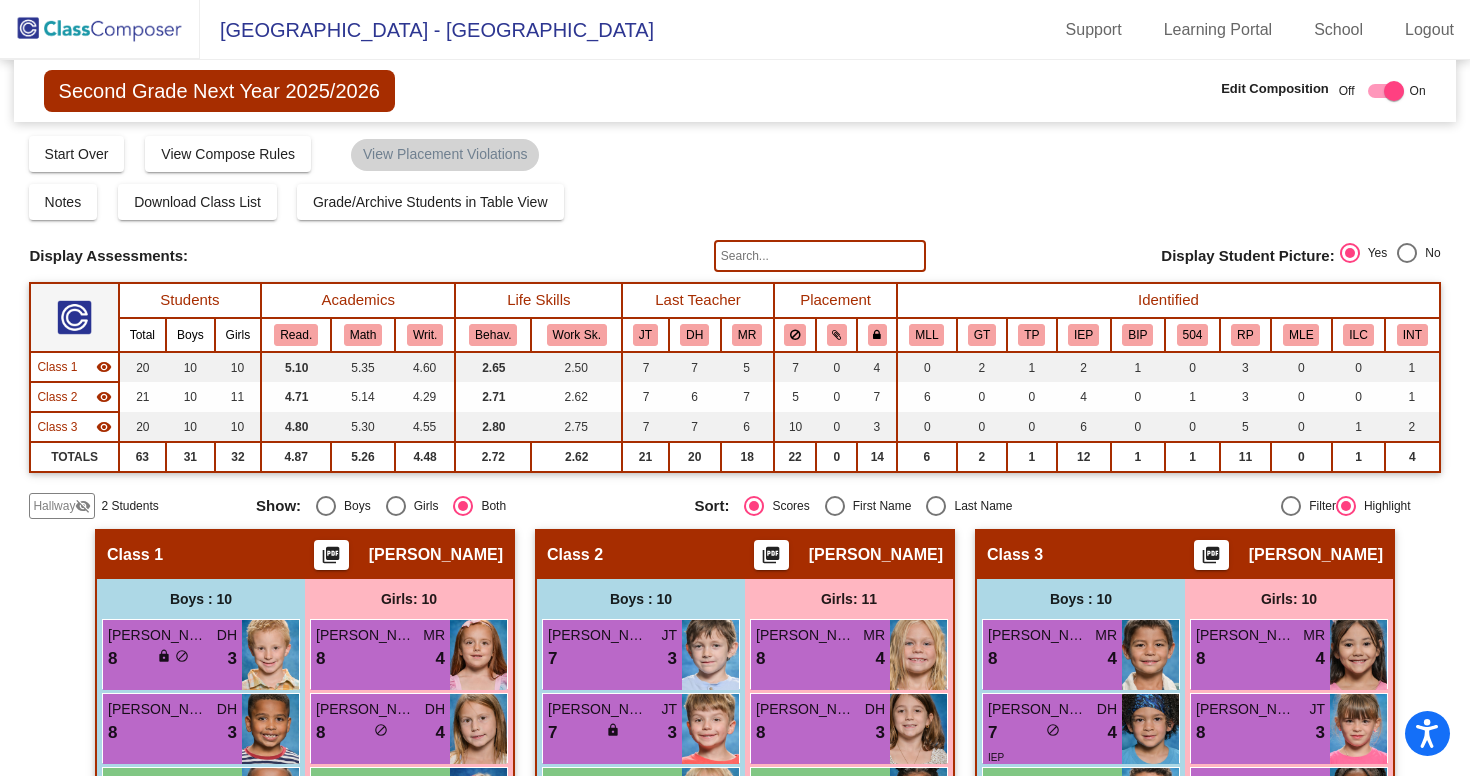 scroll, scrollTop: 0, scrollLeft: 0, axis: both 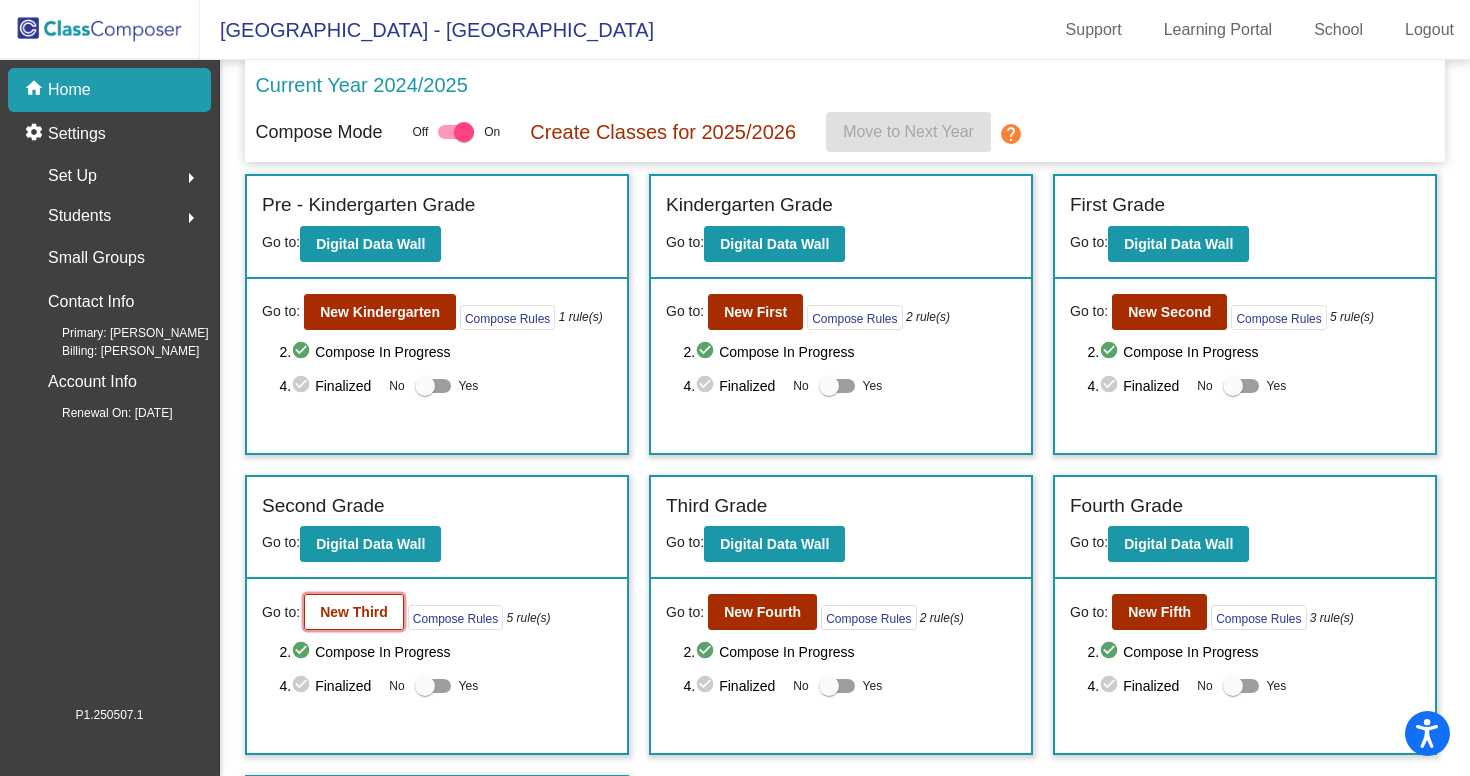 click on "New Third" 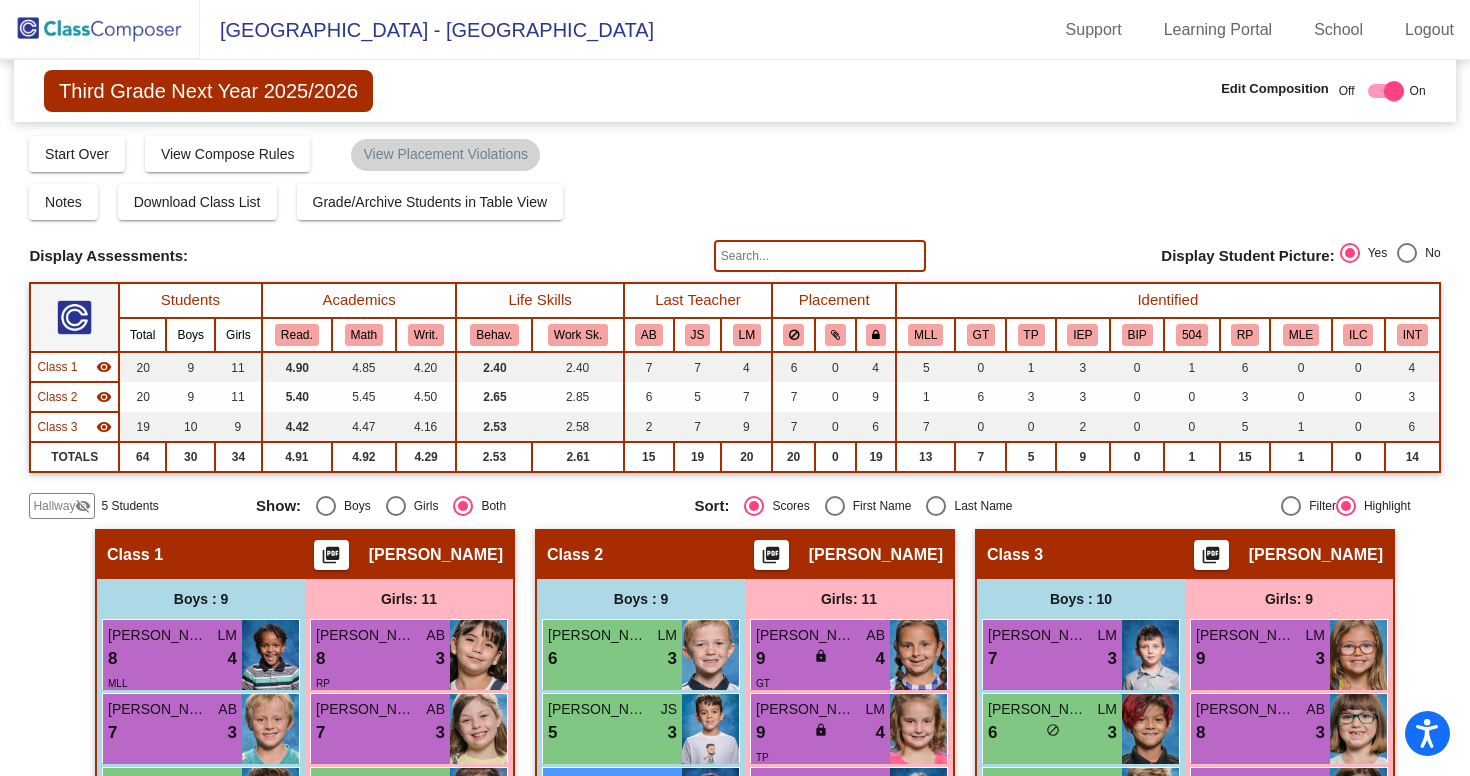 scroll, scrollTop: 0, scrollLeft: 0, axis: both 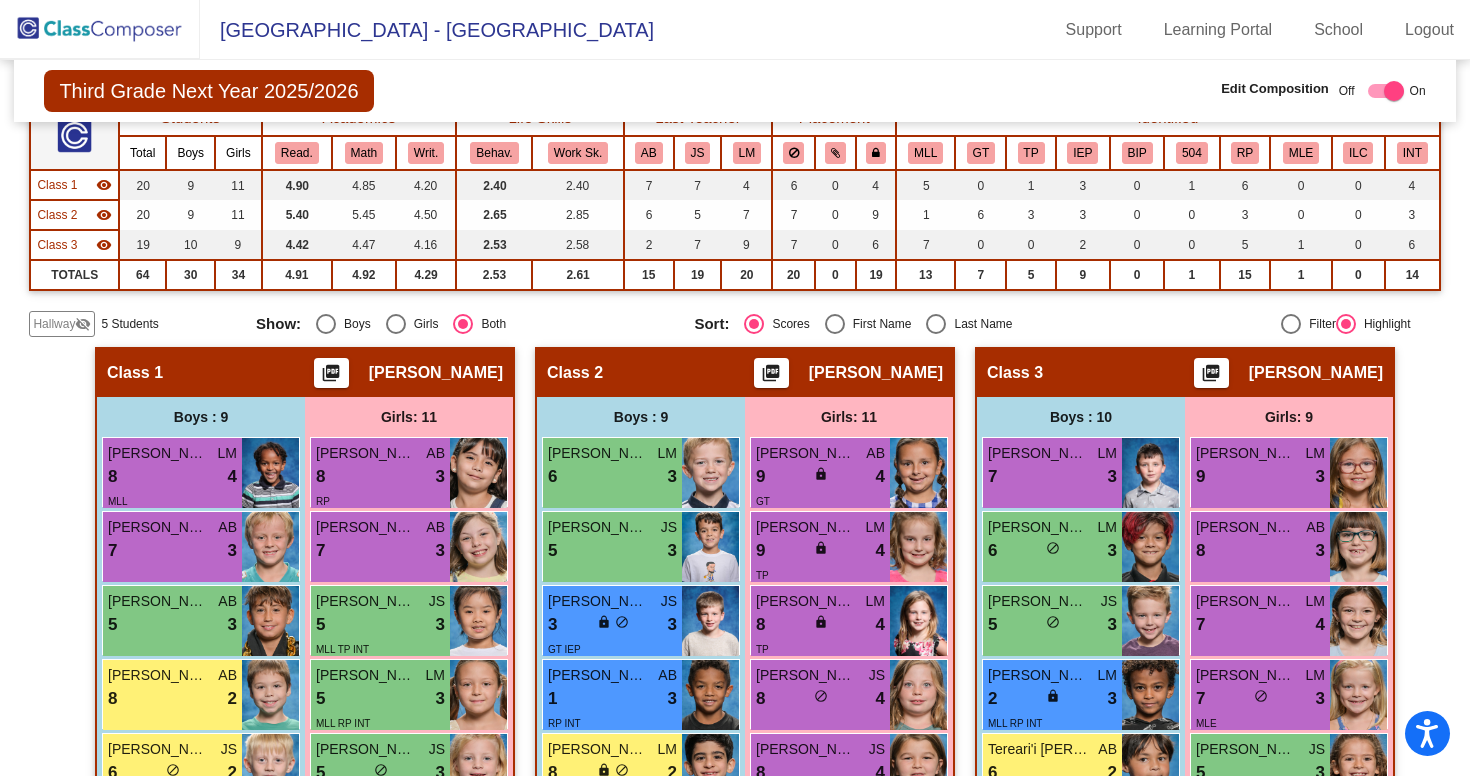 click on "Hallway" 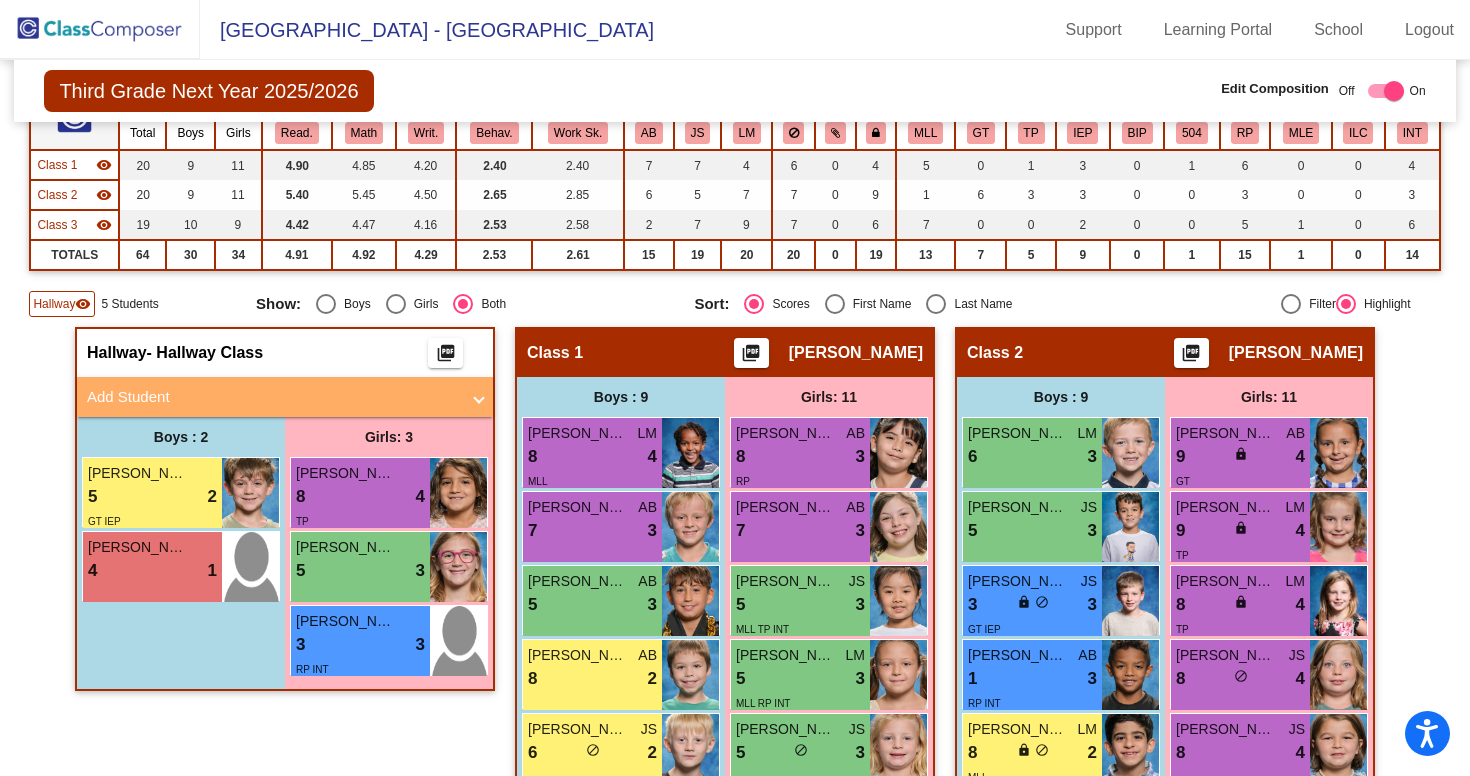scroll, scrollTop: 215, scrollLeft: 0, axis: vertical 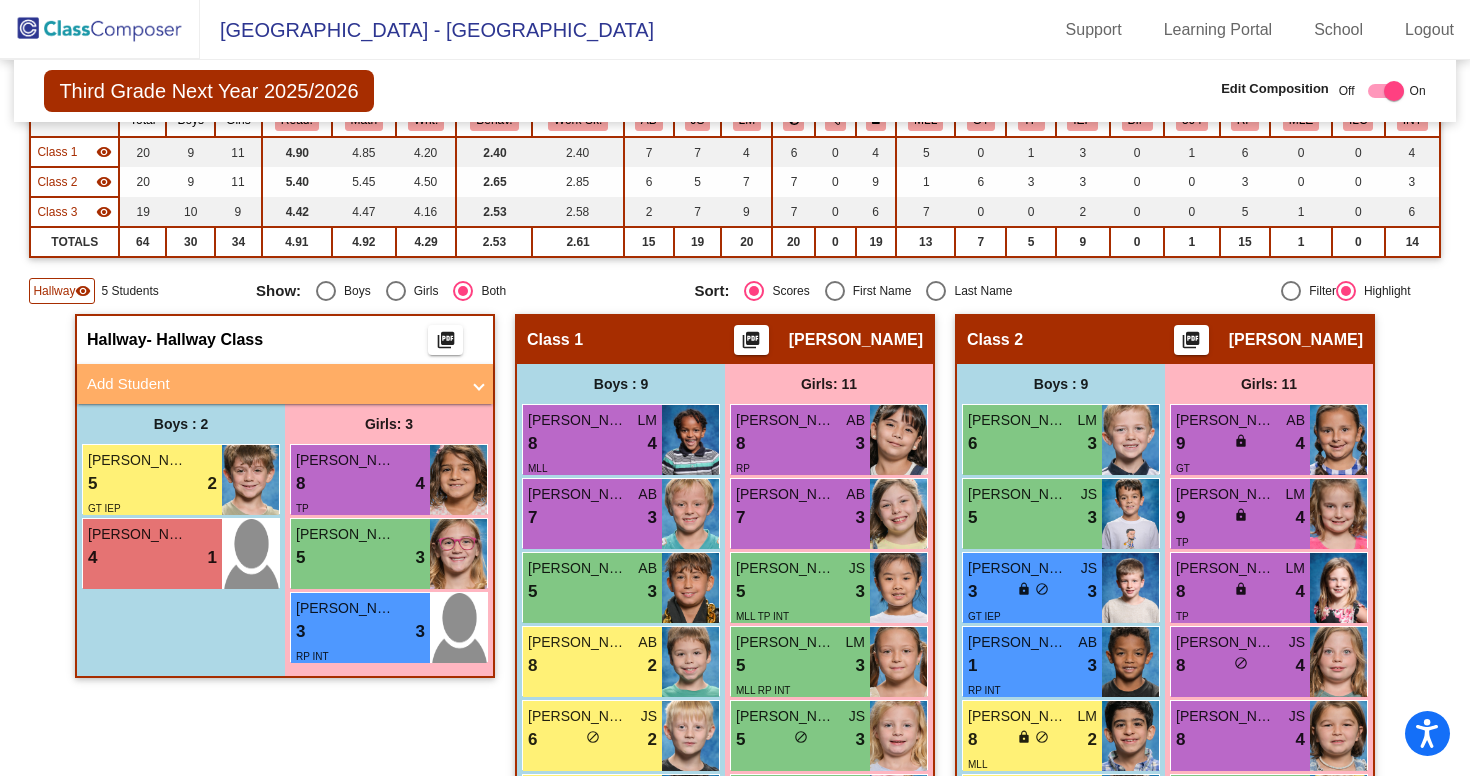 click on "Hallway" 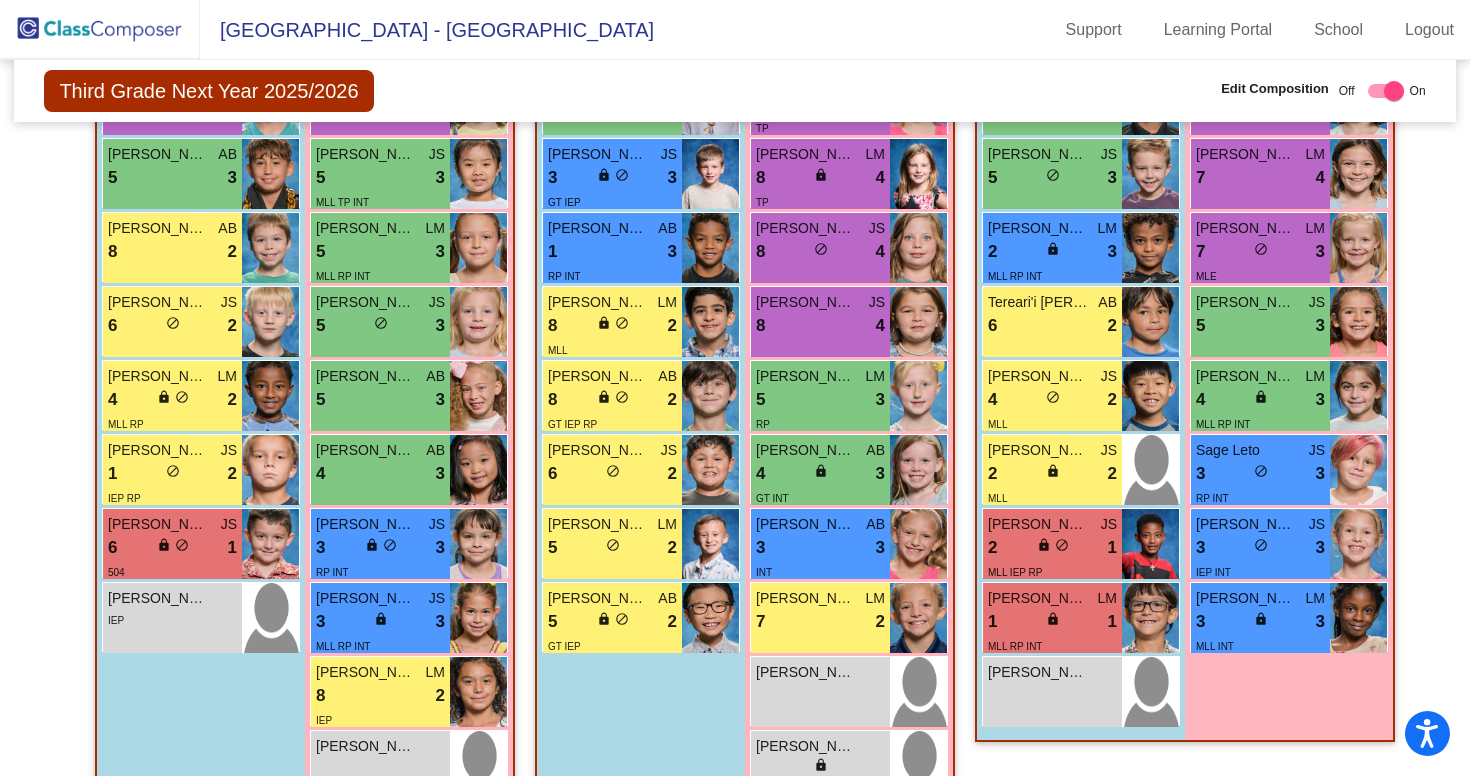 scroll, scrollTop: 633, scrollLeft: 0, axis: vertical 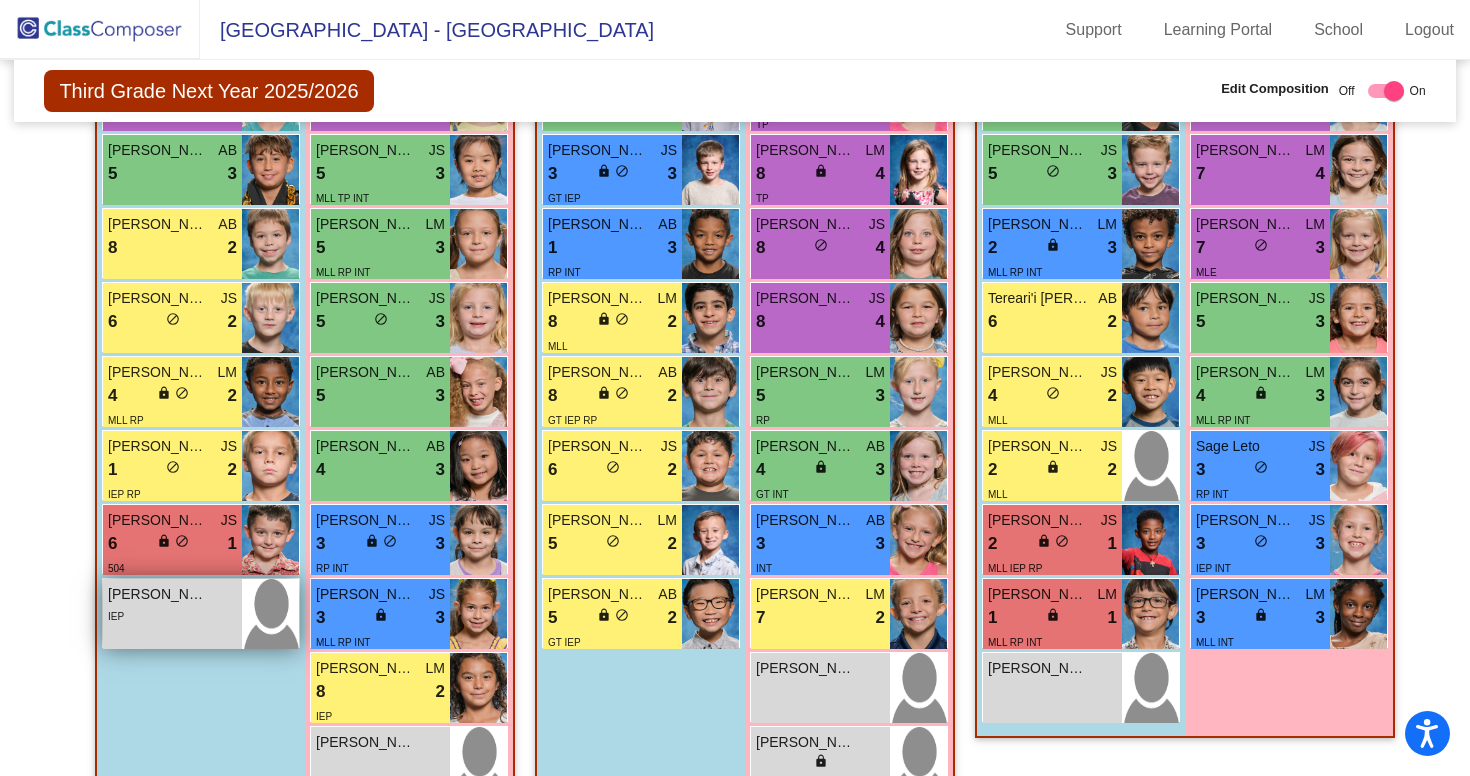 click on "[PERSON_NAME] [PERSON_NAME] do_not_disturb_alt IEP" at bounding box center [172, 614] 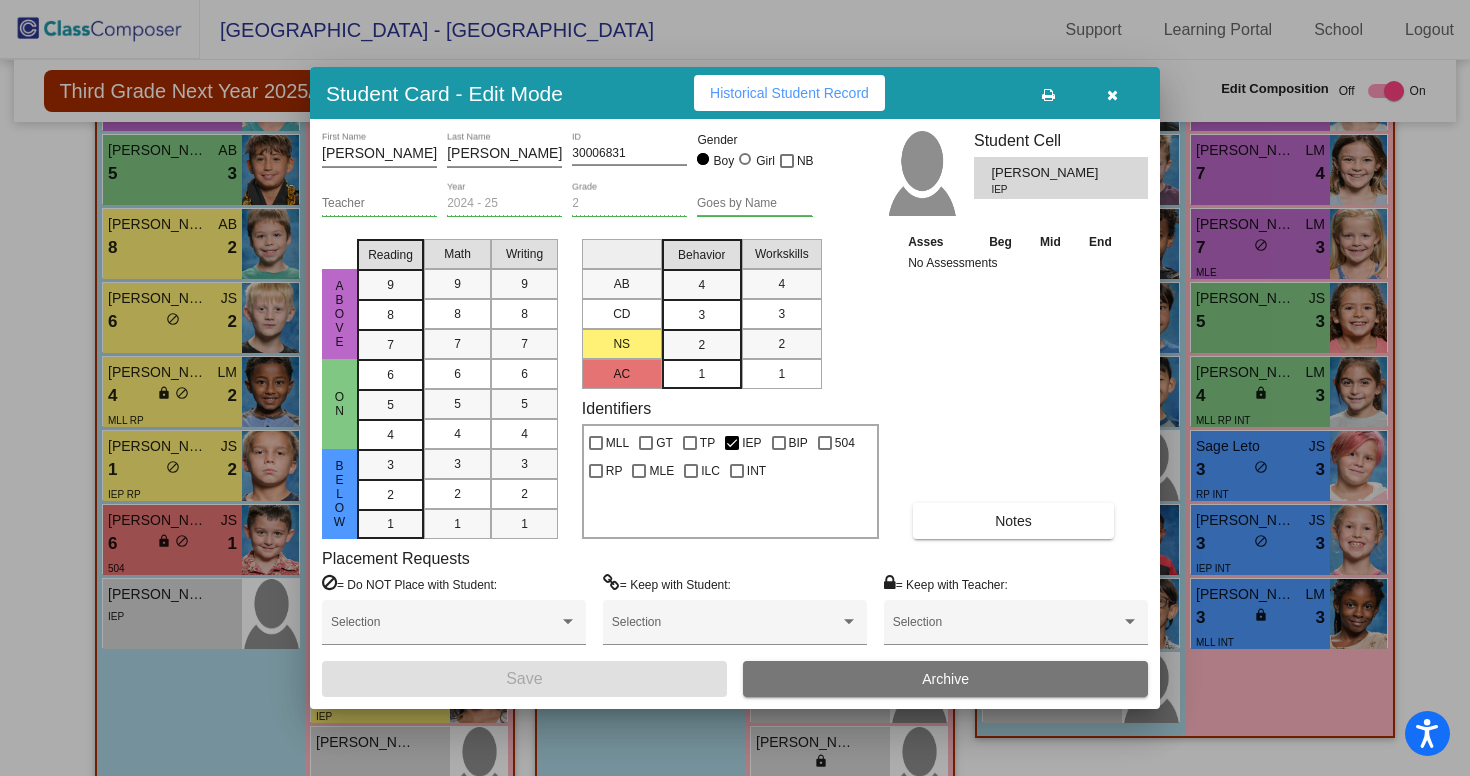 click on "Archive" at bounding box center (945, 679) 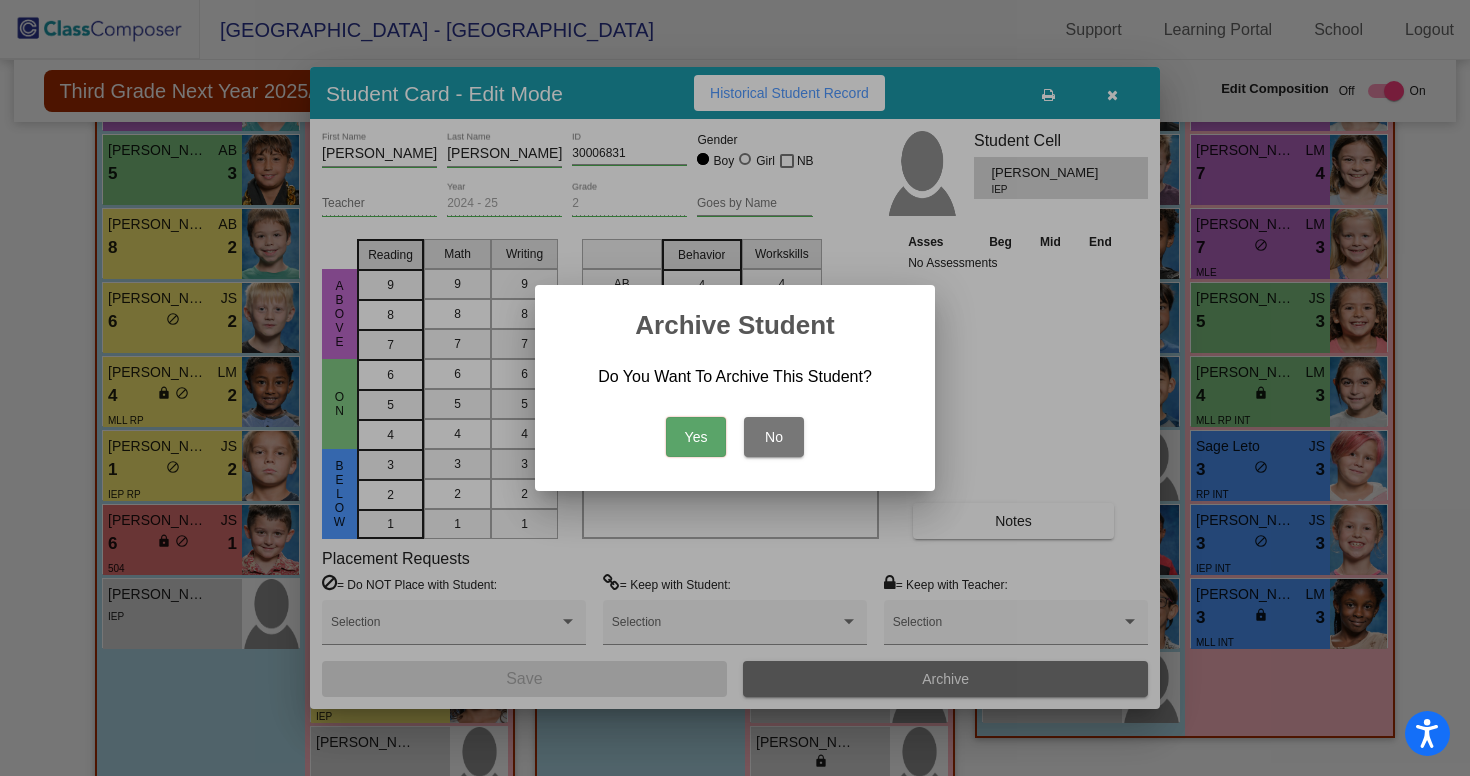 click on "Yes" at bounding box center (696, 437) 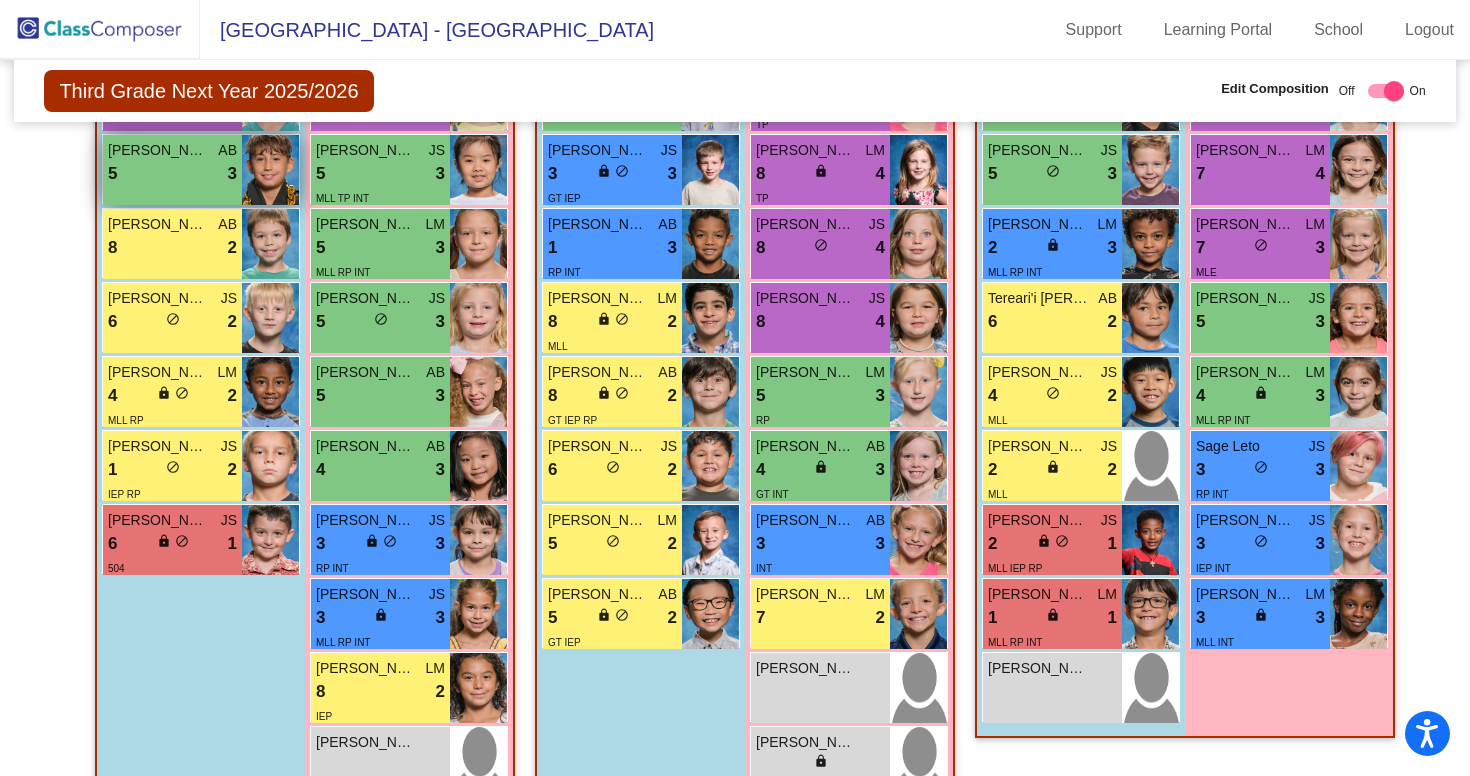scroll, scrollTop: 632, scrollLeft: 0, axis: vertical 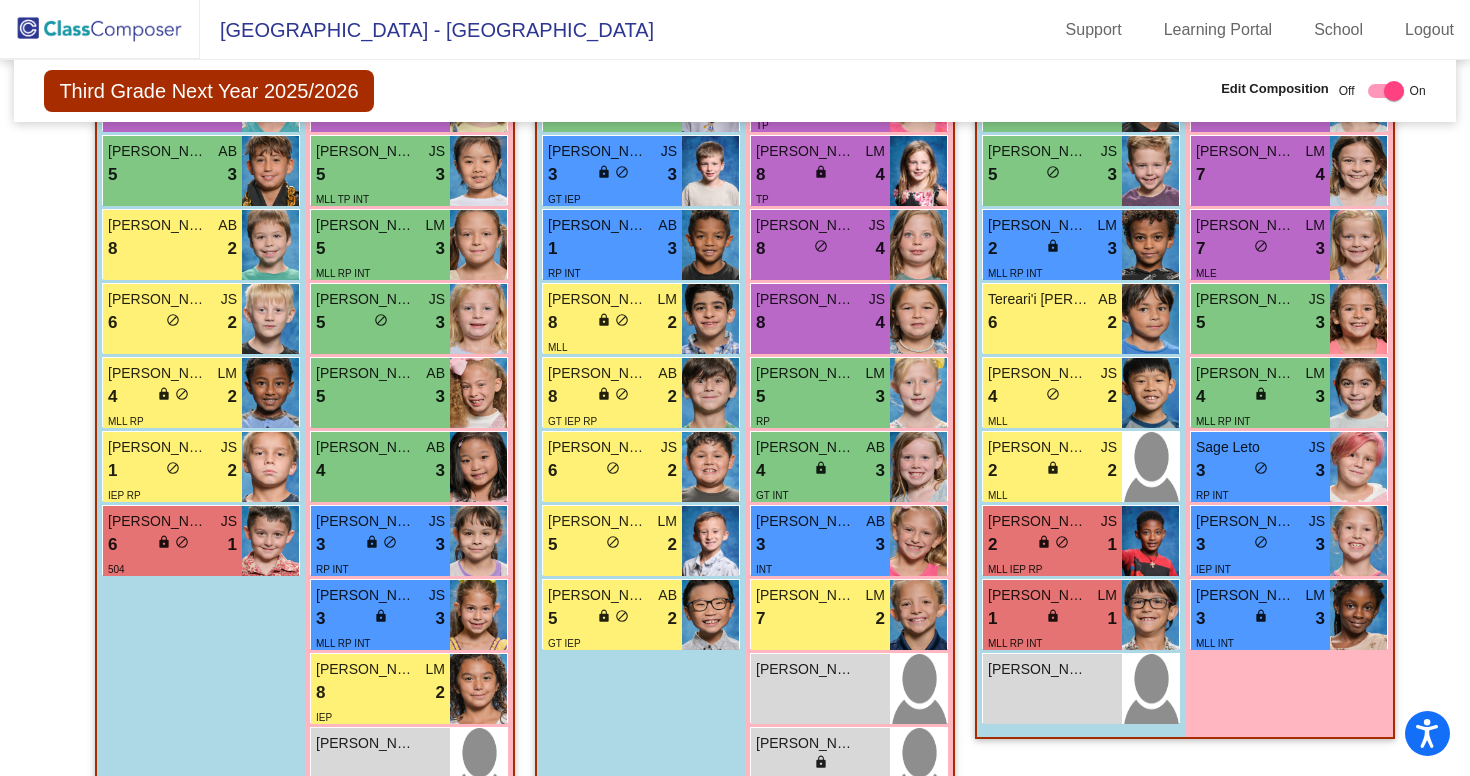 click 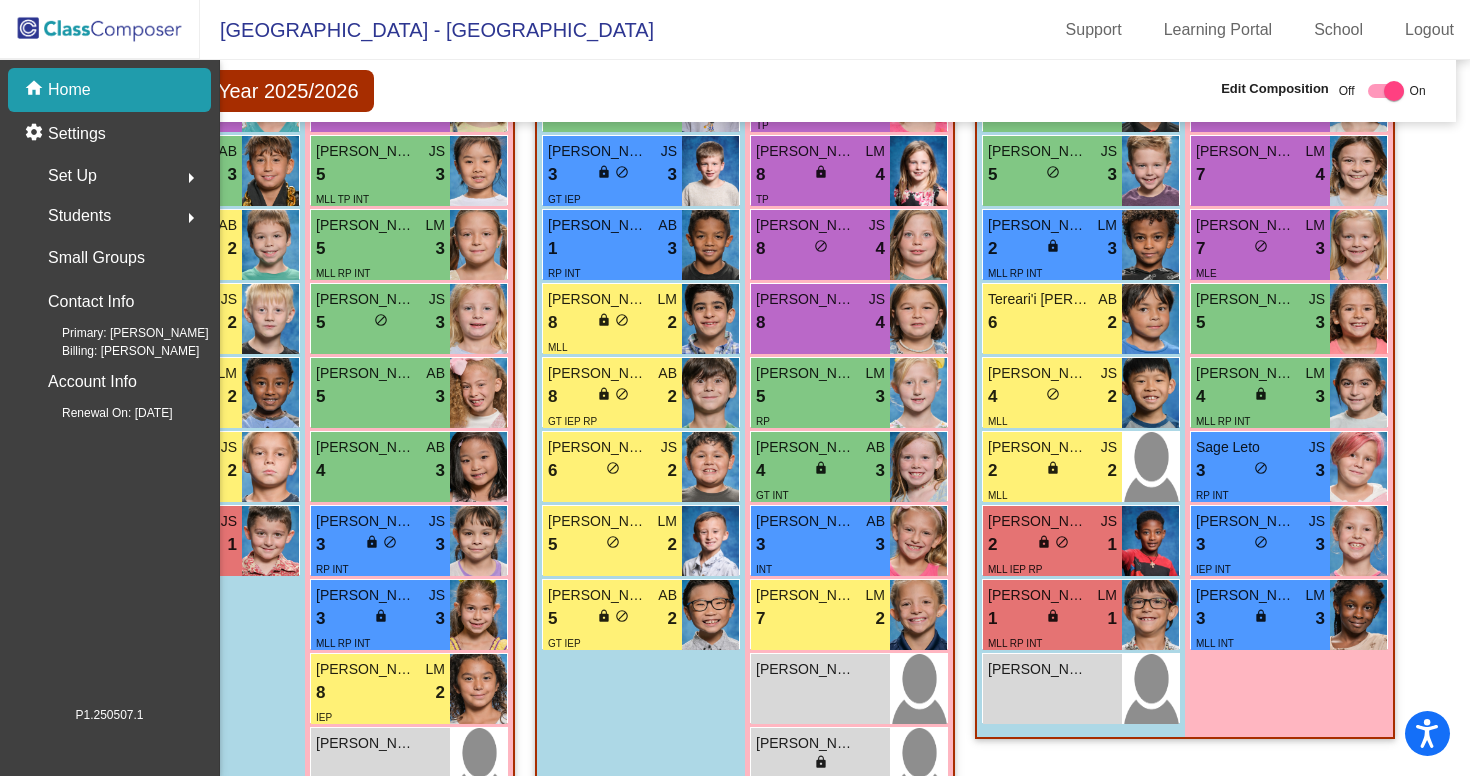 scroll, scrollTop: 0, scrollLeft: 0, axis: both 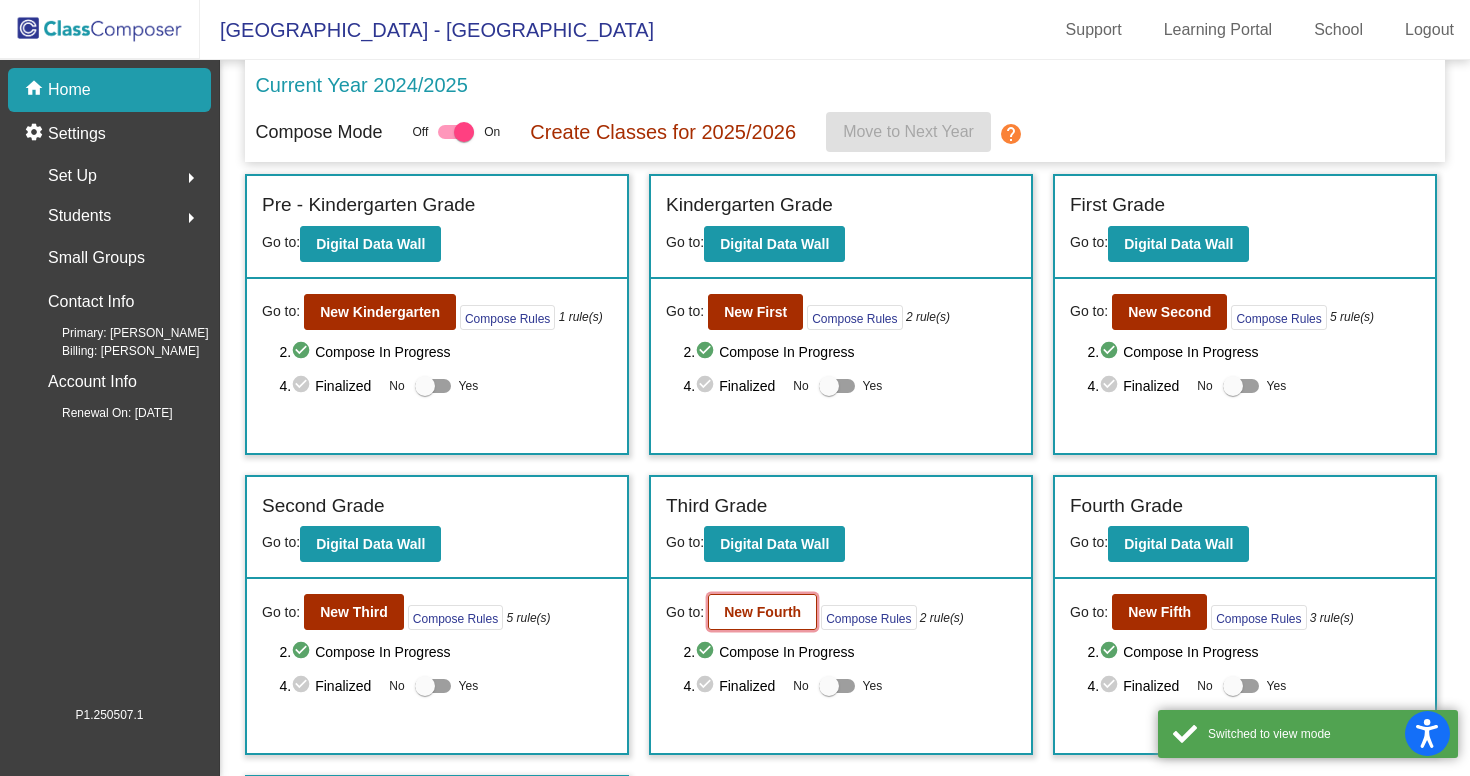 click on "New Fourth" 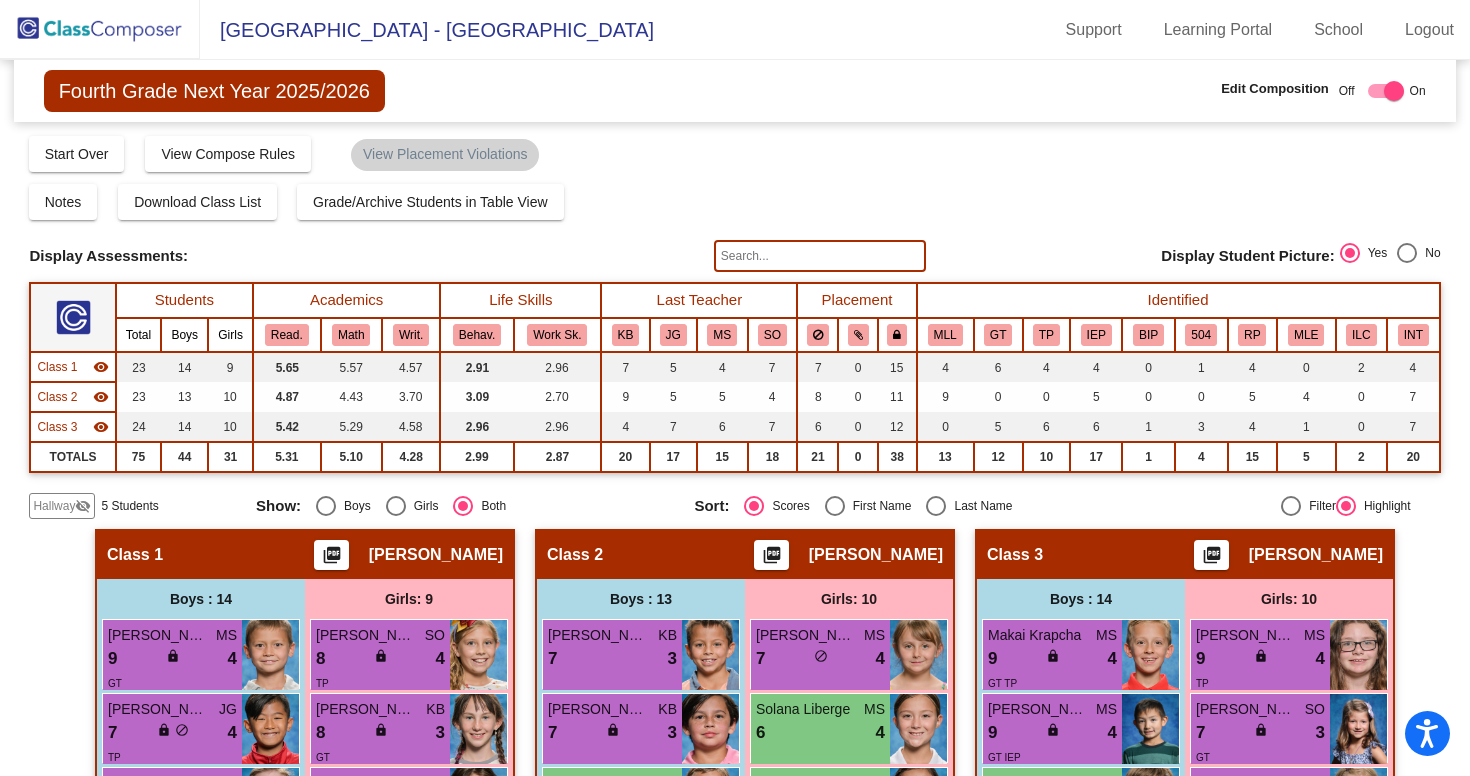 click on "Hallway" 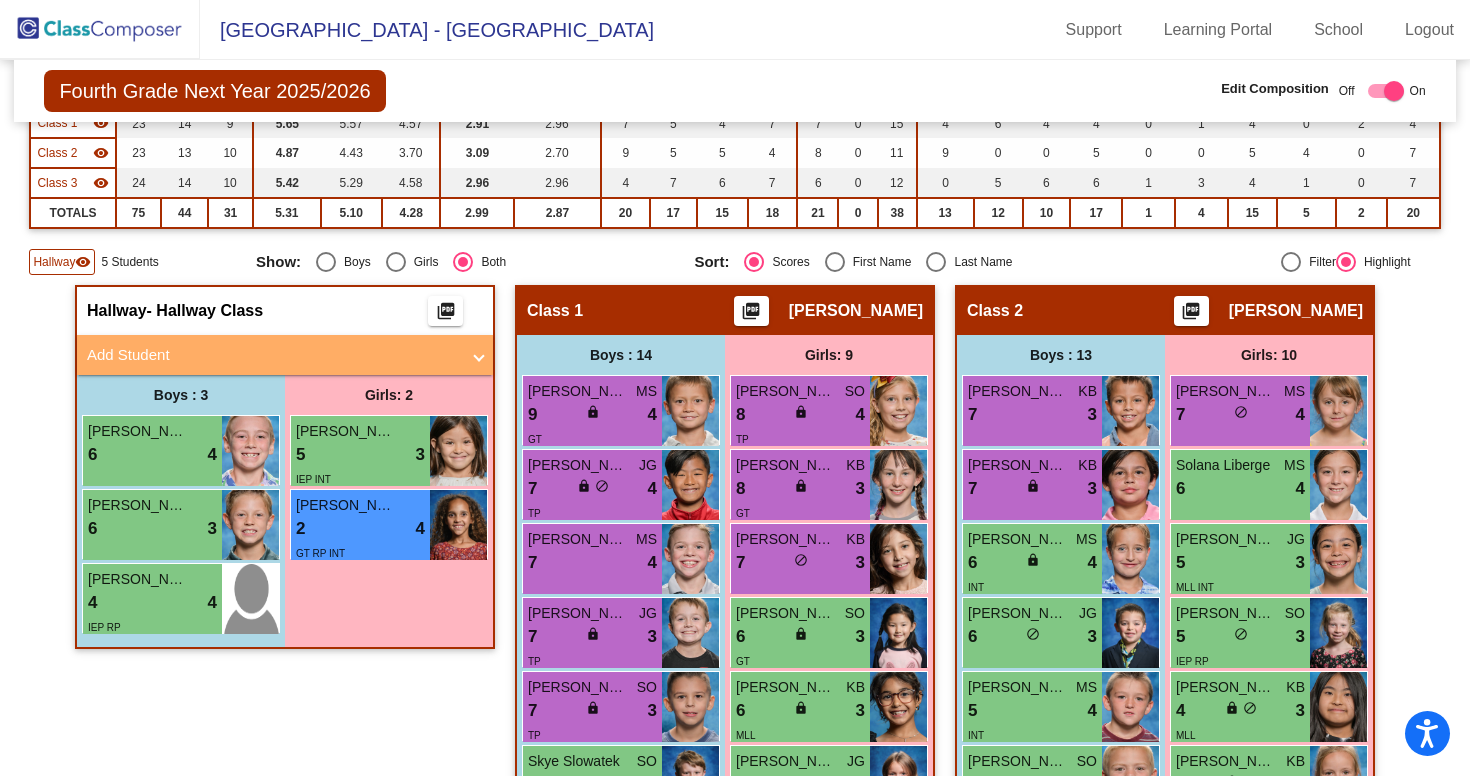 scroll, scrollTop: 247, scrollLeft: 0, axis: vertical 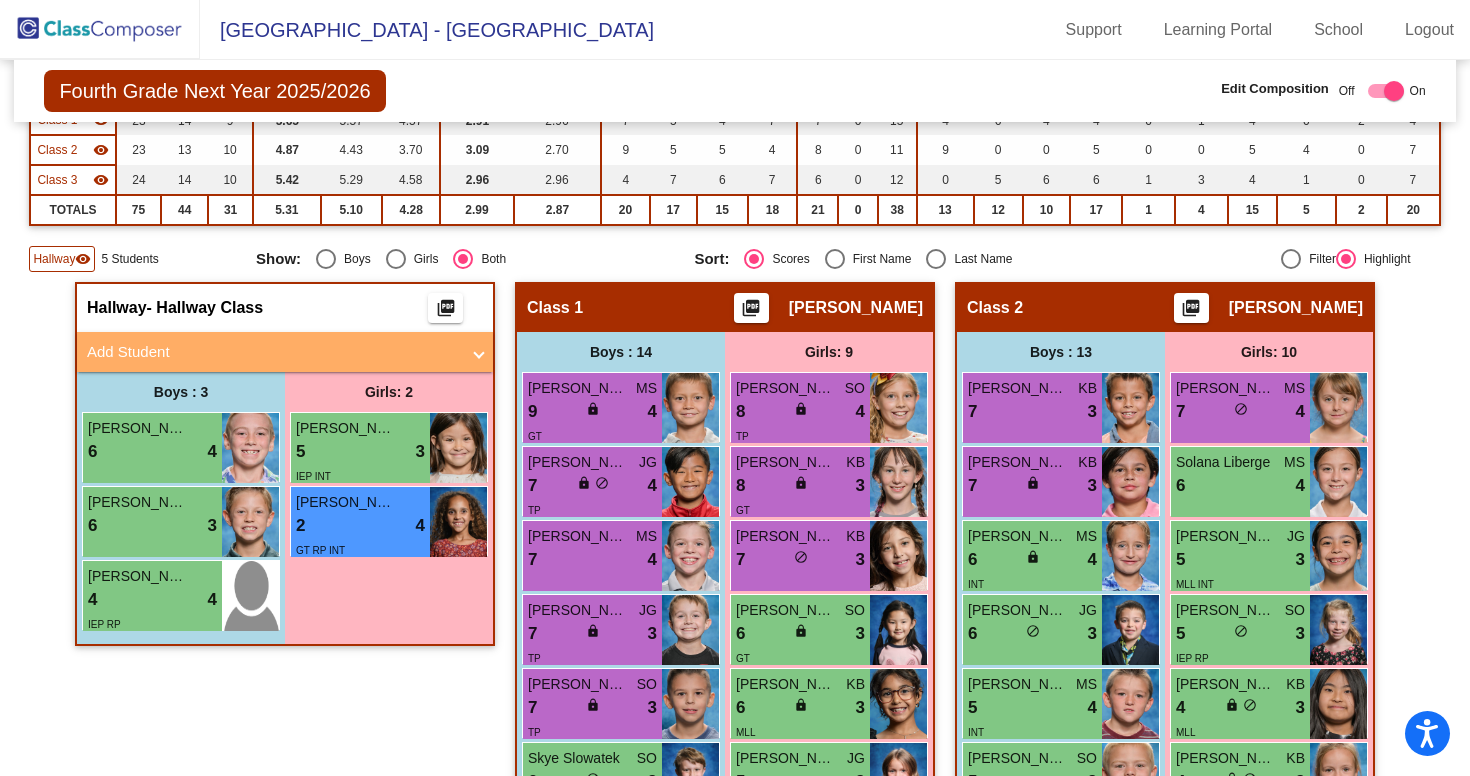 click on "Hallway" 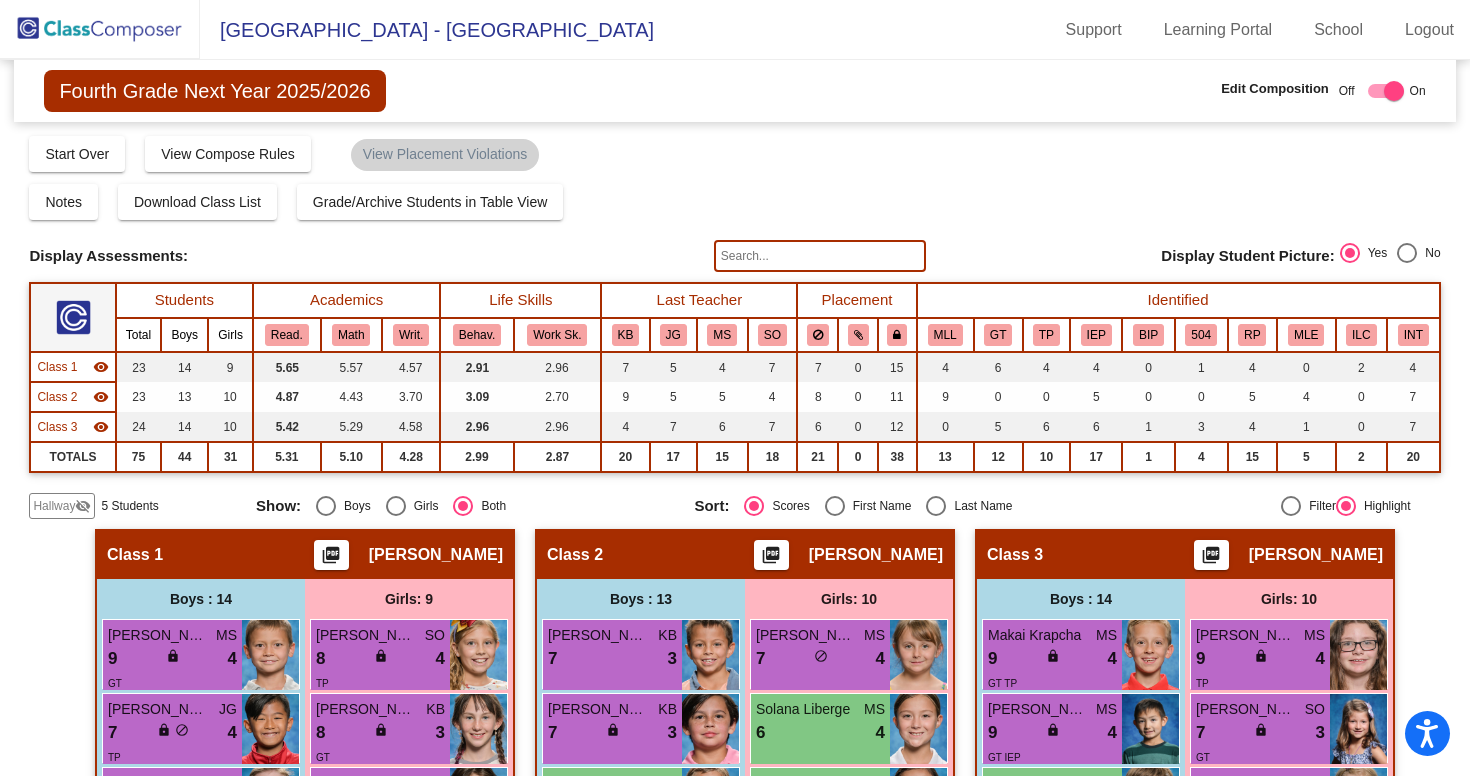 scroll, scrollTop: 0, scrollLeft: 0, axis: both 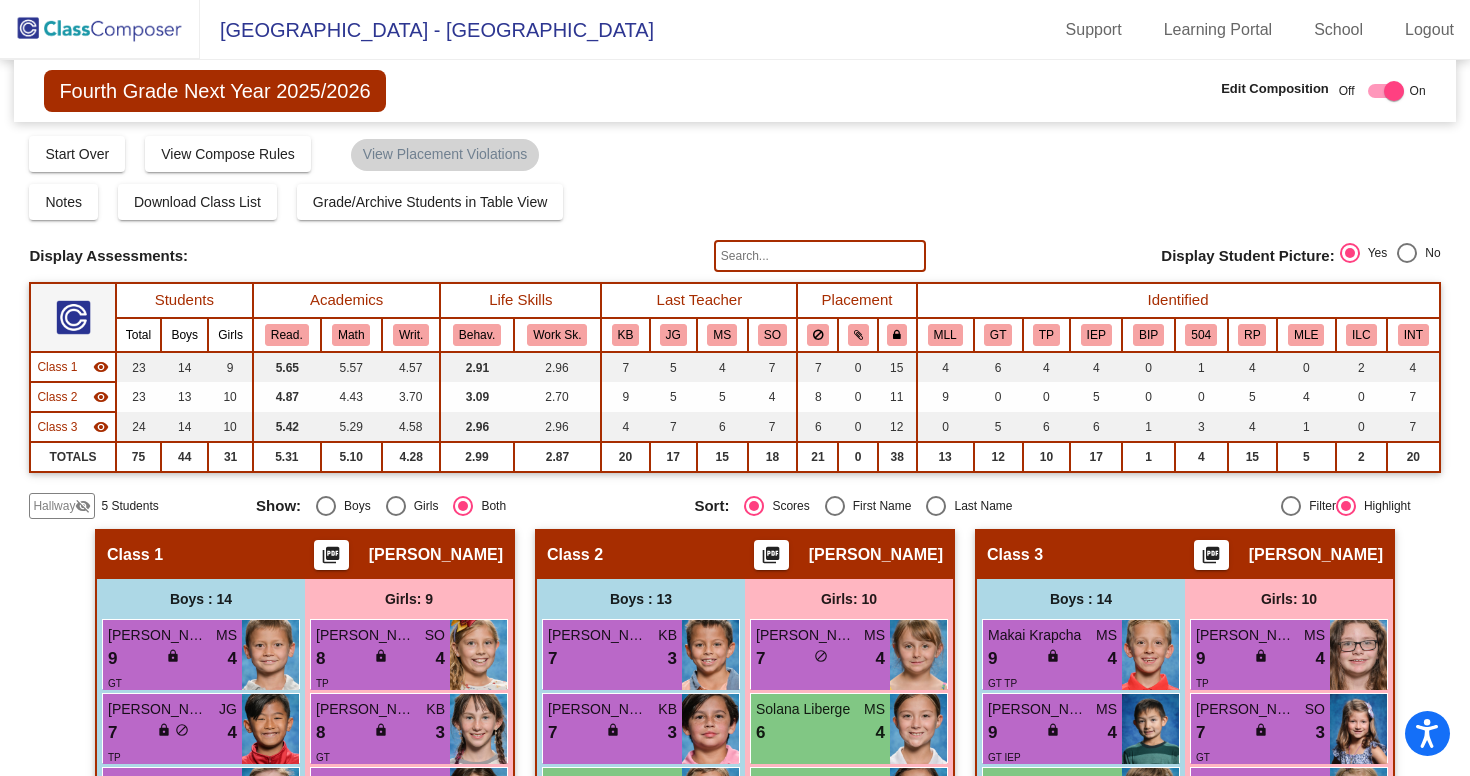 click on "Hallway" 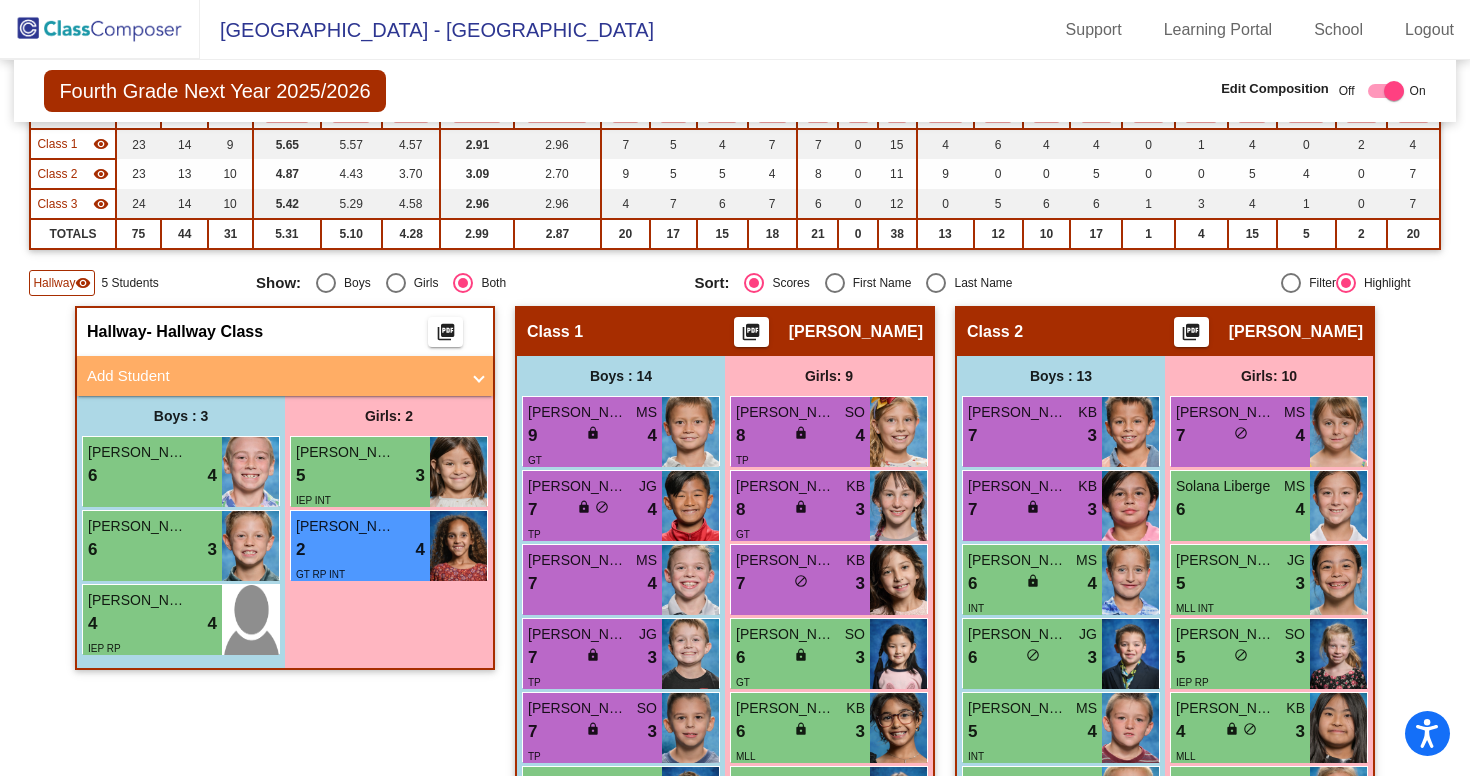 scroll, scrollTop: 224, scrollLeft: 0, axis: vertical 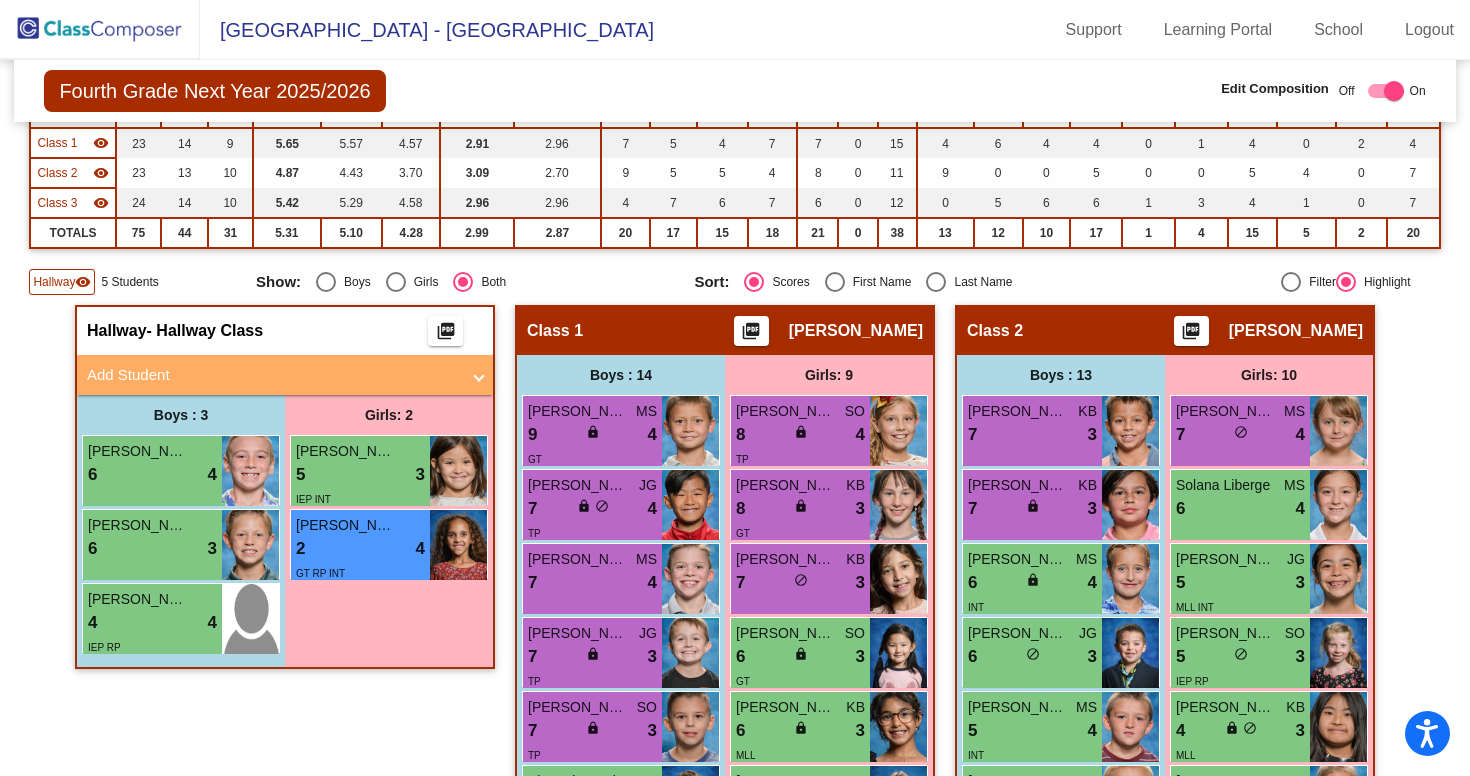 click on "visibility" 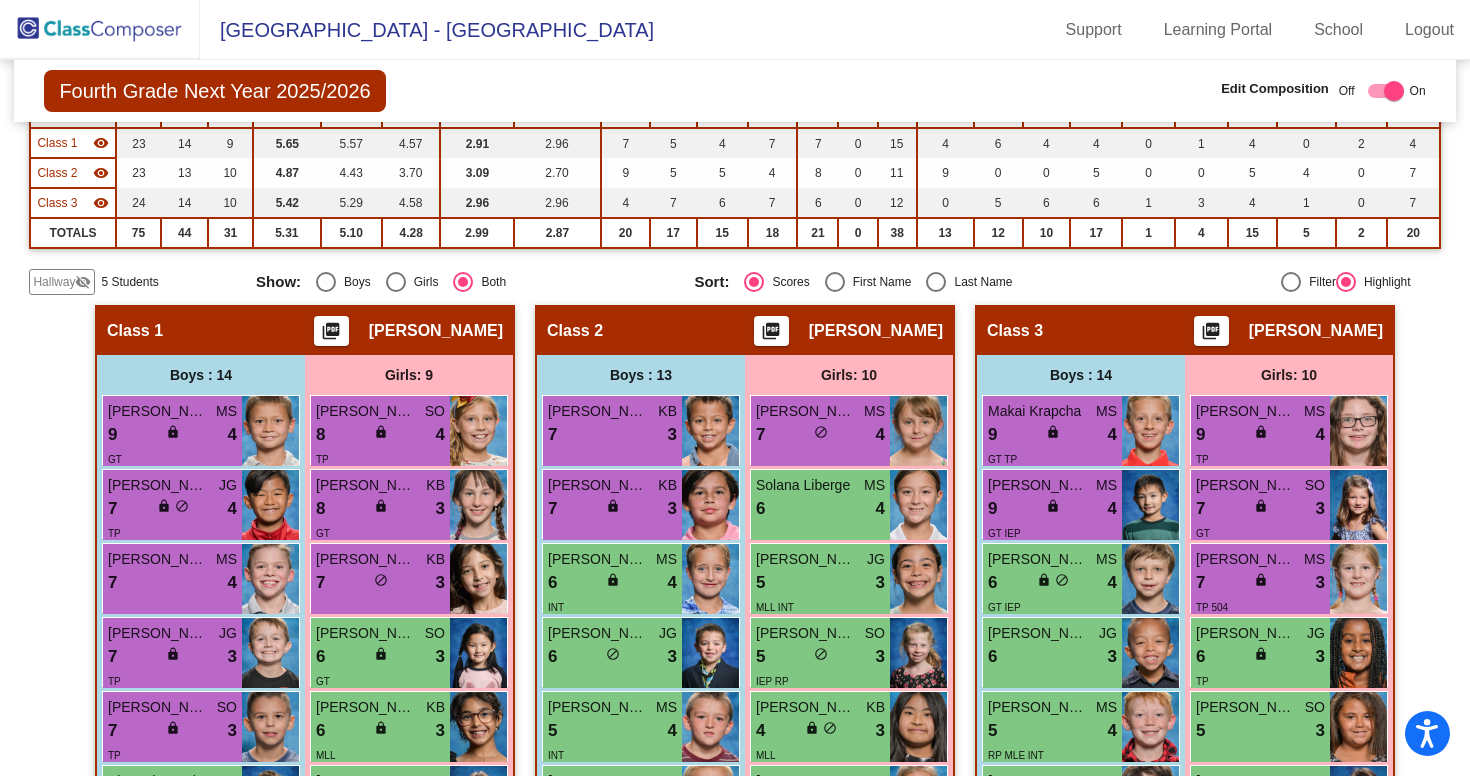 click on "Hallway   - Hallway Class  picture_as_pdf  Add Student  First Name Last Name Student Id  (Recommended)   Boy   Girl   [DEMOGRAPHIC_DATA] Add Close  Boys : 3  [PERSON_NAME] 6 lock do_not_disturb_alt 4 [PERSON_NAME] 6 lock do_not_disturb_alt 3 [PERSON_NAME] 4 lock do_not_disturb_alt 4 IEP RP Girls: 2 [PERSON_NAME] 5 lock do_not_disturb_alt 3 IEP INT [PERSON_NAME] 2 lock do_not_disturb_alt 4 GT RP INT Class 1    picture_as_pdf [PERSON_NAME]  Add Student  First Name Last Name Student Id  (Recommended)   Boy   Girl   [DEMOGRAPHIC_DATA] Add Close  Boys : 14  [PERSON_NAME] MS 9 lock do_not_disturb_alt 4 GT [PERSON_NAME] JG 7 lock do_not_disturb_alt 4 TP [PERSON_NAME] MS 7 lock do_not_disturb_alt 4 [PERSON_NAME] 7 lock do_not_disturb_alt 3 TP [PERSON_NAME] SO 7 lock do_not_disturb_alt 3 TP Skye Slowatek SO 6 lock do_not_disturb_alt 3 [PERSON_NAME] JG 5 lock do_not_disturb_alt 3 MLL Hridhaan [PERSON_NAME] 5 lock do_not_disturb_alt 3 MLL INT [PERSON_NAME] KB 4 lock do_not_disturb_alt 3 RP INT [PERSON_NAME] SO 6 lock 2 GT IEP MS 5 2" 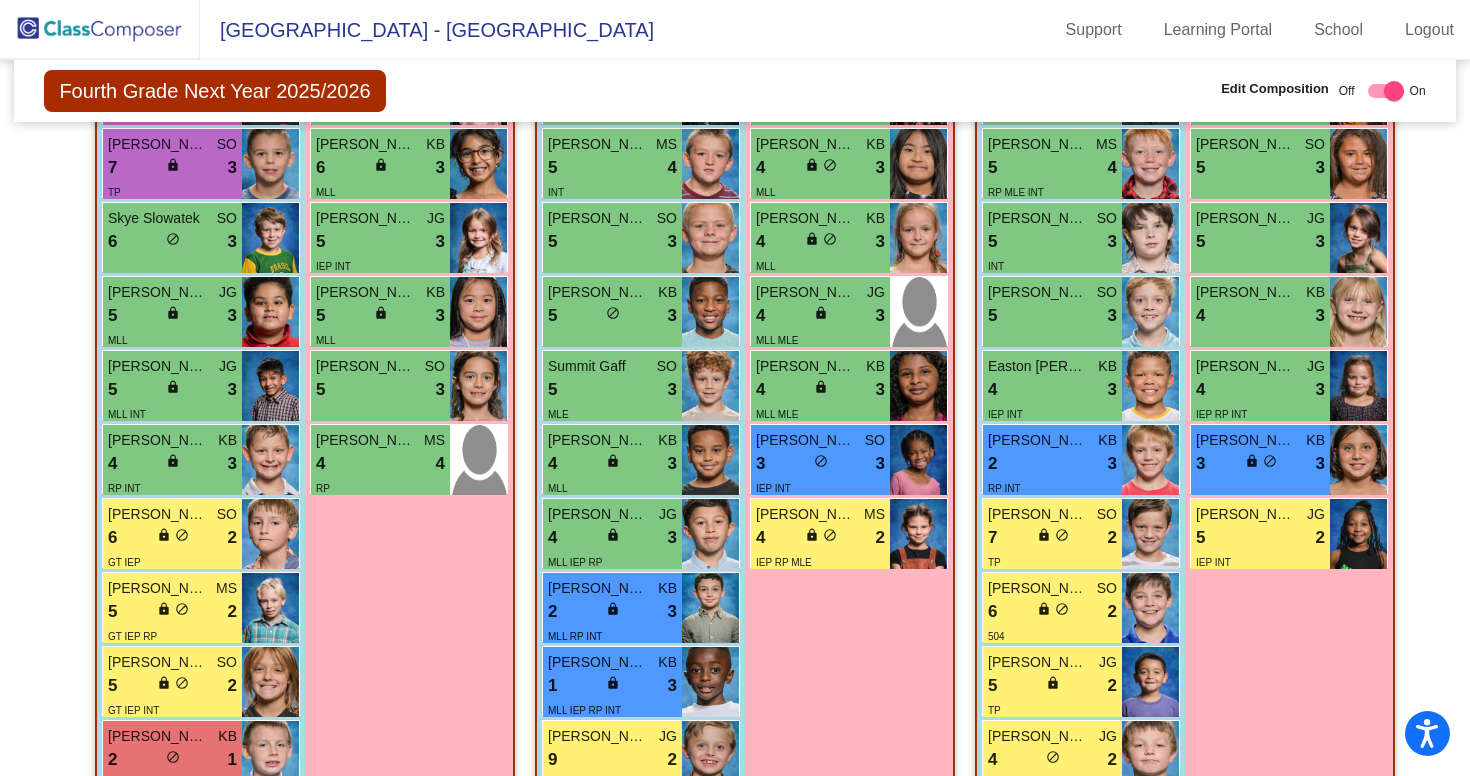 scroll, scrollTop: 799, scrollLeft: 0, axis: vertical 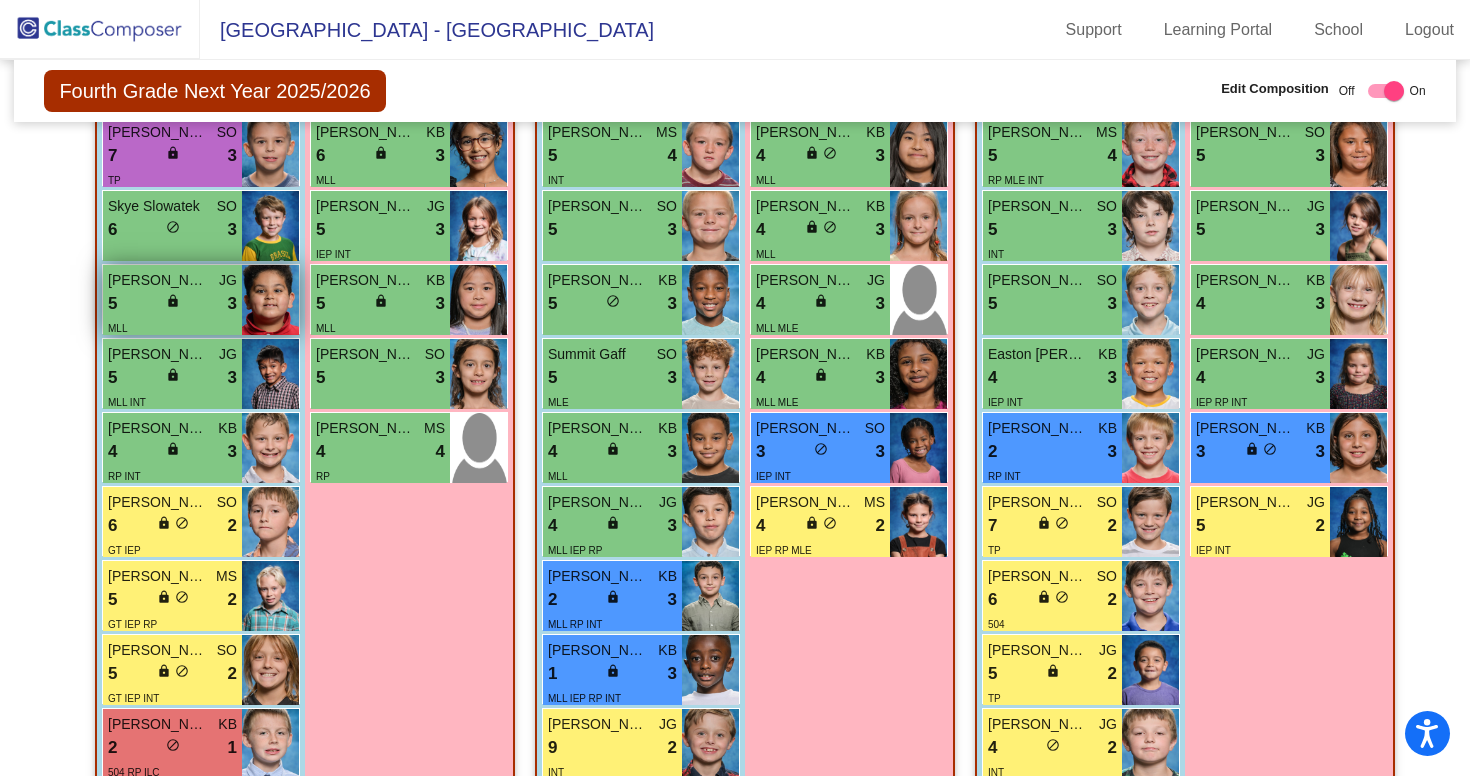 click on "lock do_not_disturb_alt" at bounding box center (173, 303) 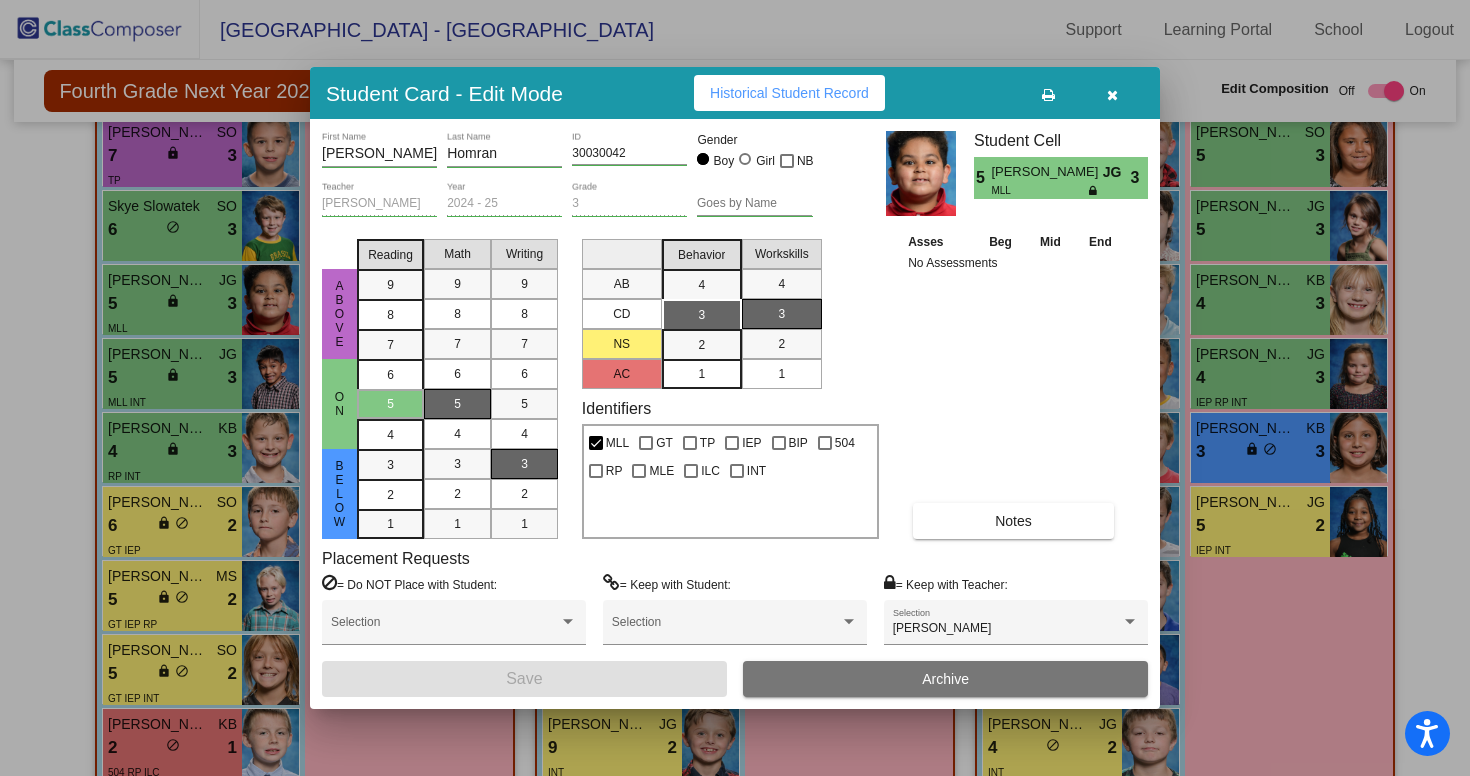 scroll, scrollTop: 0, scrollLeft: 1, axis: horizontal 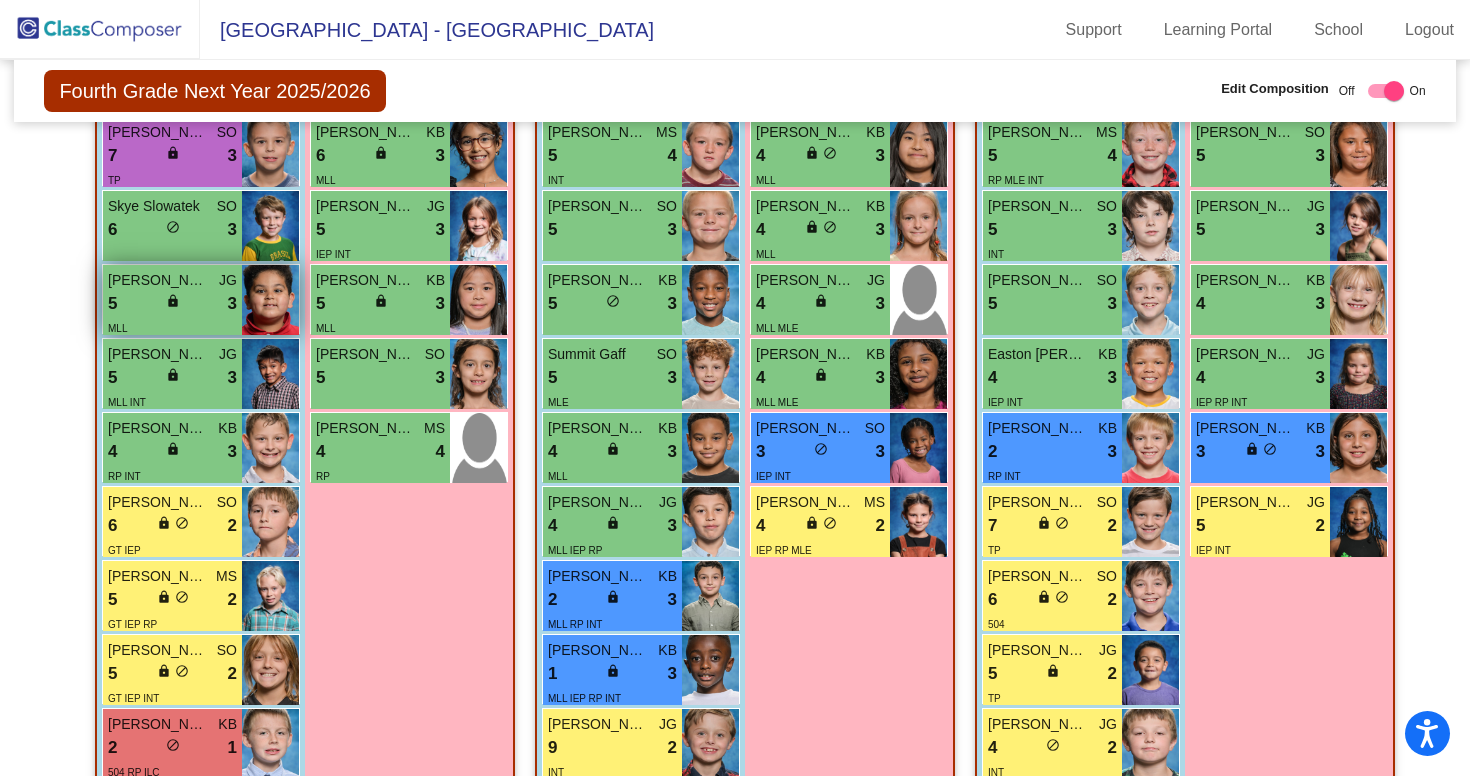 click on "lock" at bounding box center (173, 301) 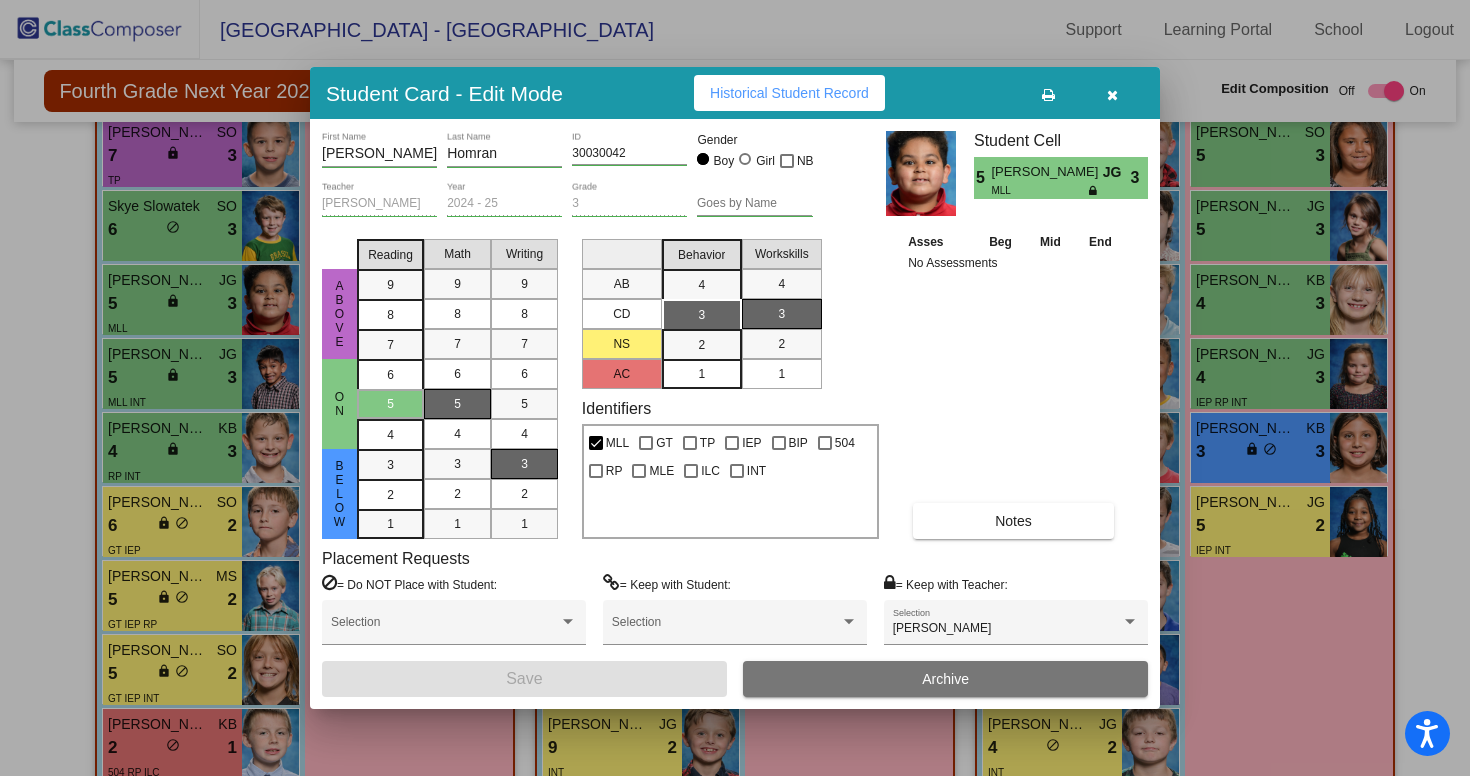 scroll, scrollTop: 1, scrollLeft: 0, axis: vertical 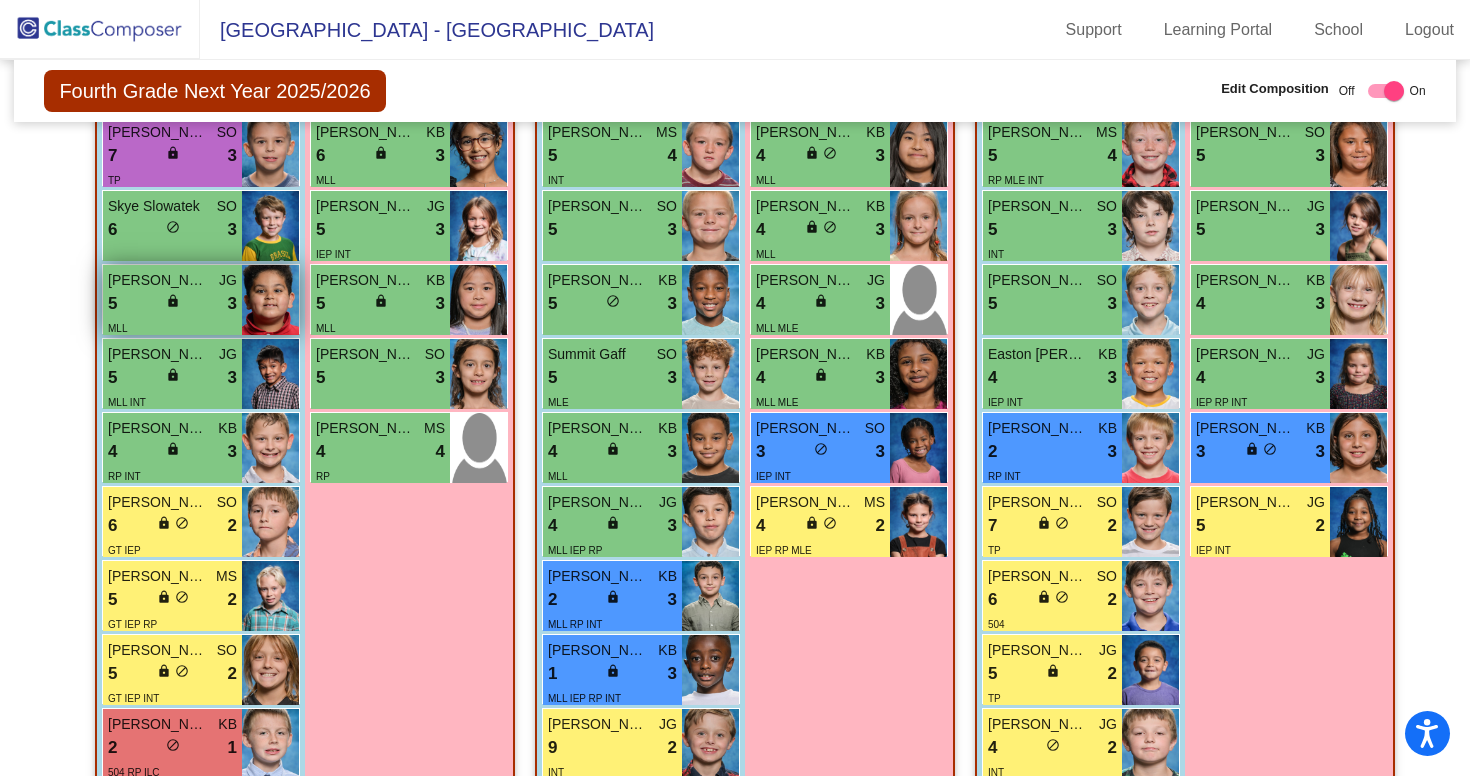click at bounding box center (270, 300) 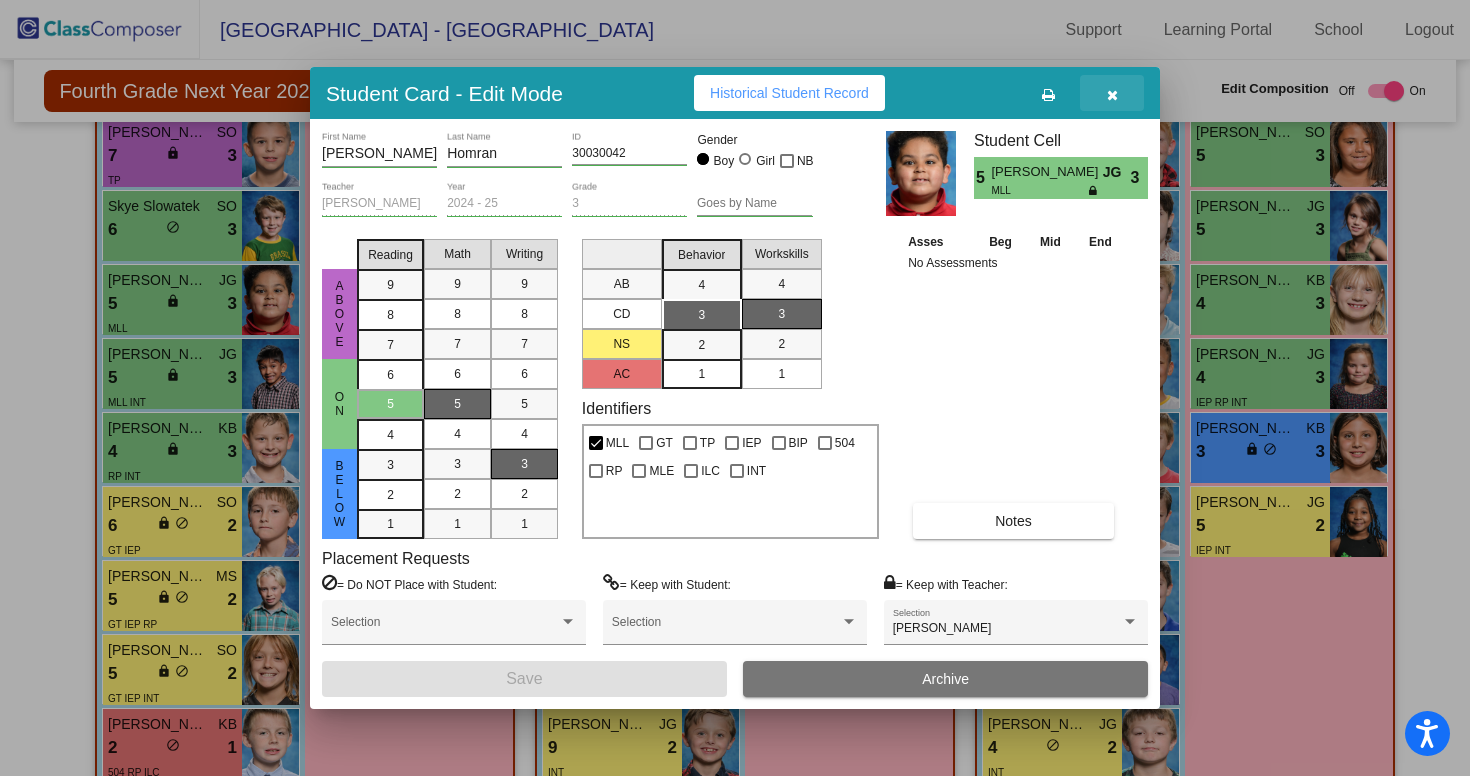 click at bounding box center (1112, 95) 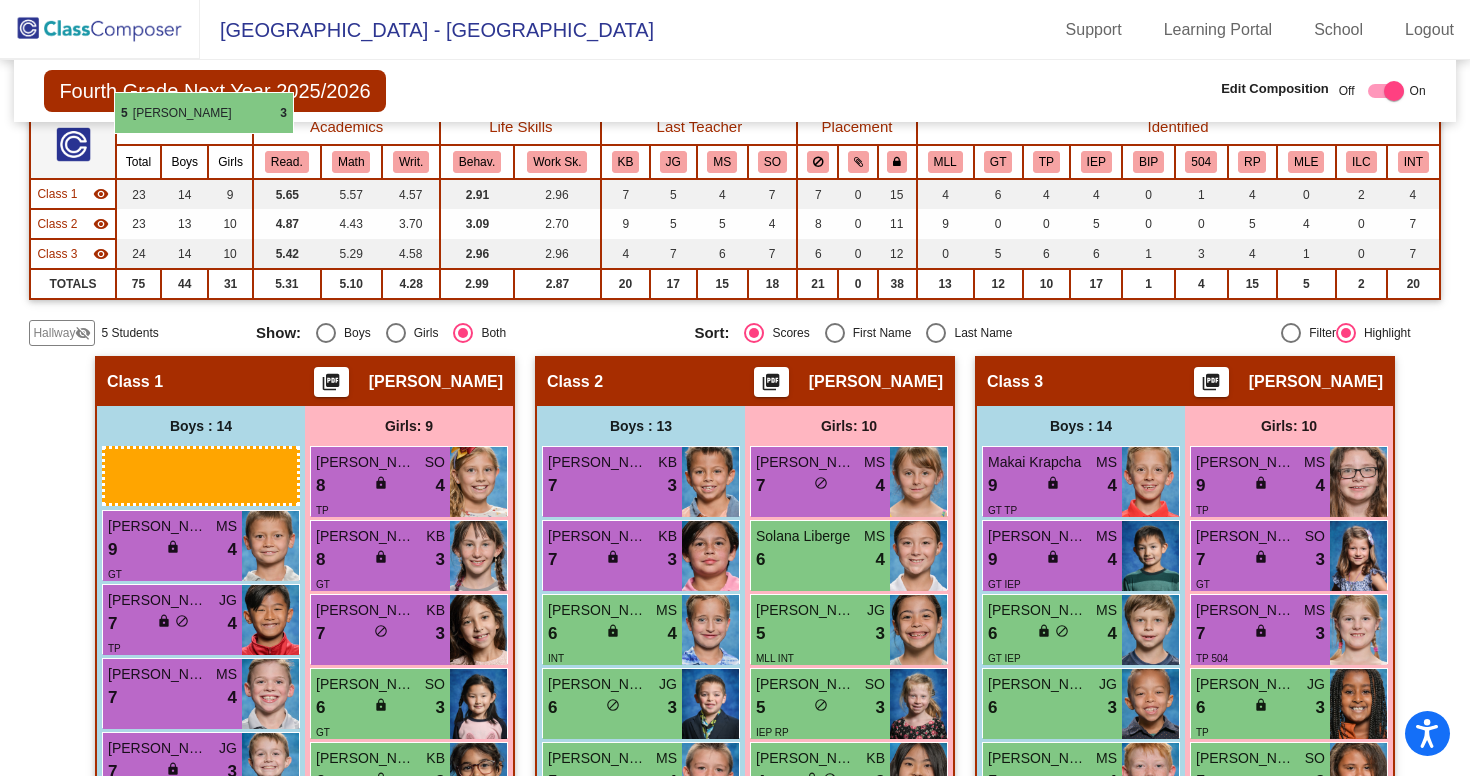 scroll, scrollTop: 169, scrollLeft: 0, axis: vertical 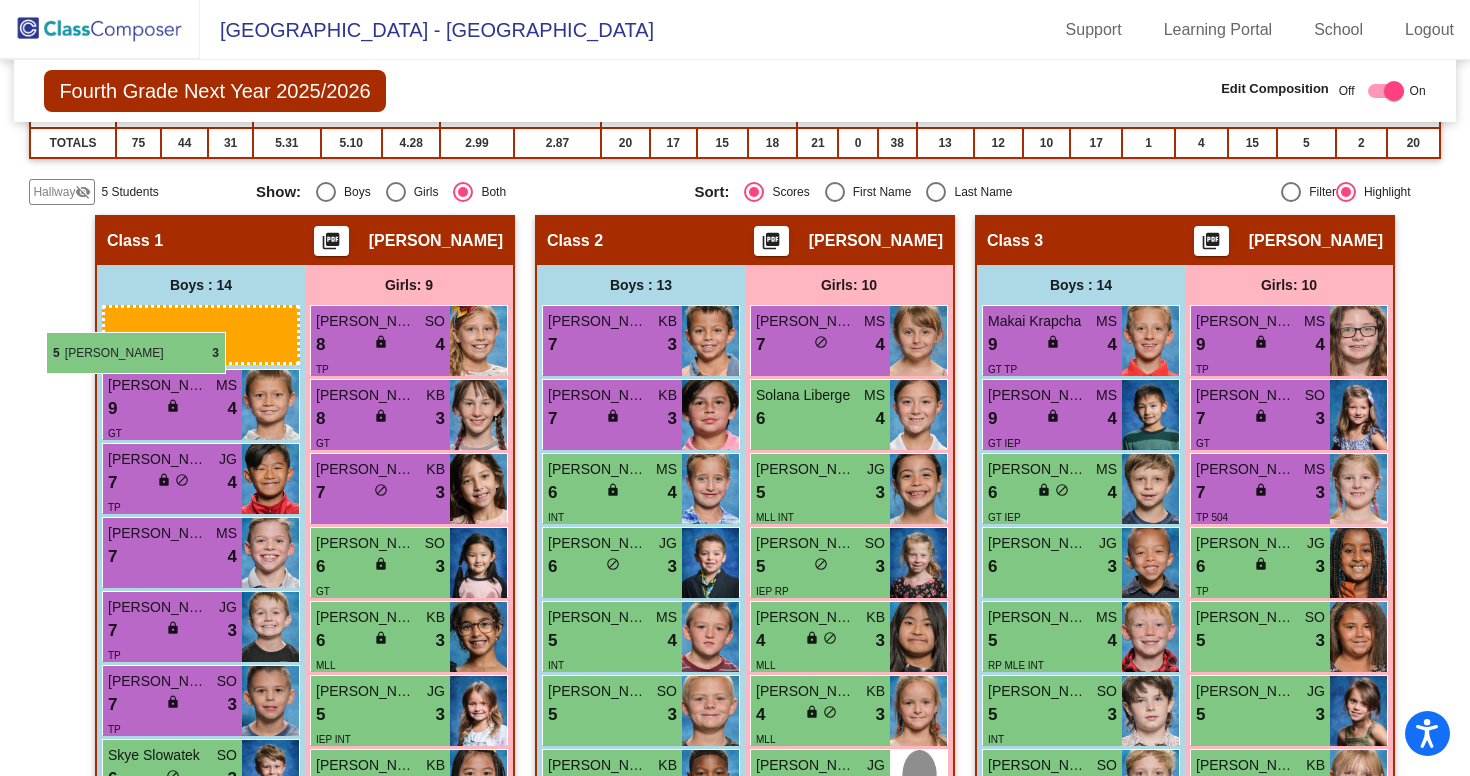 drag, startPoint x: 162, startPoint y: 484, endPoint x: 46, endPoint y: 332, distance: 191.2067 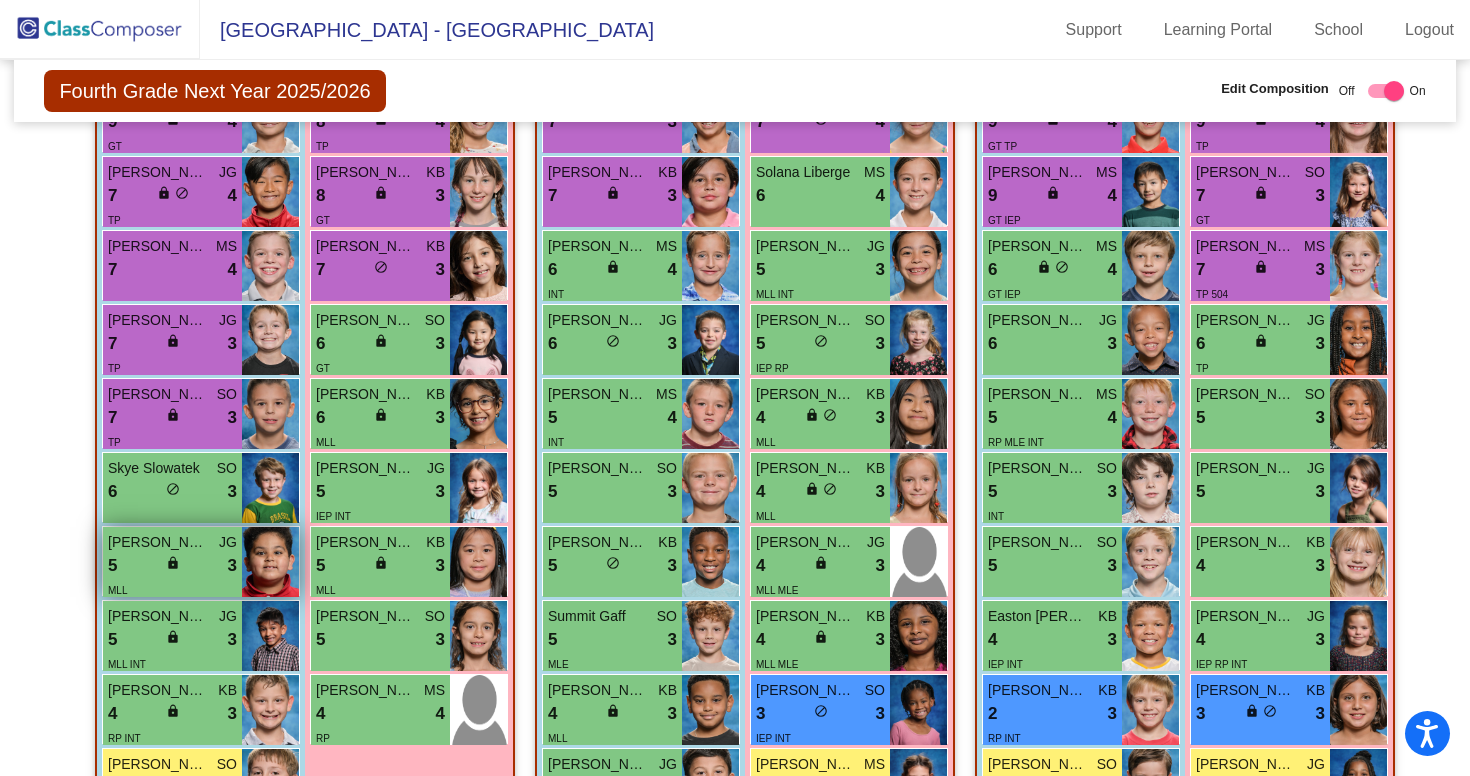 scroll, scrollTop: 542, scrollLeft: 0, axis: vertical 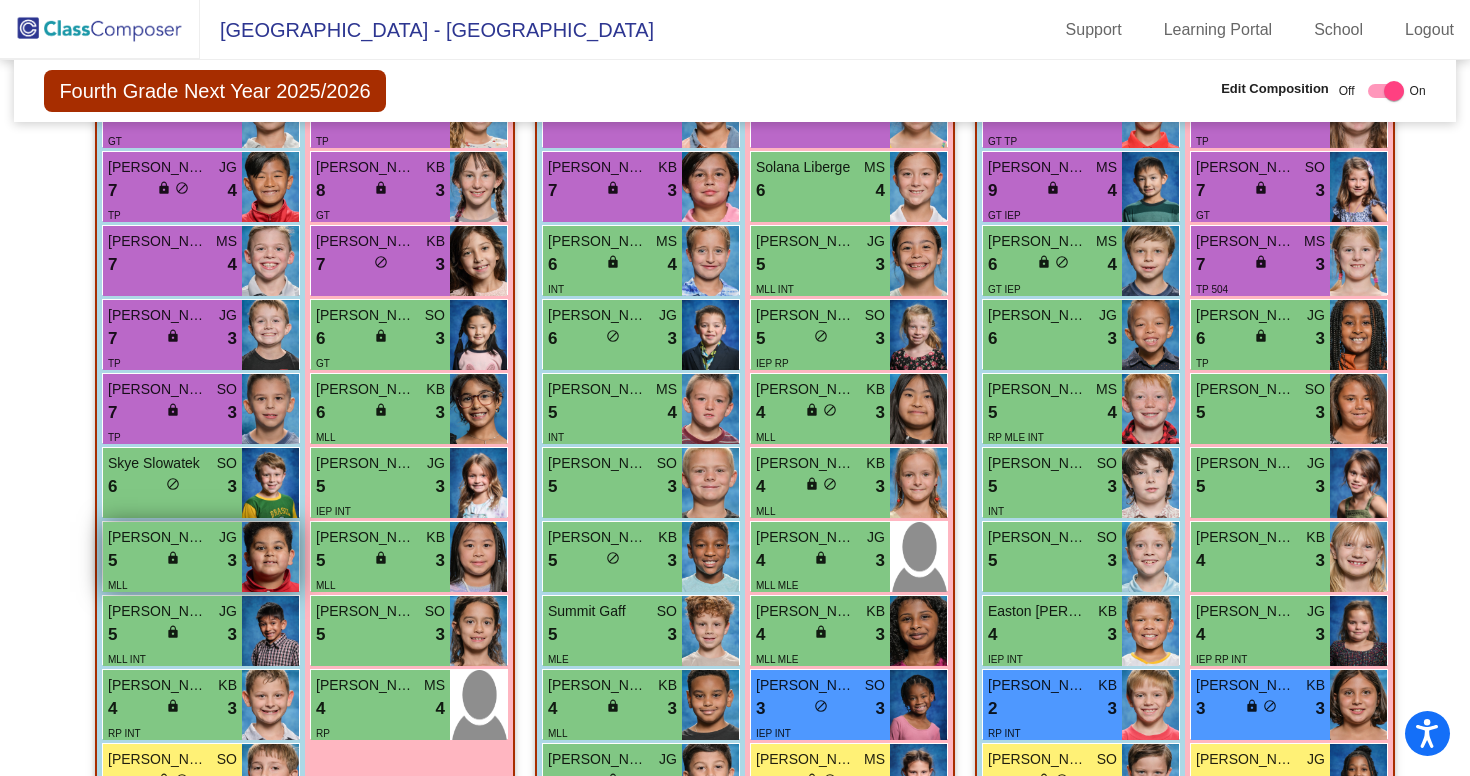 click on "MLL" at bounding box center (172, 584) 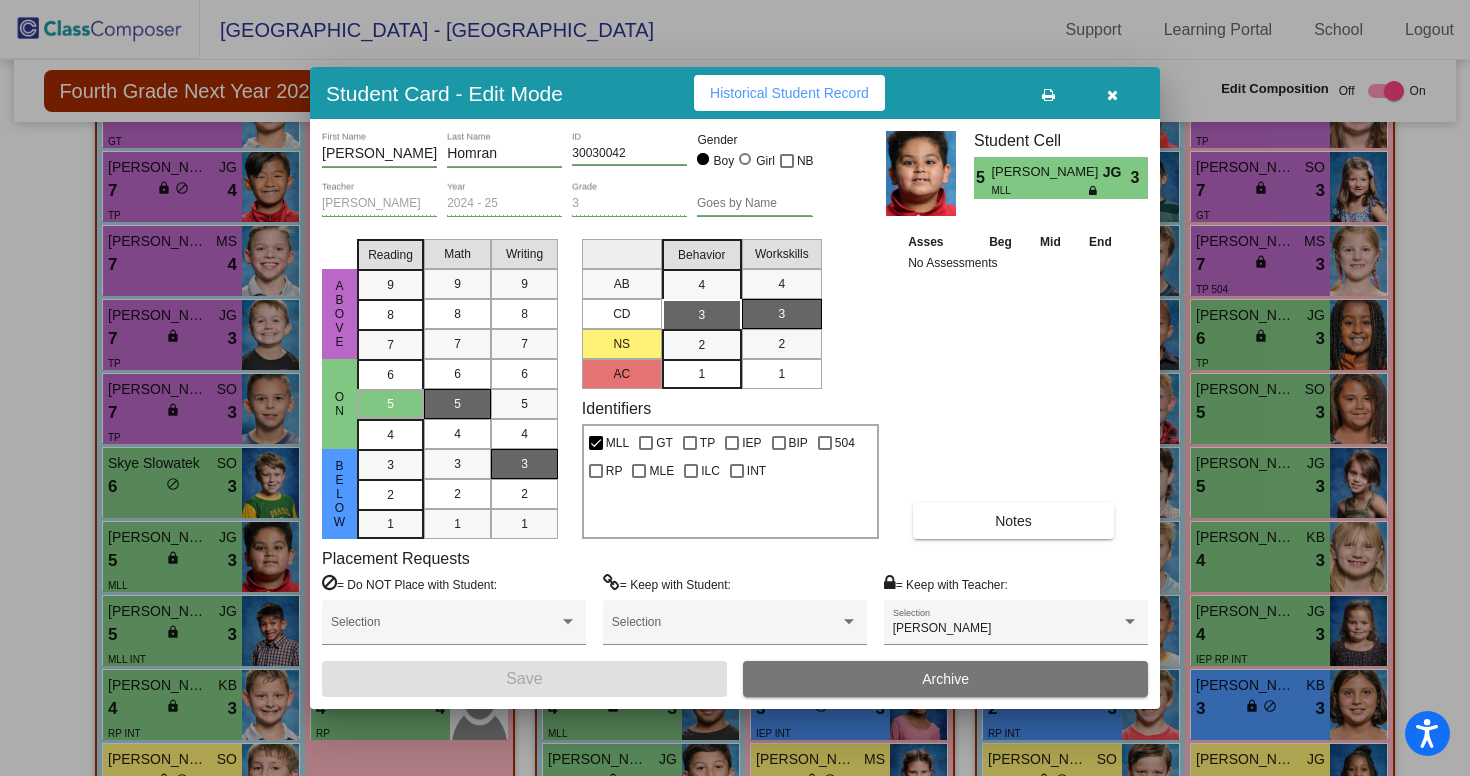 click at bounding box center (1112, 95) 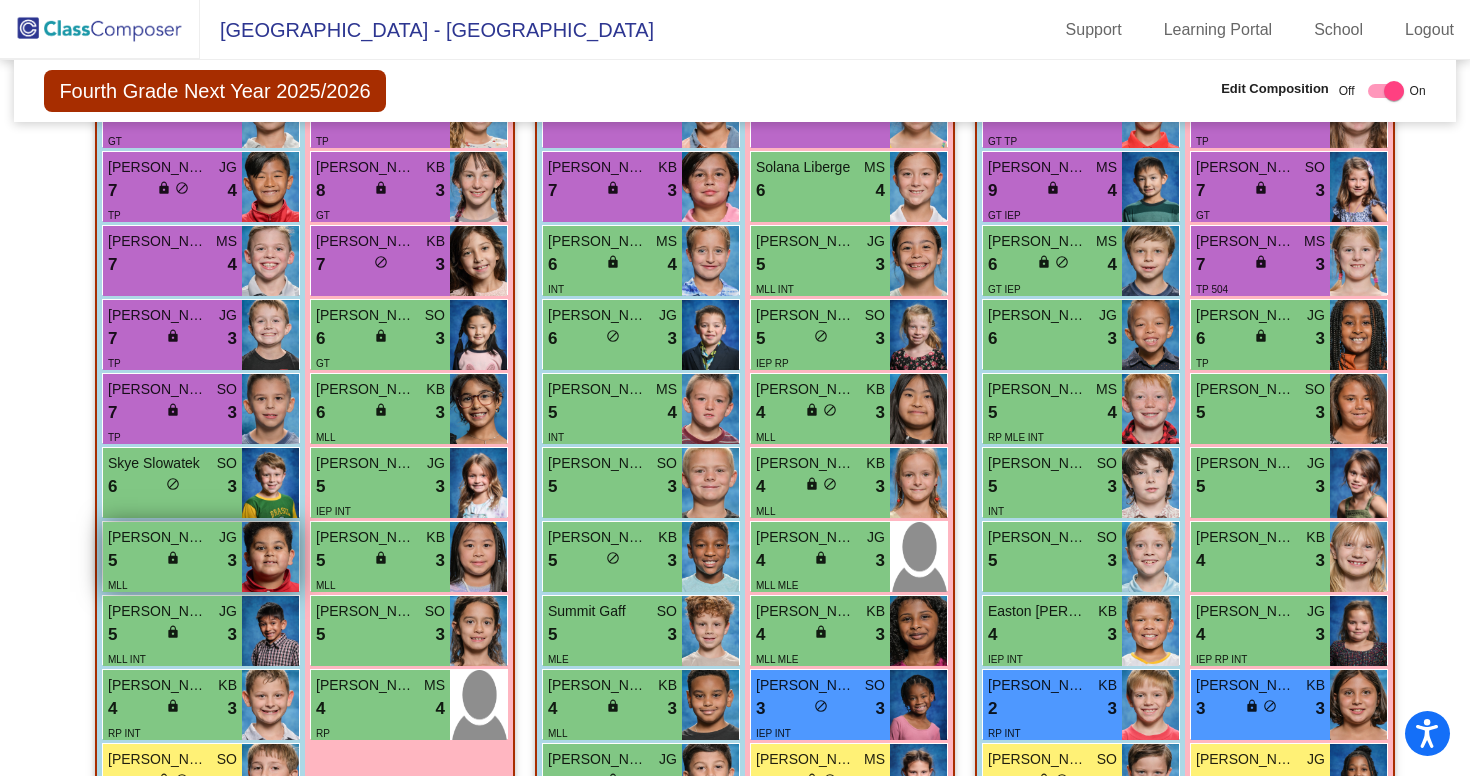 click on "5 lock do_not_disturb_alt 3" at bounding box center [172, 561] 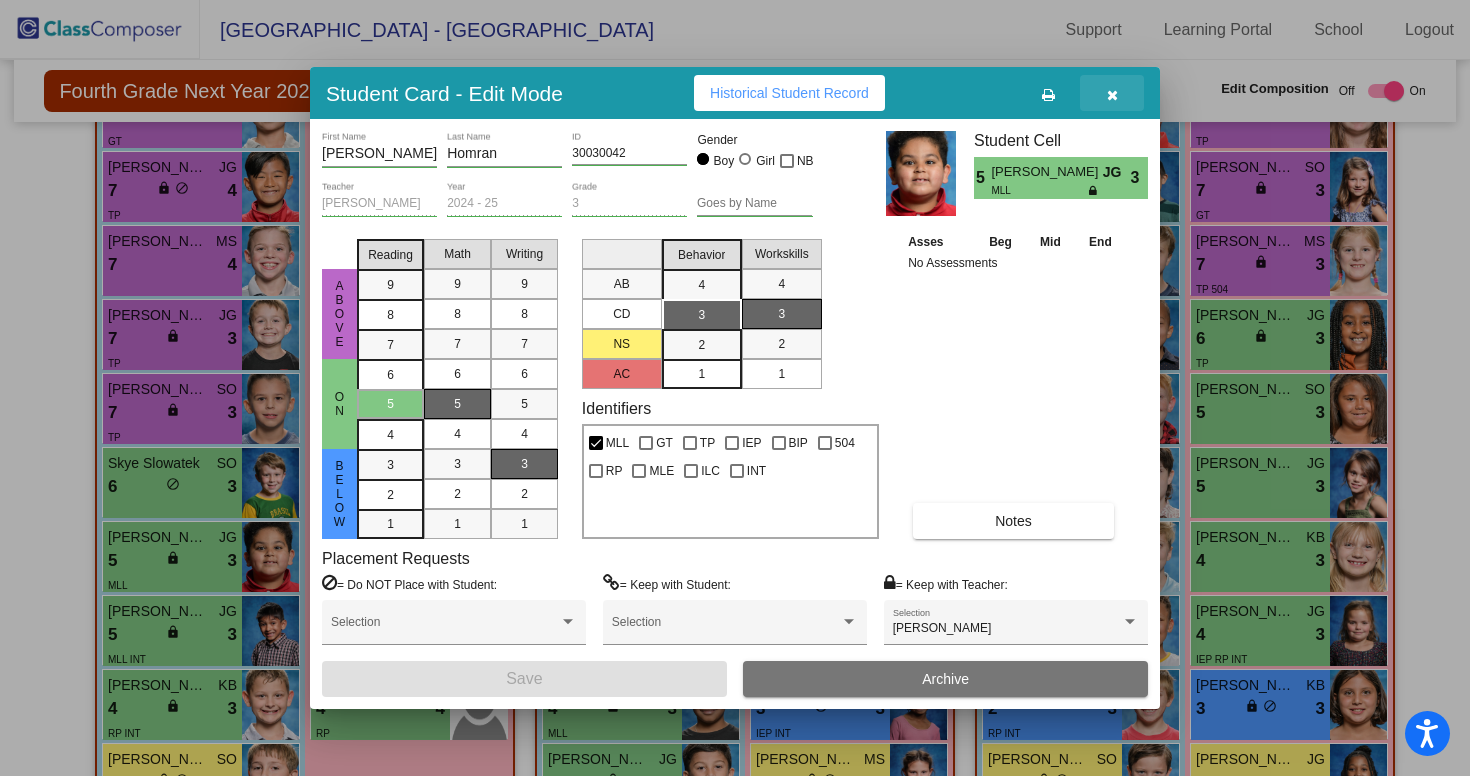click at bounding box center (1112, 95) 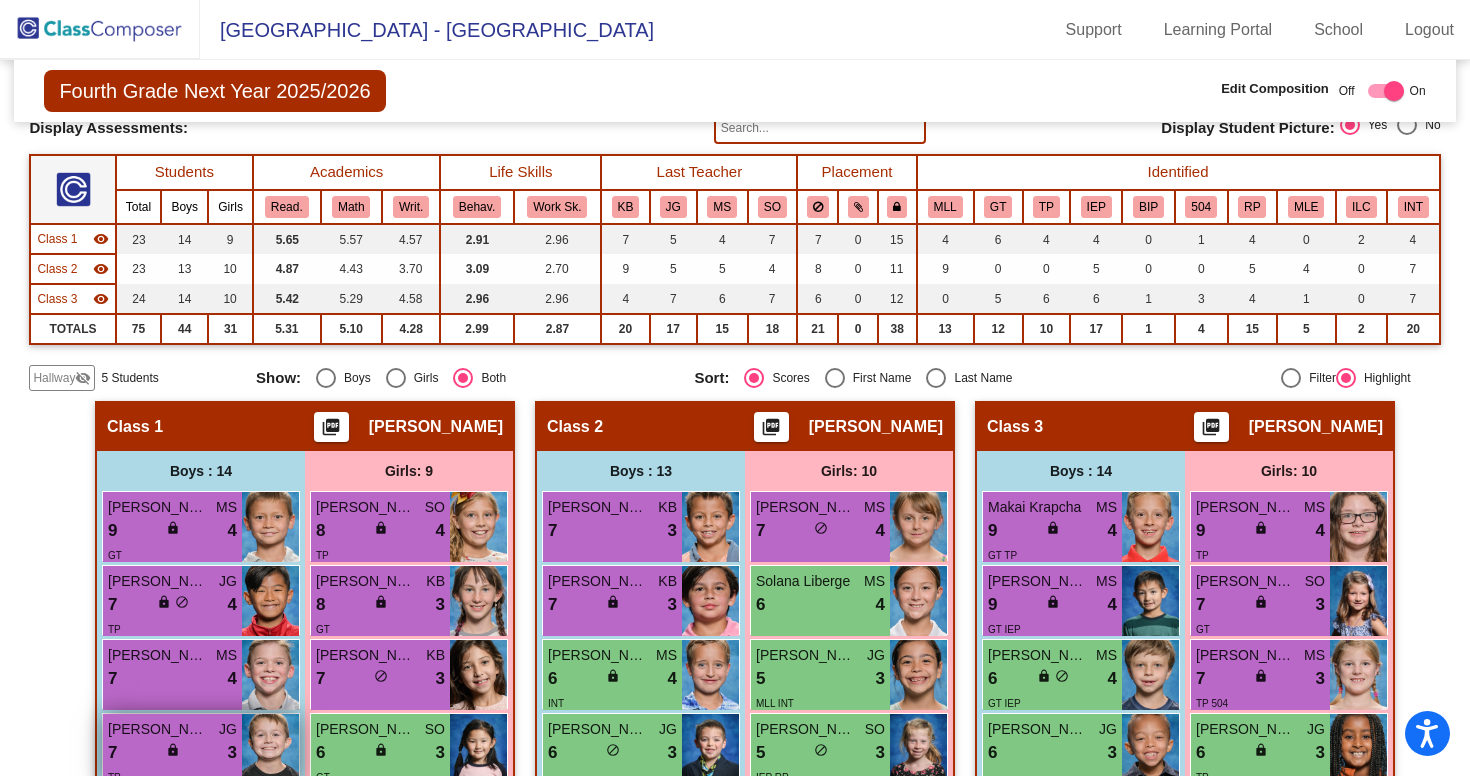 scroll, scrollTop: 129, scrollLeft: 0, axis: vertical 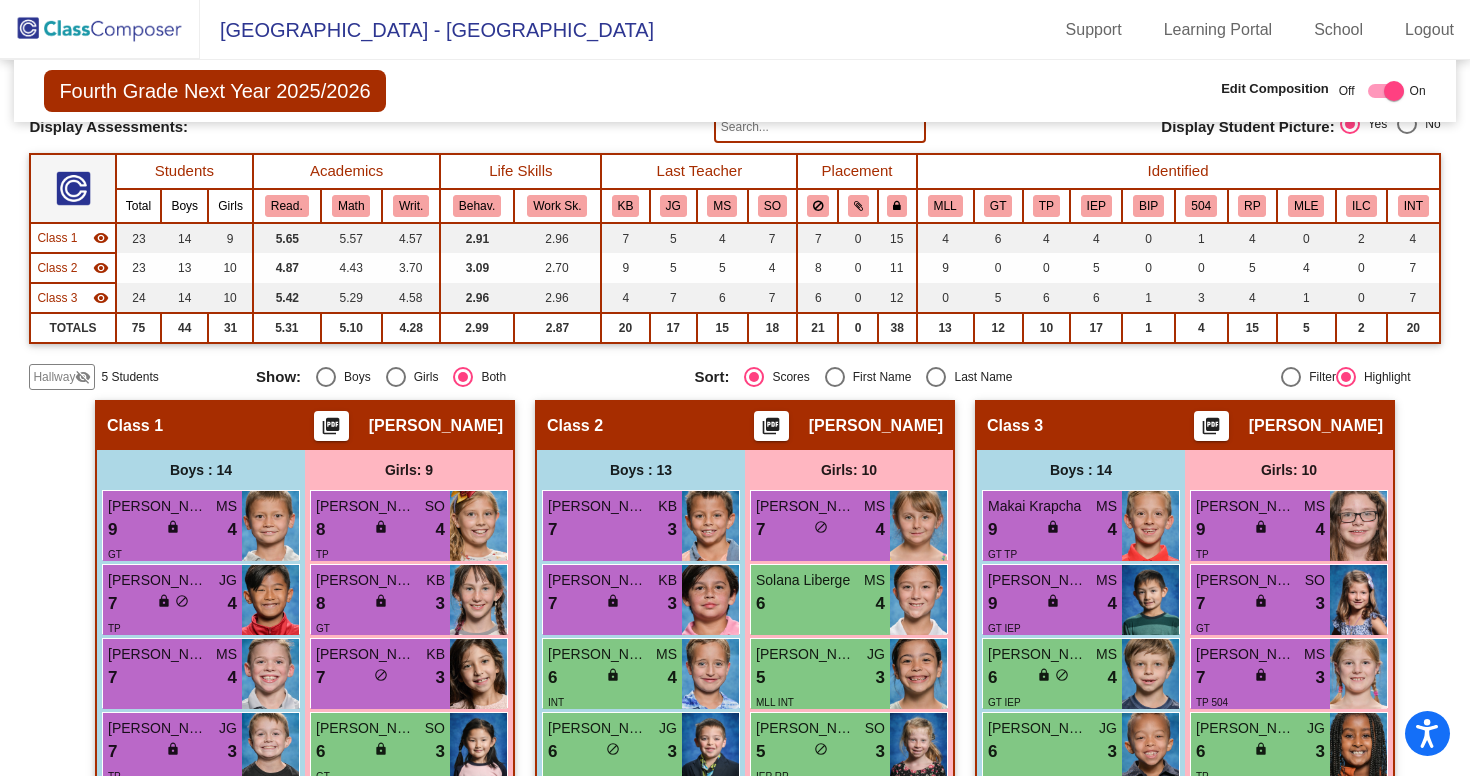 click on "Hallway" 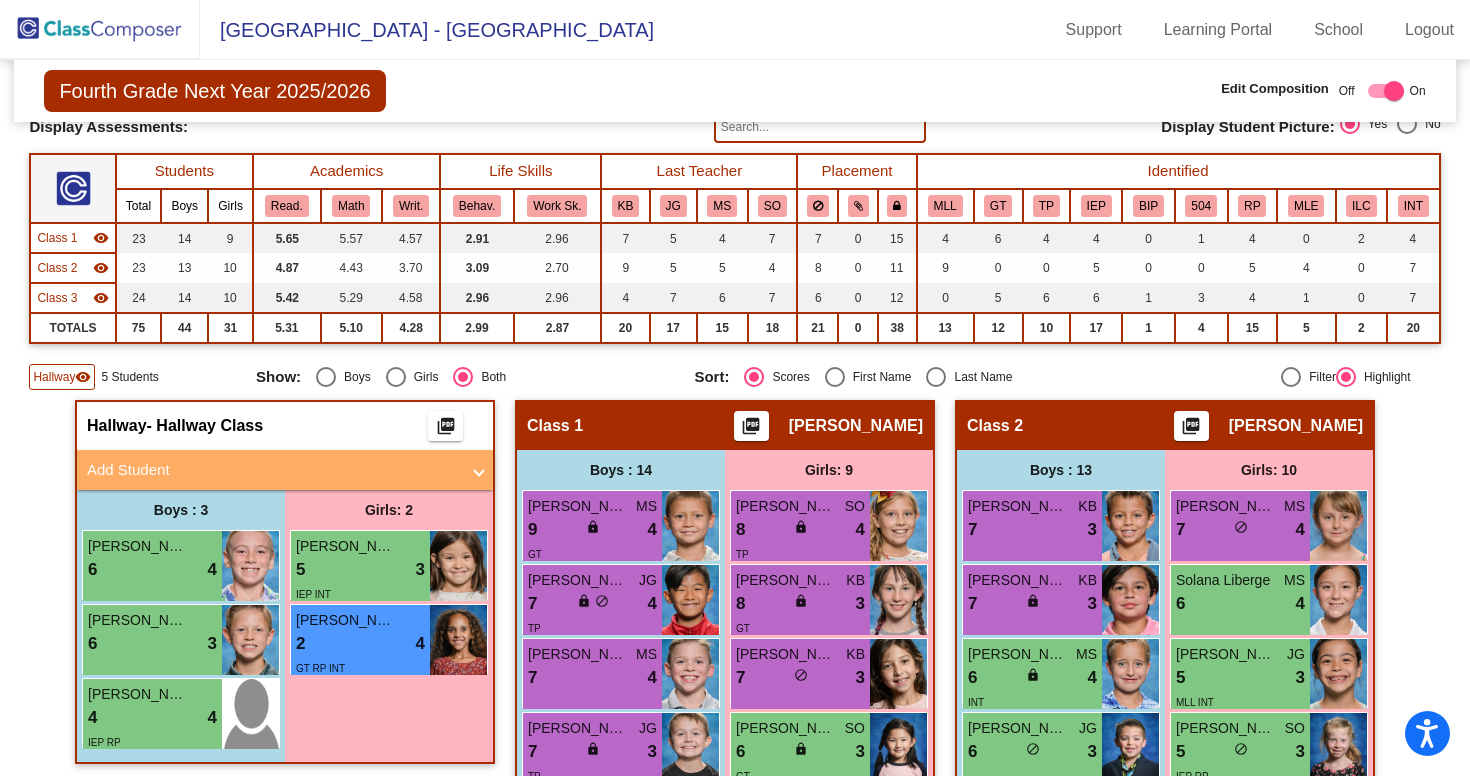 click 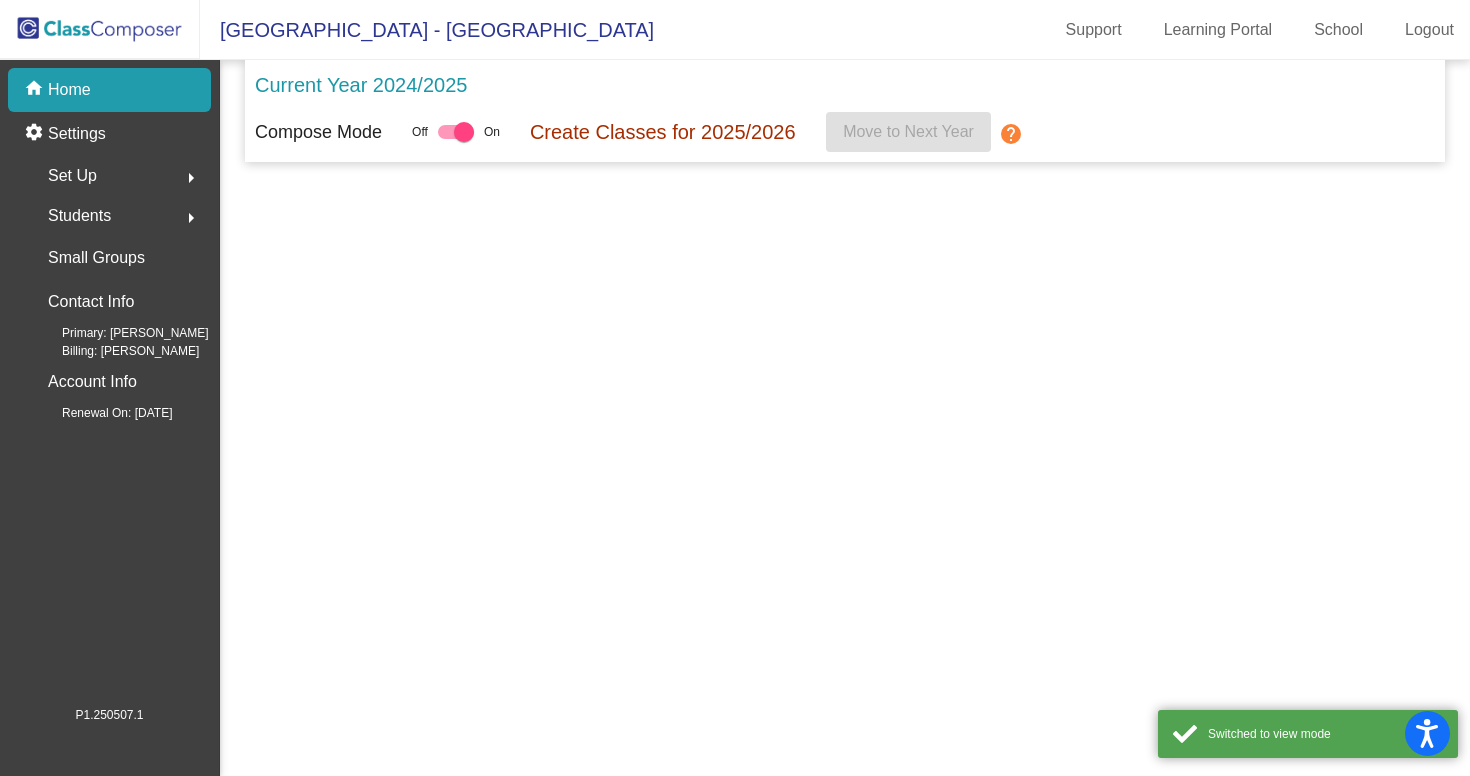 scroll, scrollTop: 0, scrollLeft: 0, axis: both 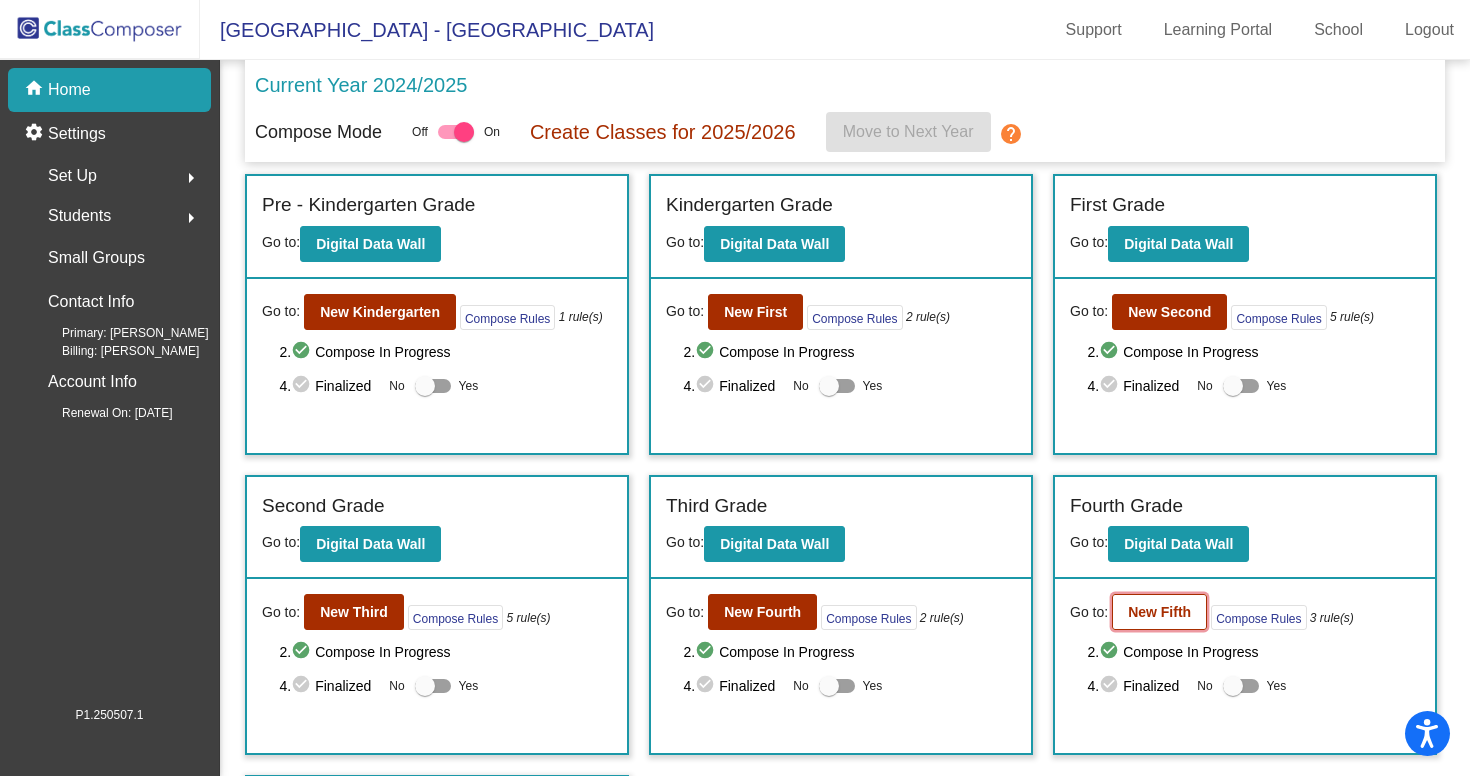 click on "New Fifth" 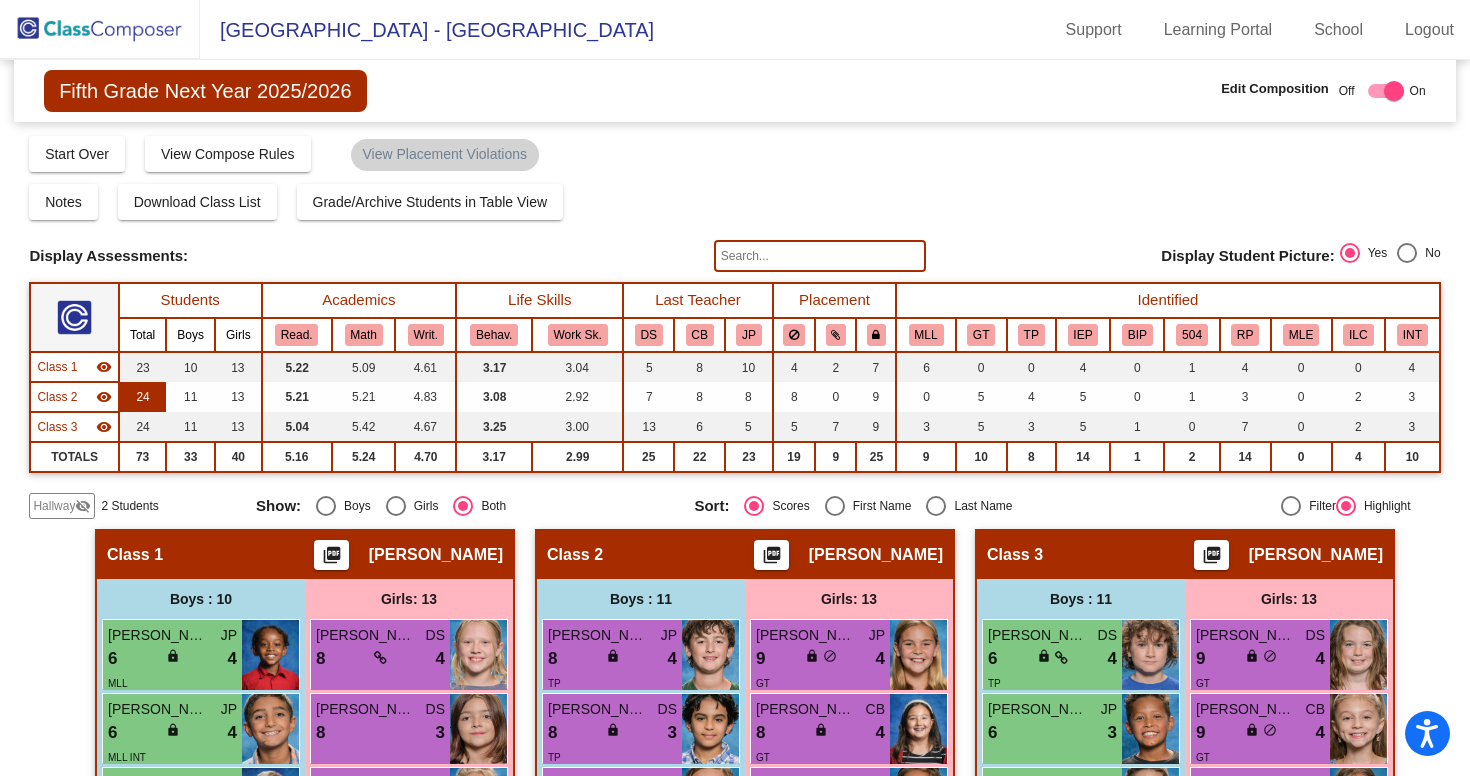 scroll, scrollTop: 0, scrollLeft: 0, axis: both 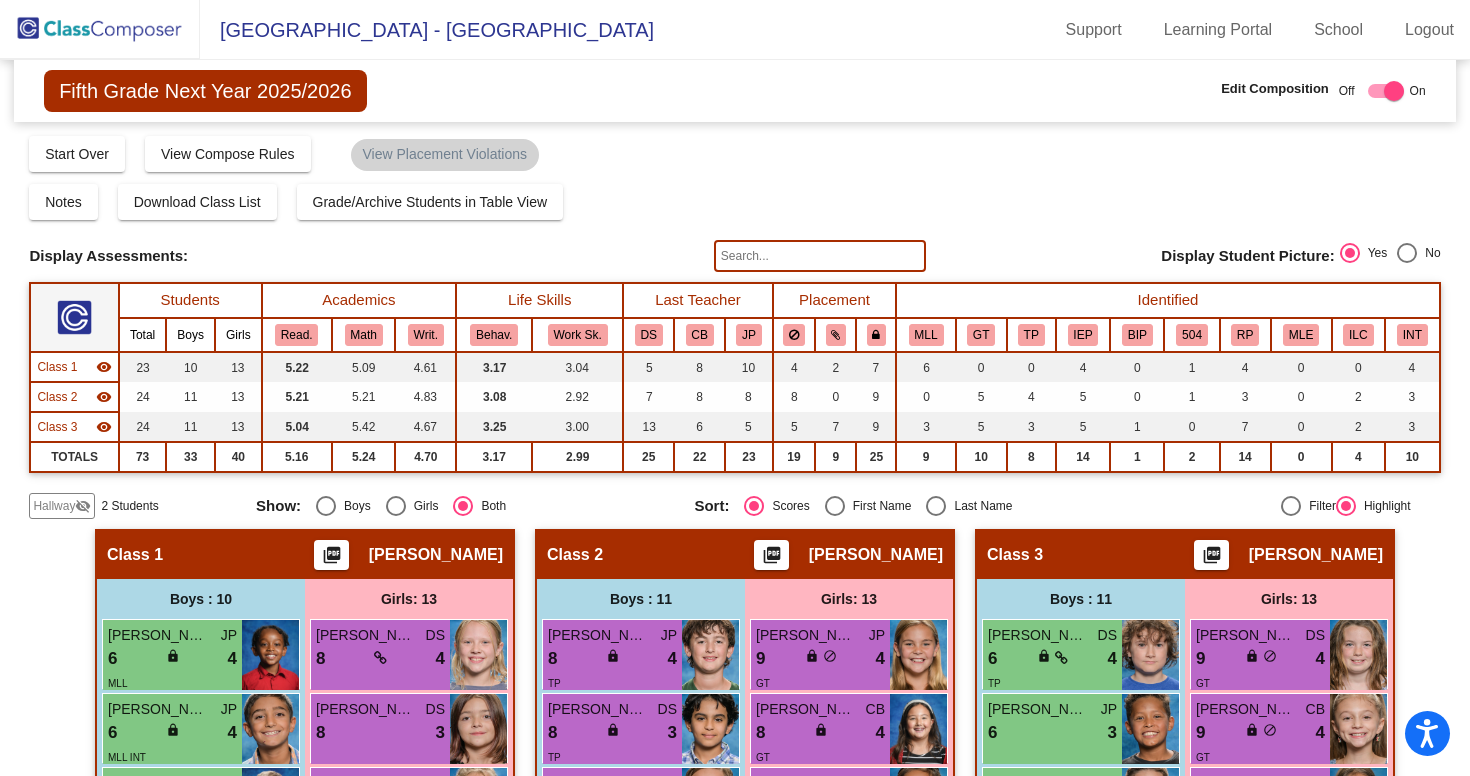 click on "Hallway" 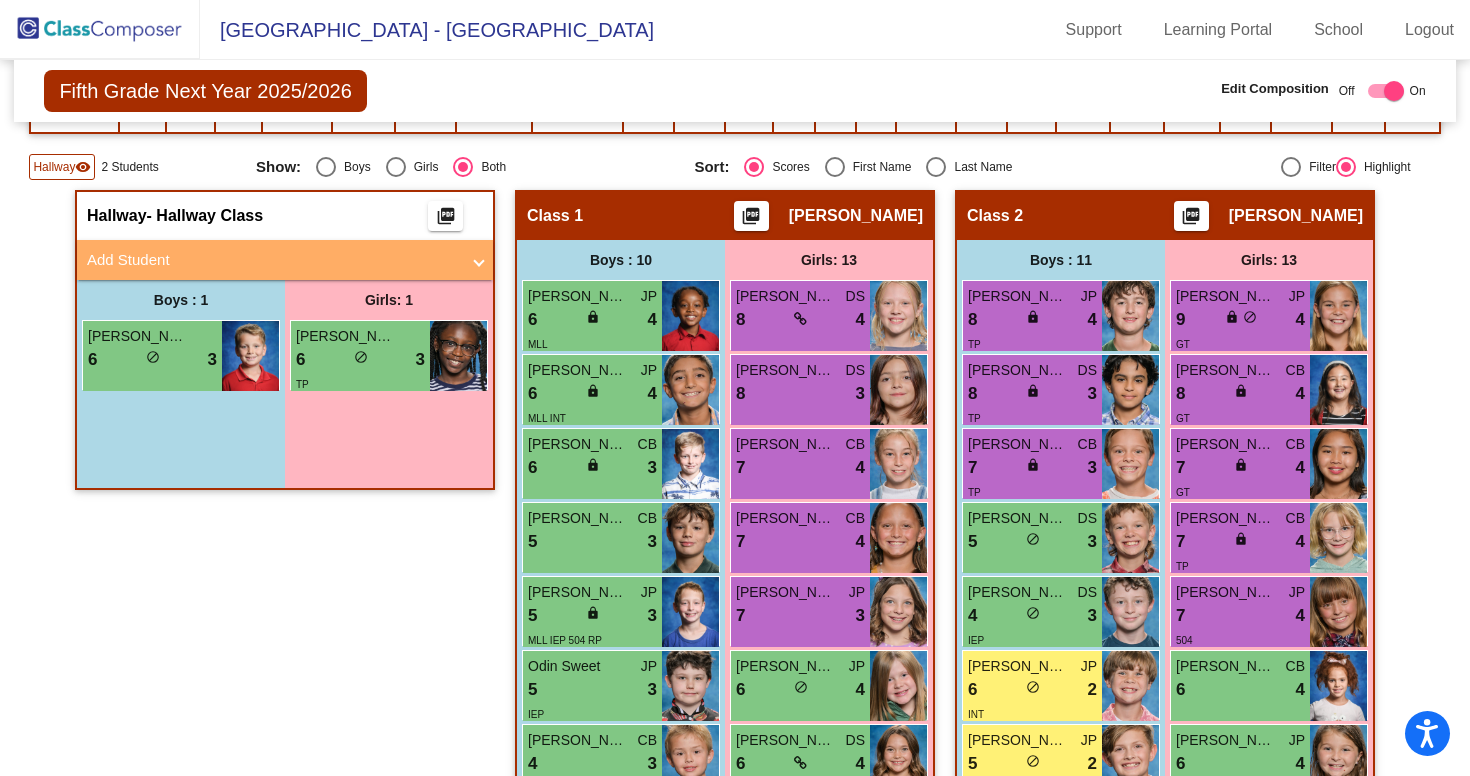 scroll, scrollTop: 333, scrollLeft: 0, axis: vertical 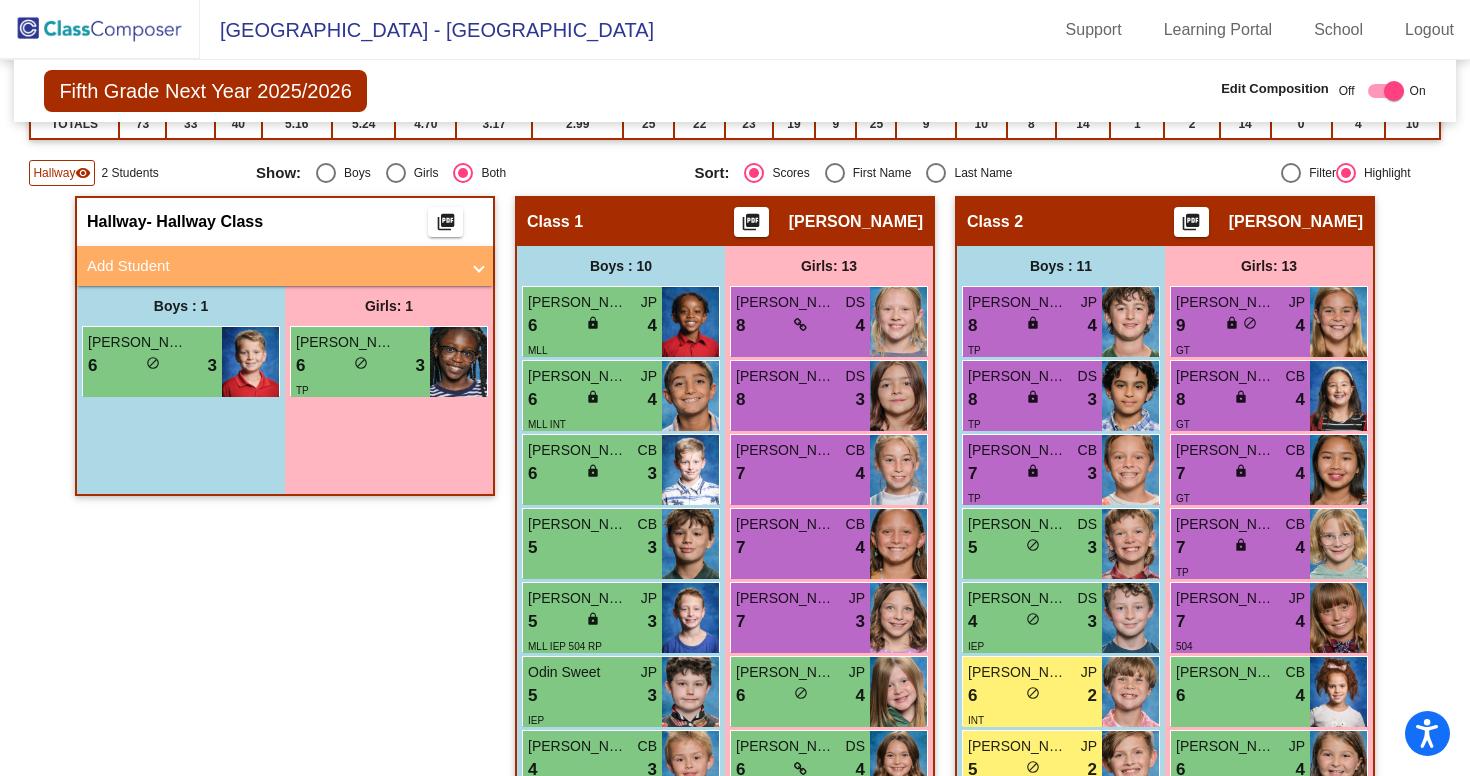 click on "Hallway" 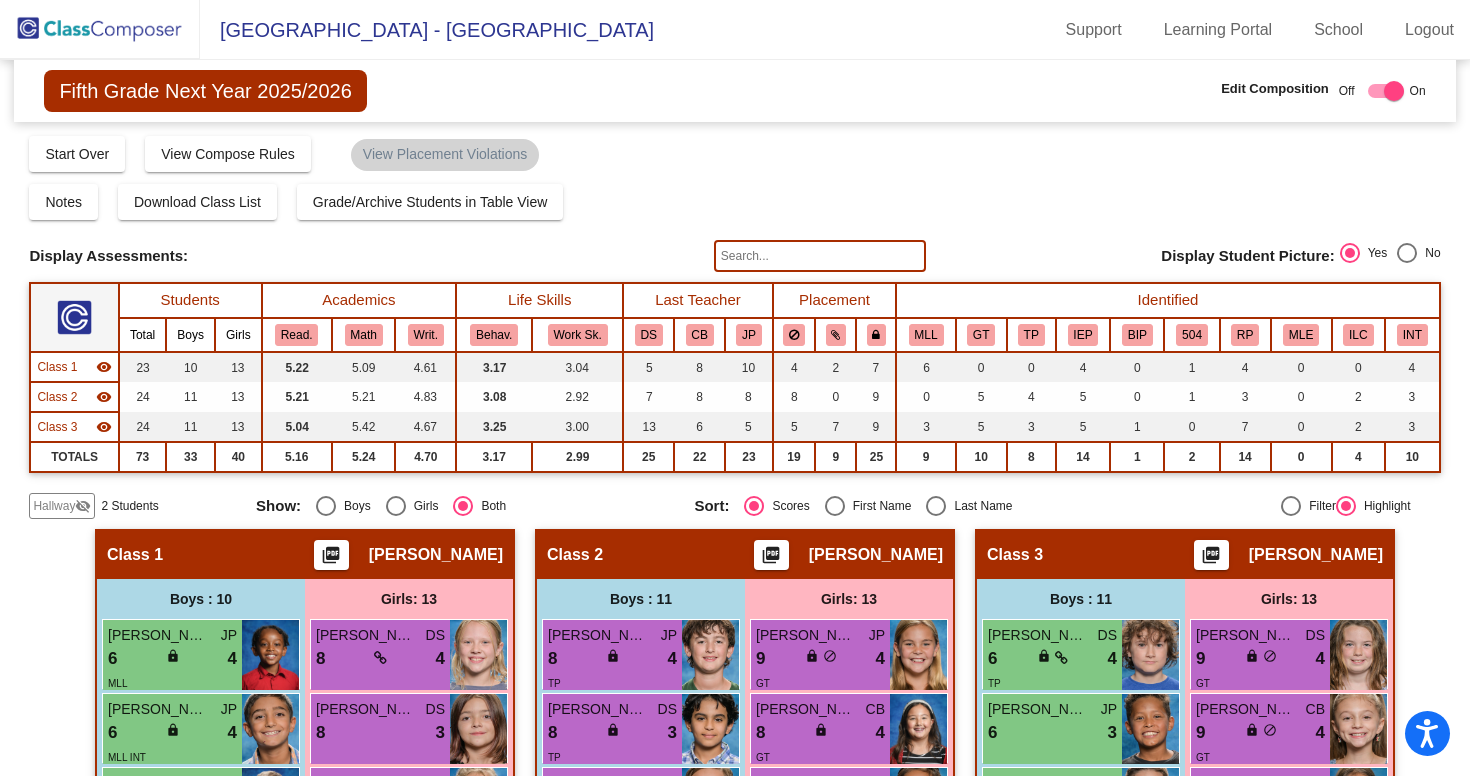 scroll, scrollTop: 0, scrollLeft: 0, axis: both 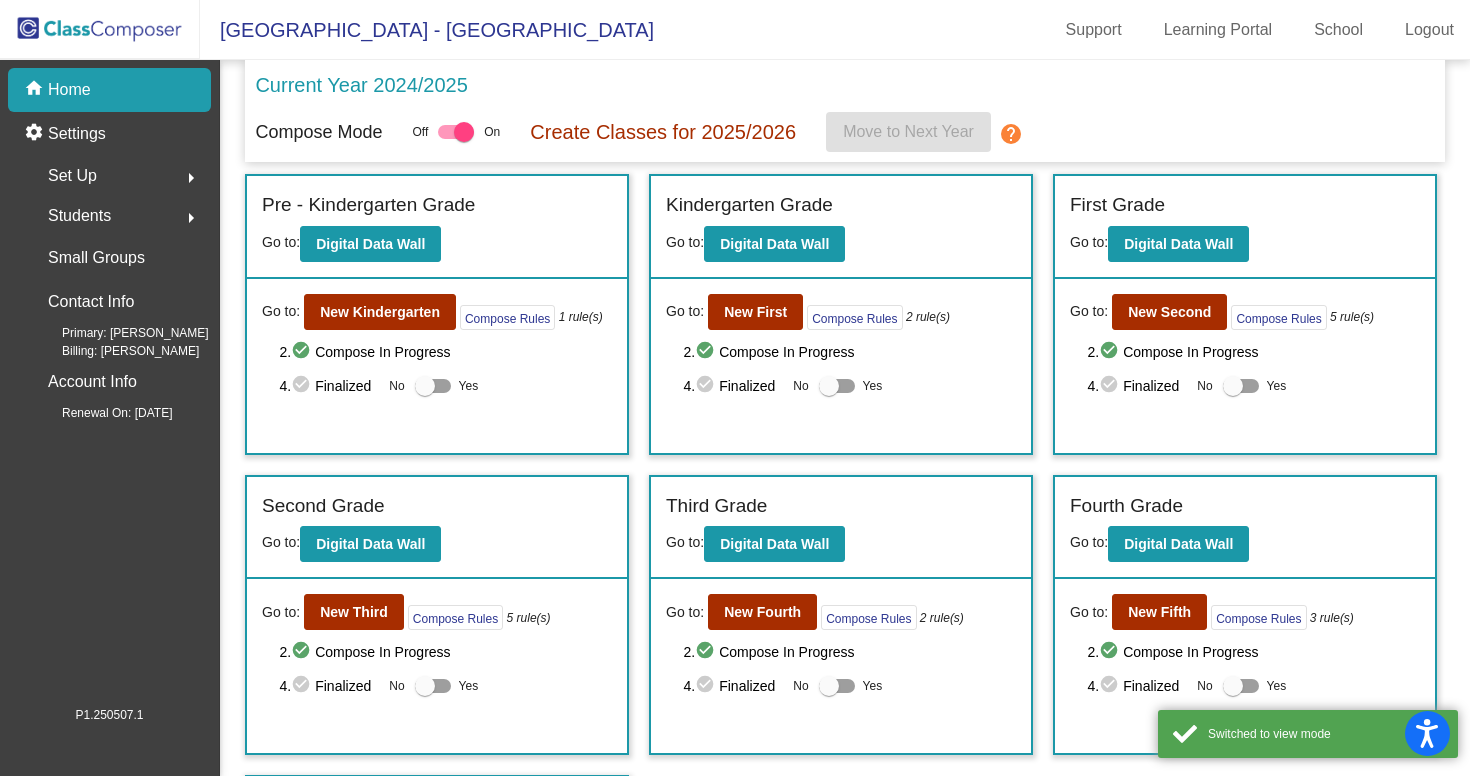 click 